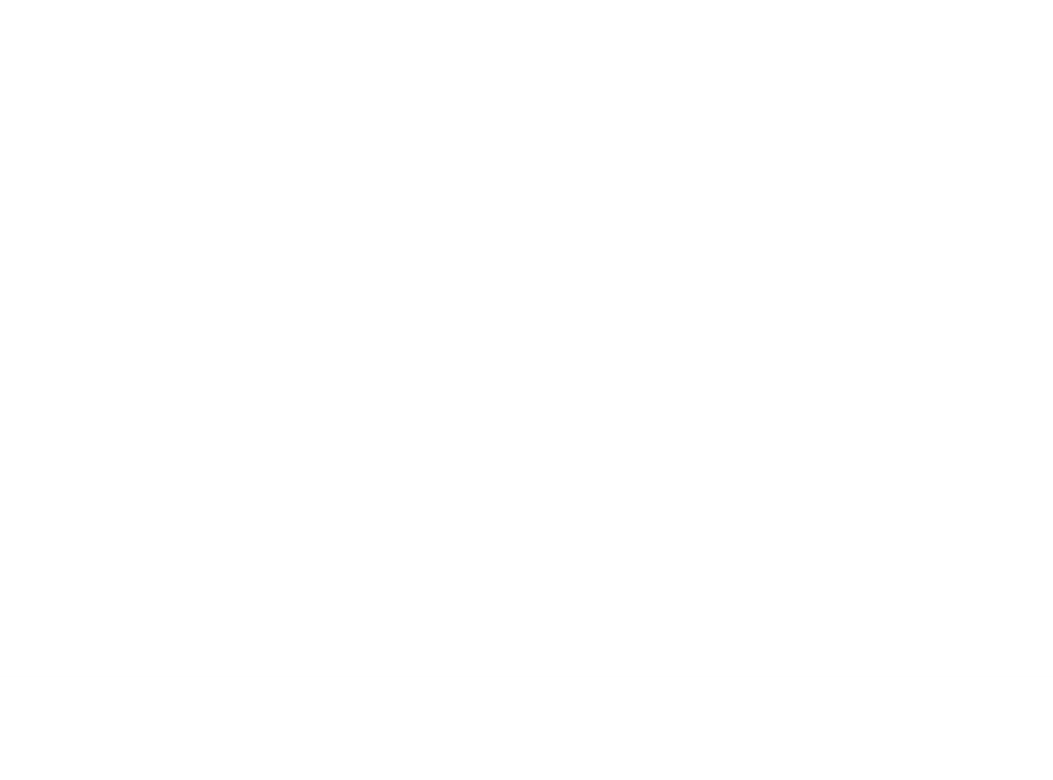 scroll, scrollTop: 0, scrollLeft: 0, axis: both 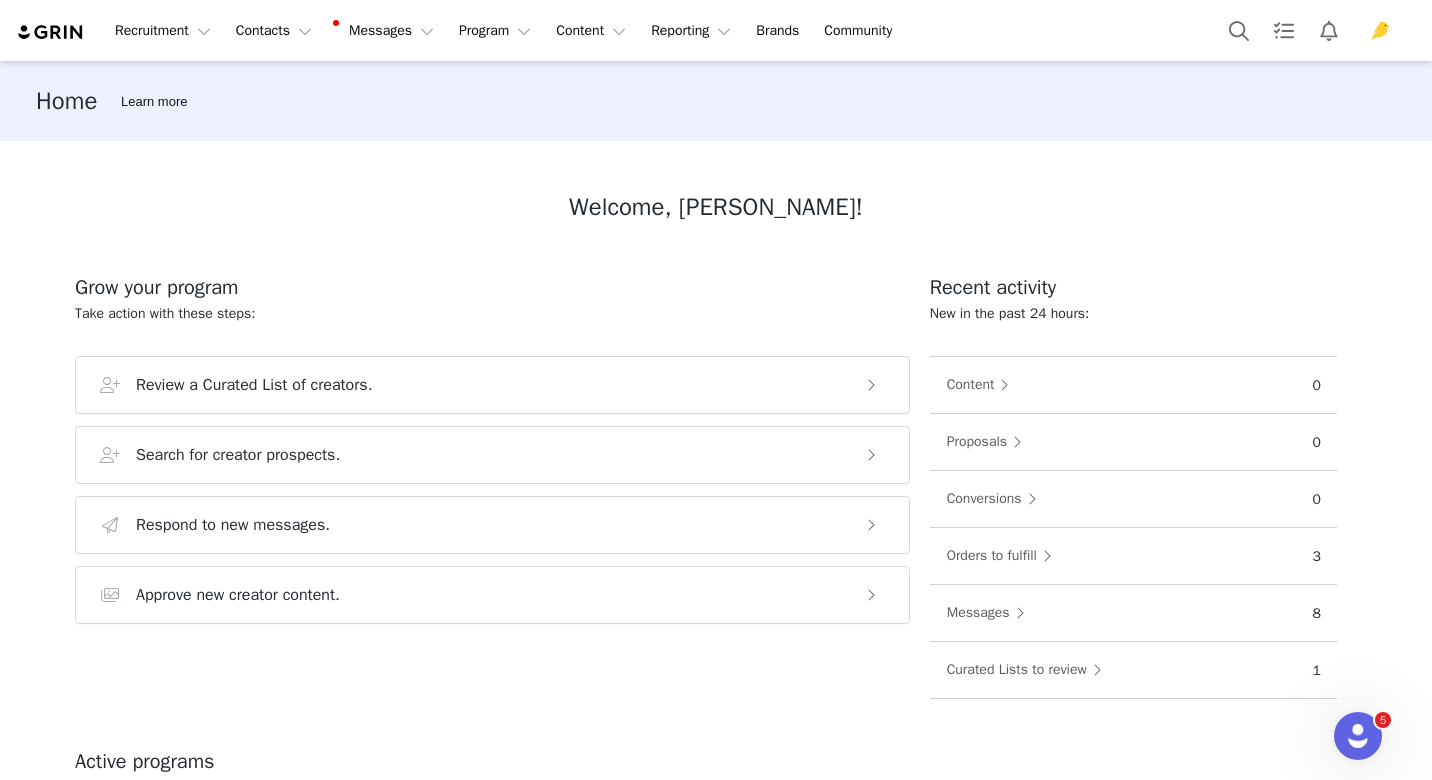 click on "Welcome, [PERSON_NAME]!" at bounding box center (716, 207) 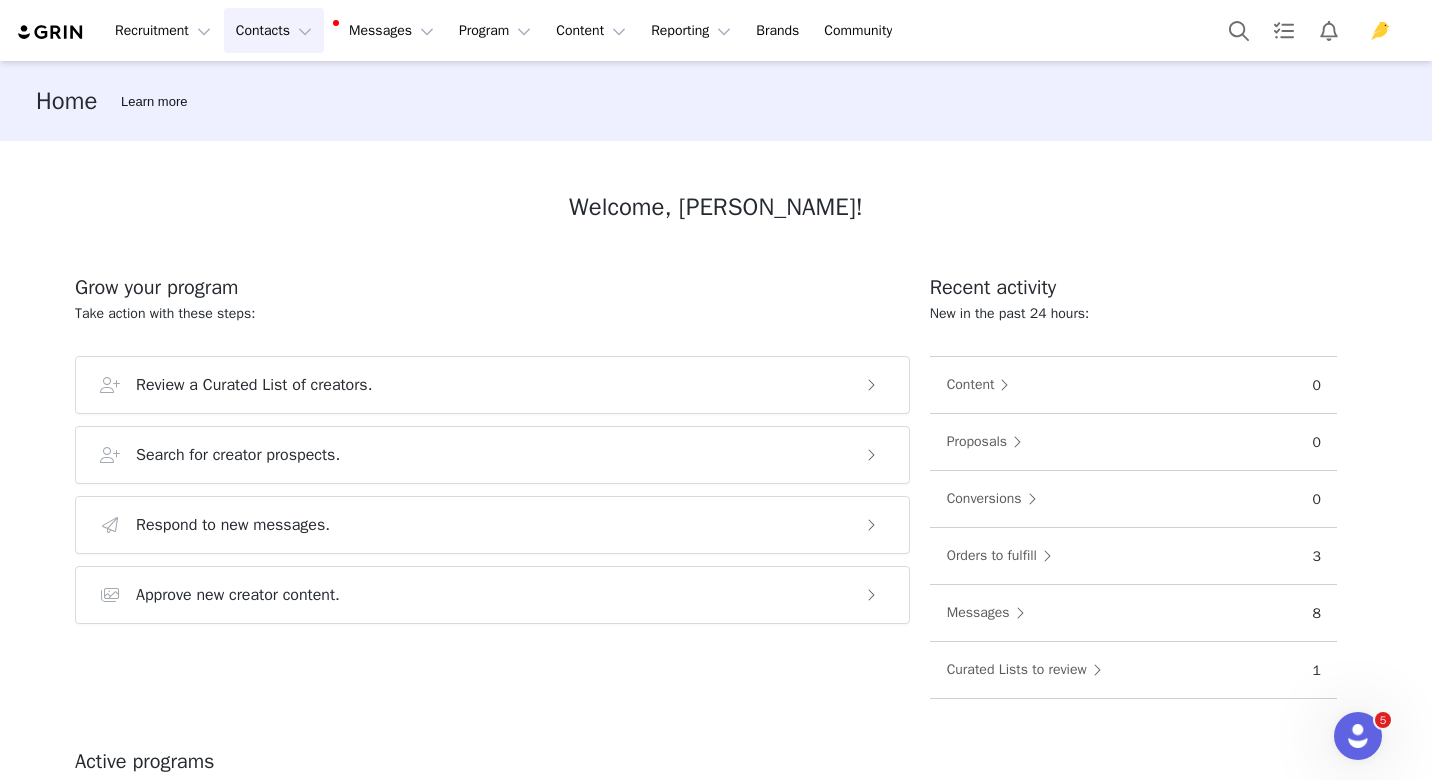 click on "Contacts Contacts" at bounding box center (274, 30) 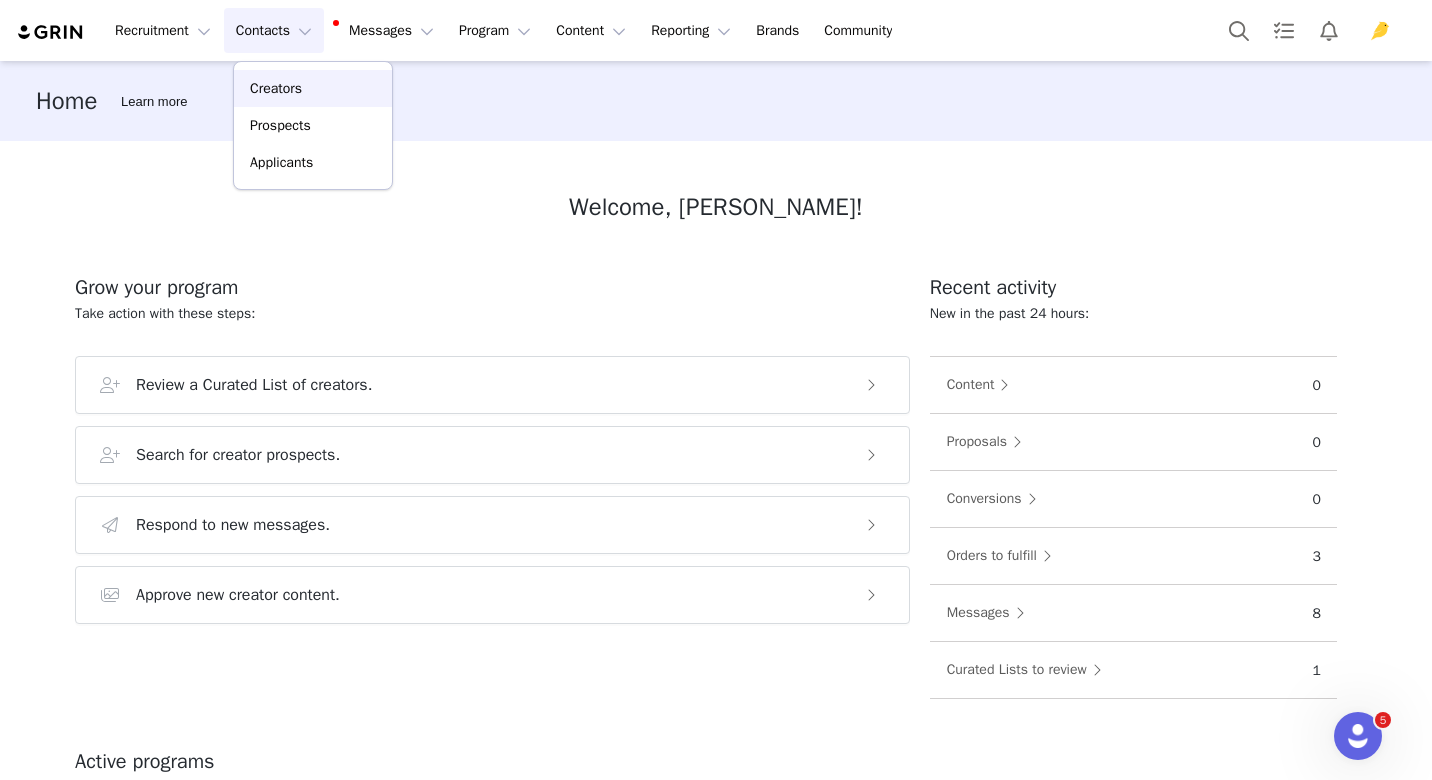 click on "Creators" at bounding box center (313, 88) 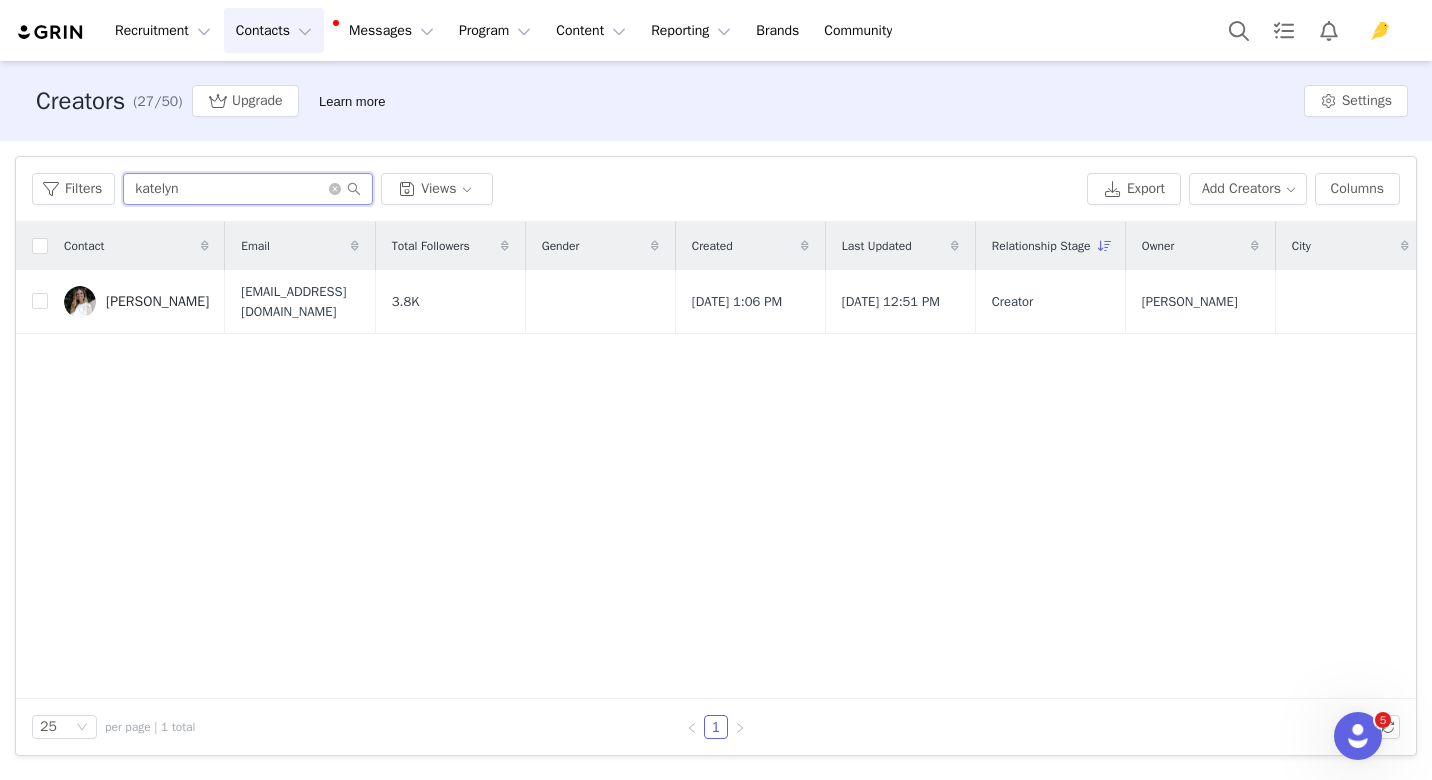 click on "katelyn" at bounding box center (248, 189) 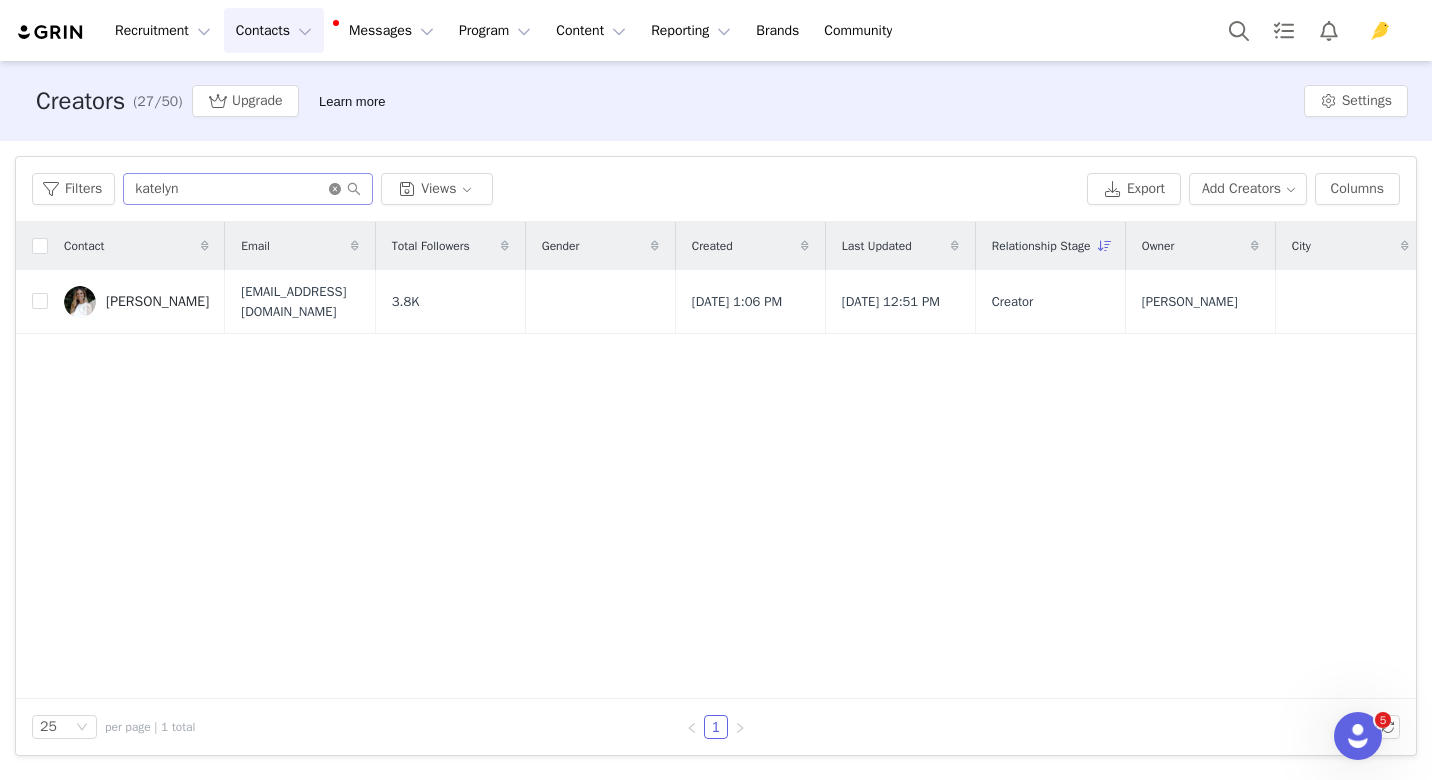 click 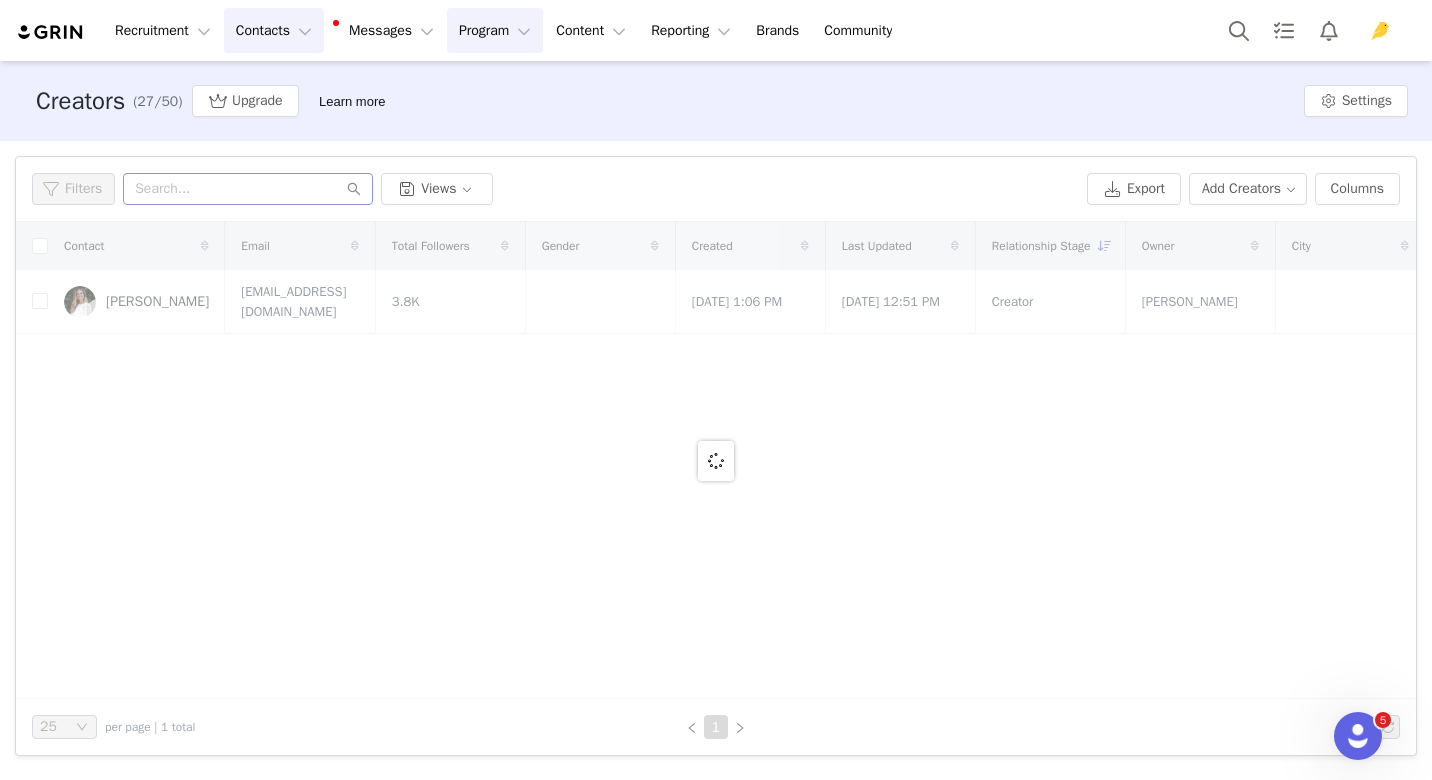 click on "Program Program" at bounding box center [495, 30] 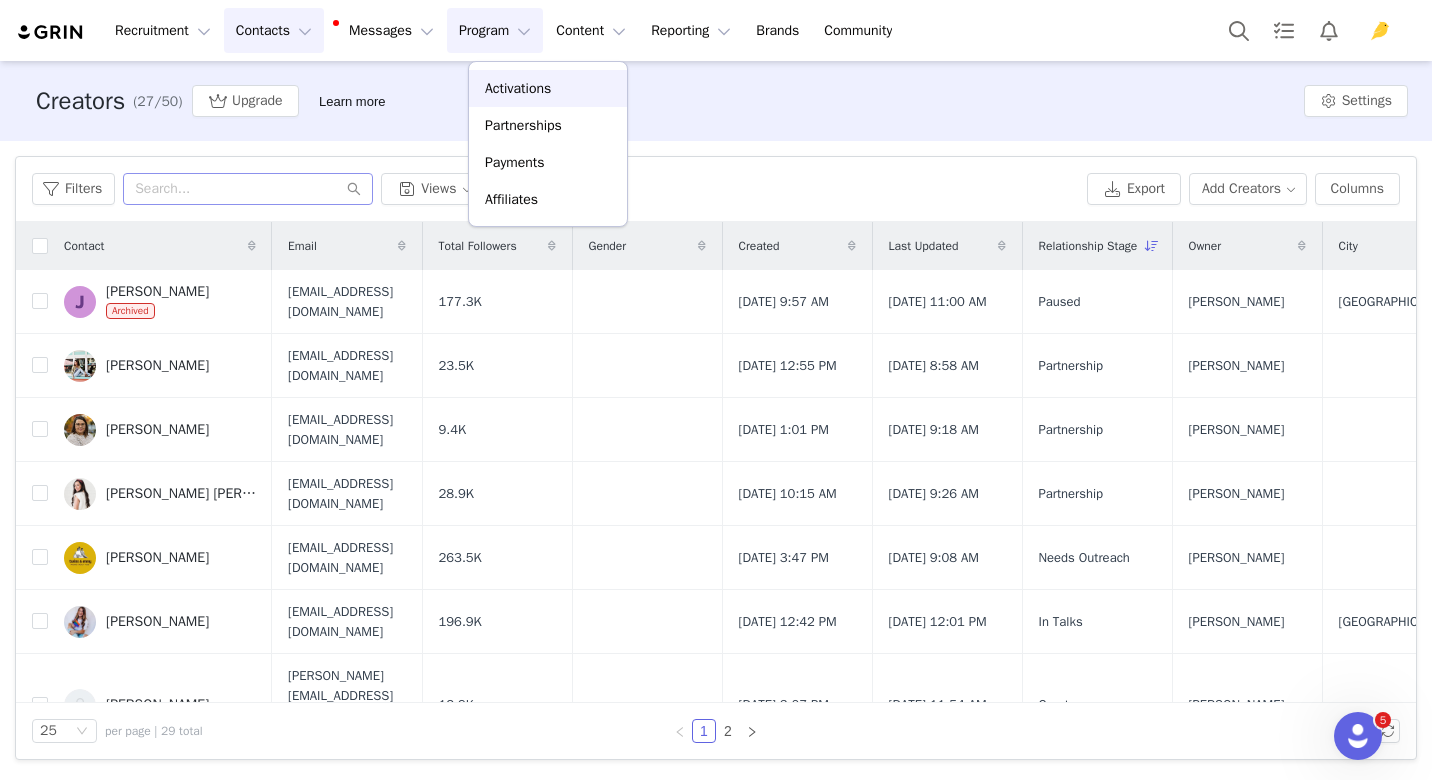 click on "Activations" at bounding box center (518, 88) 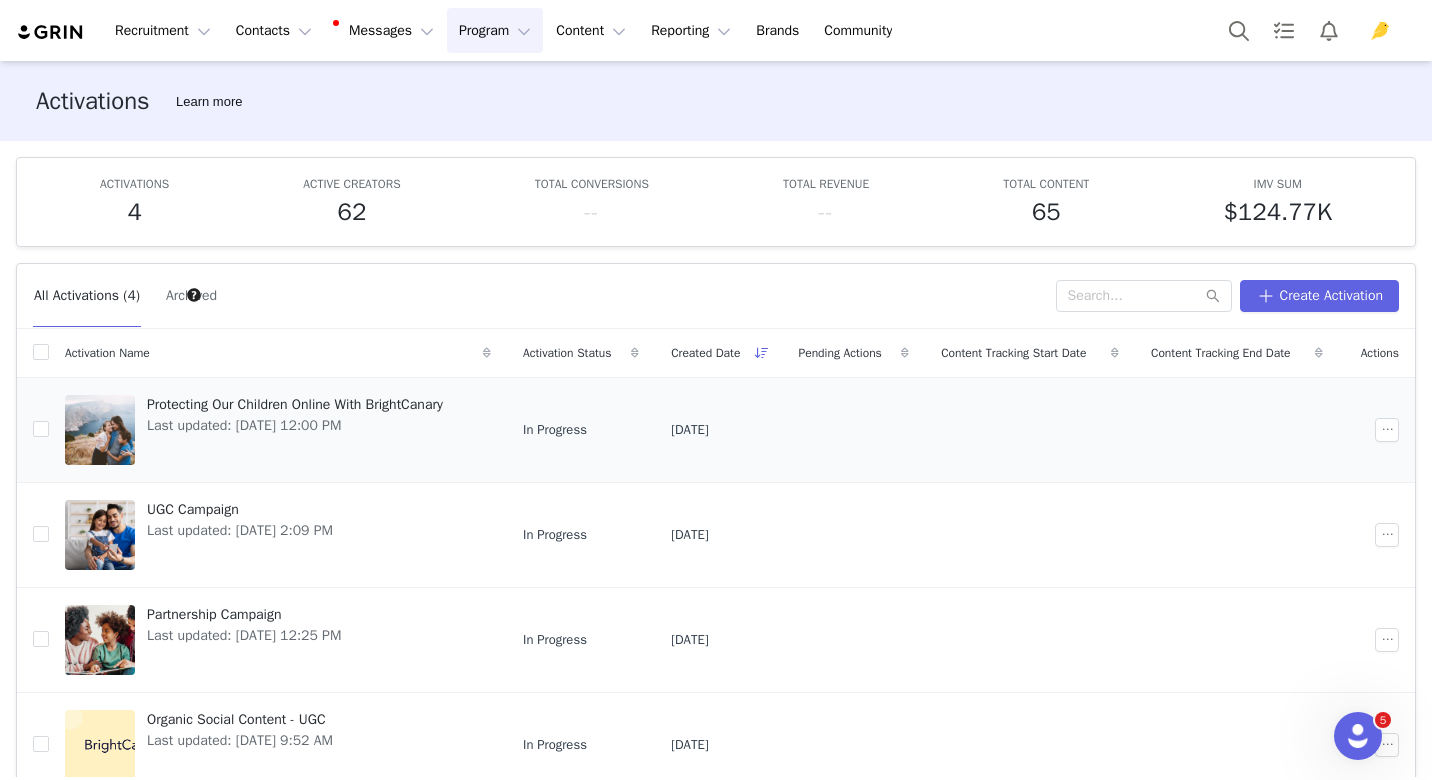 click on "Protecting Our Children Online With BrightCanary" at bounding box center [295, 404] 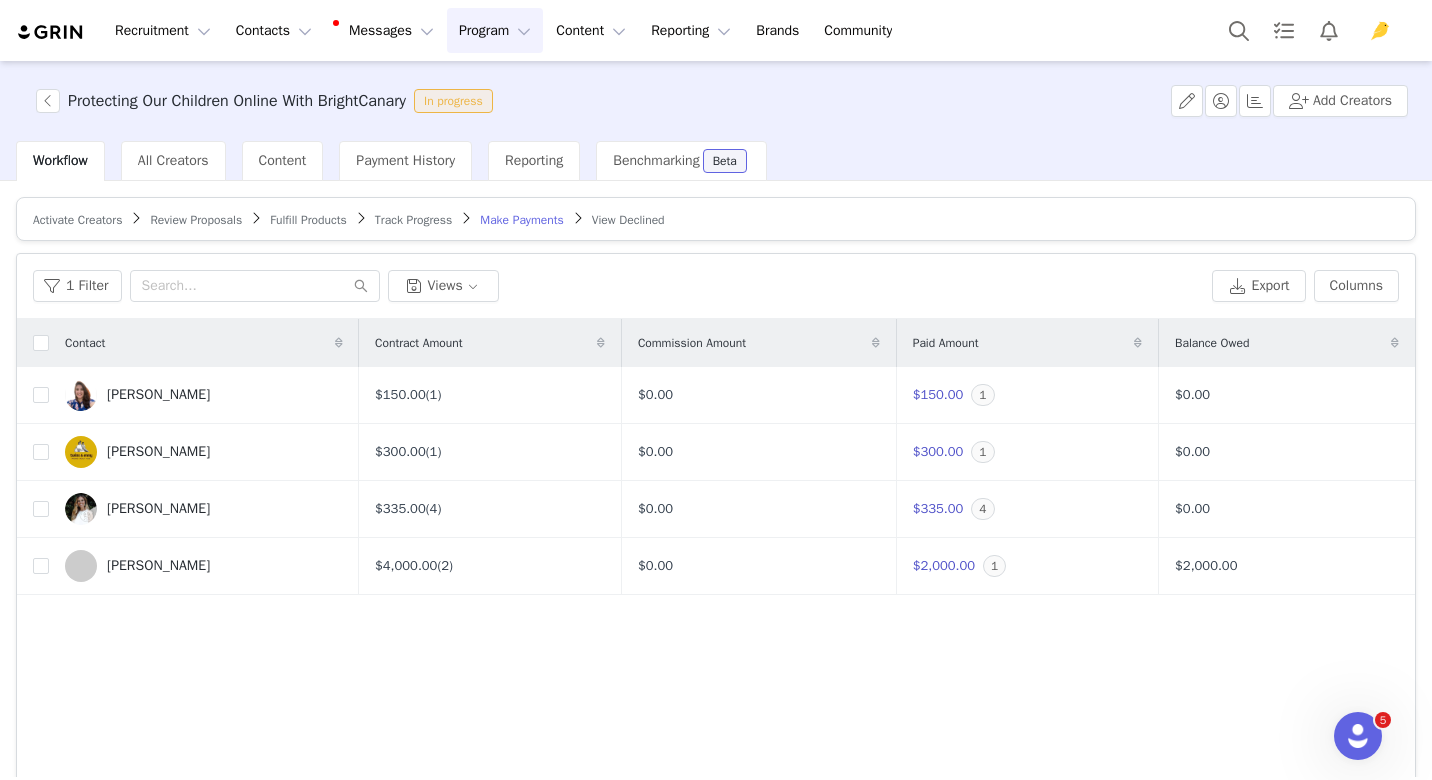 click on "Activate Creators" at bounding box center (77, 220) 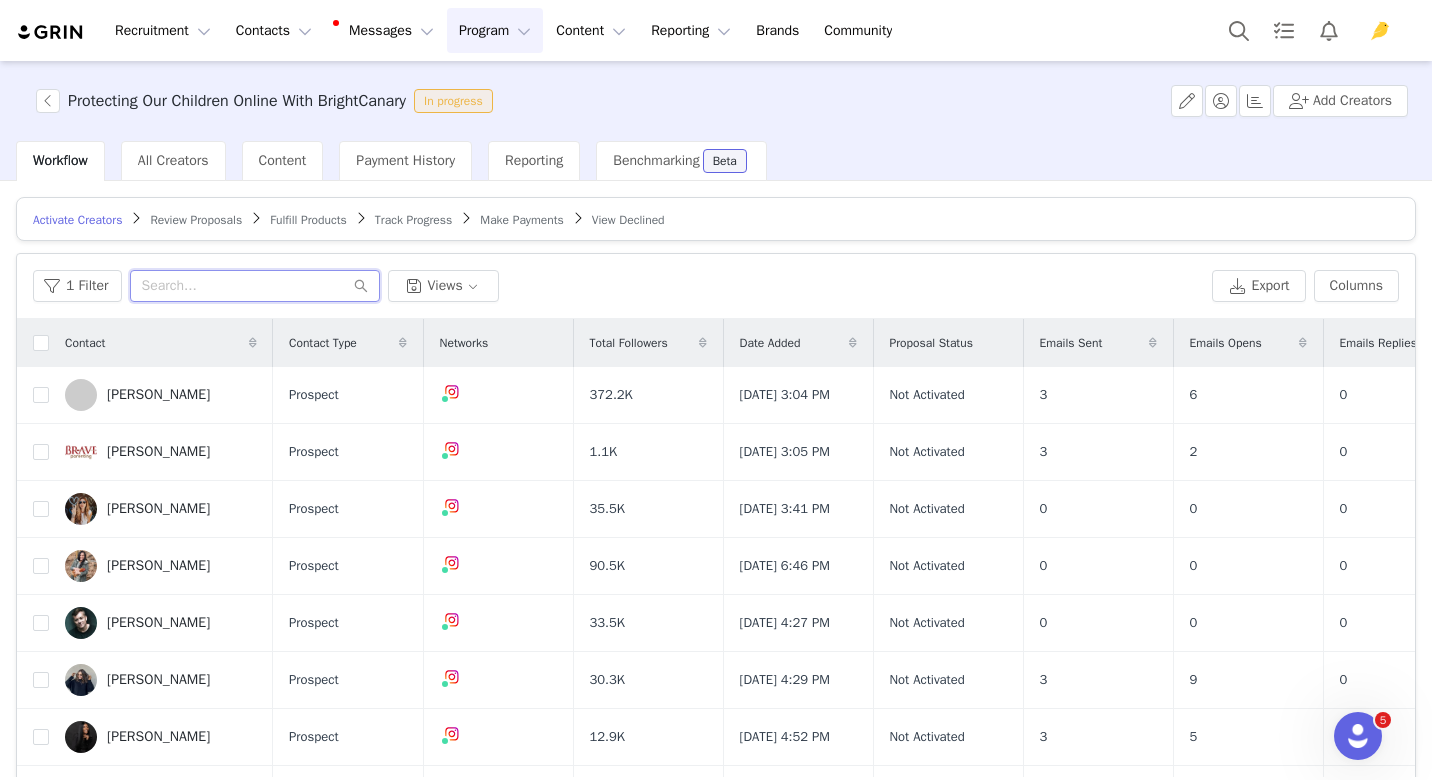 click at bounding box center [255, 286] 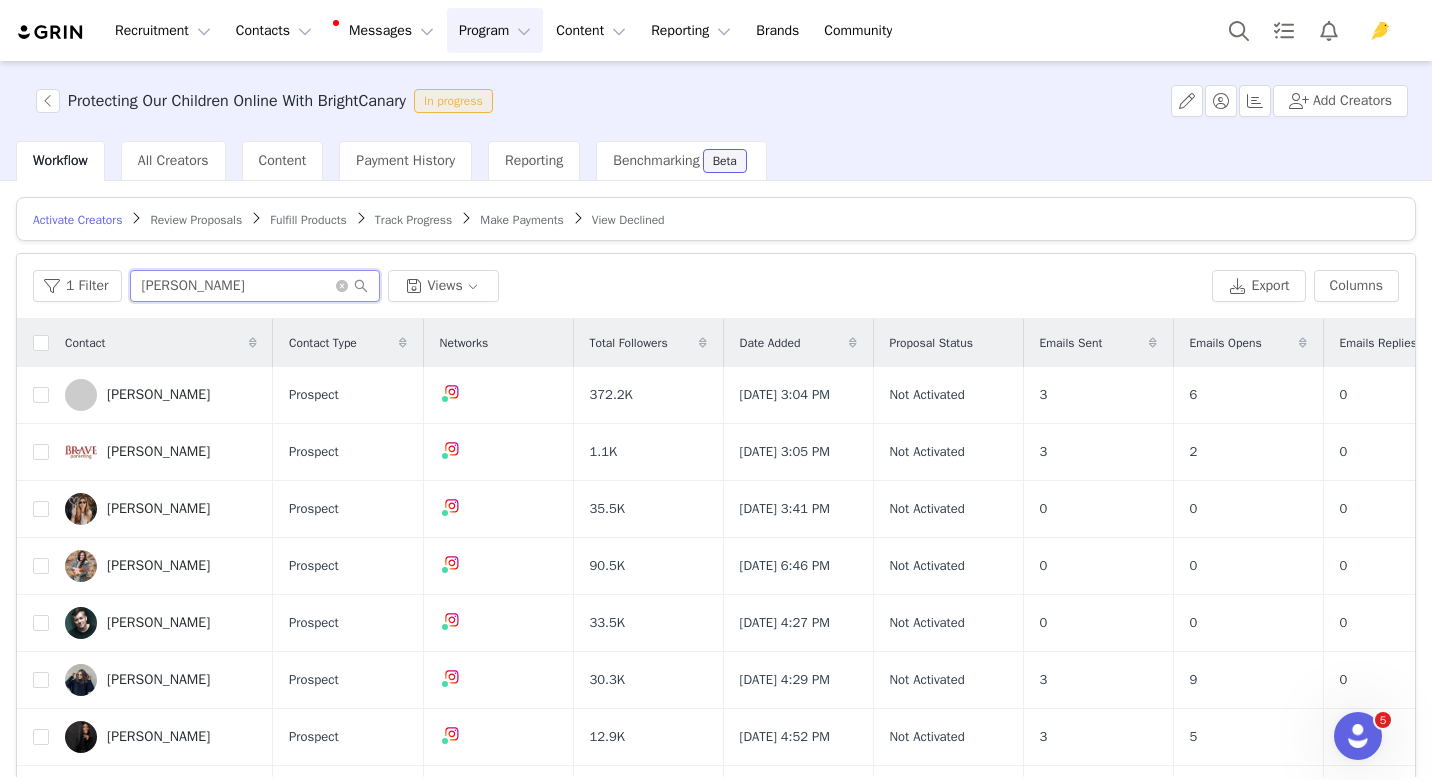 type on "tara lee" 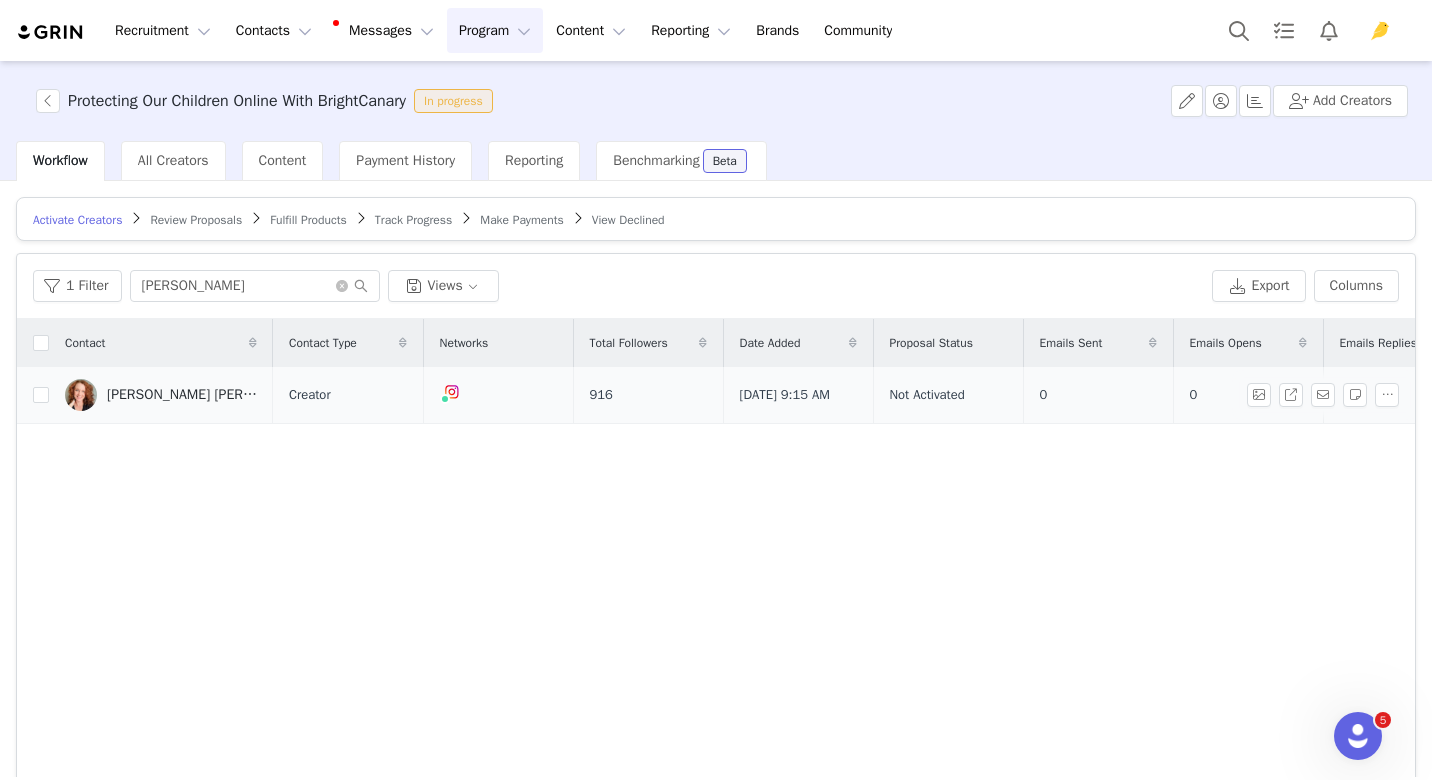 click on "[PERSON_NAME] [PERSON_NAME]" at bounding box center [182, 395] 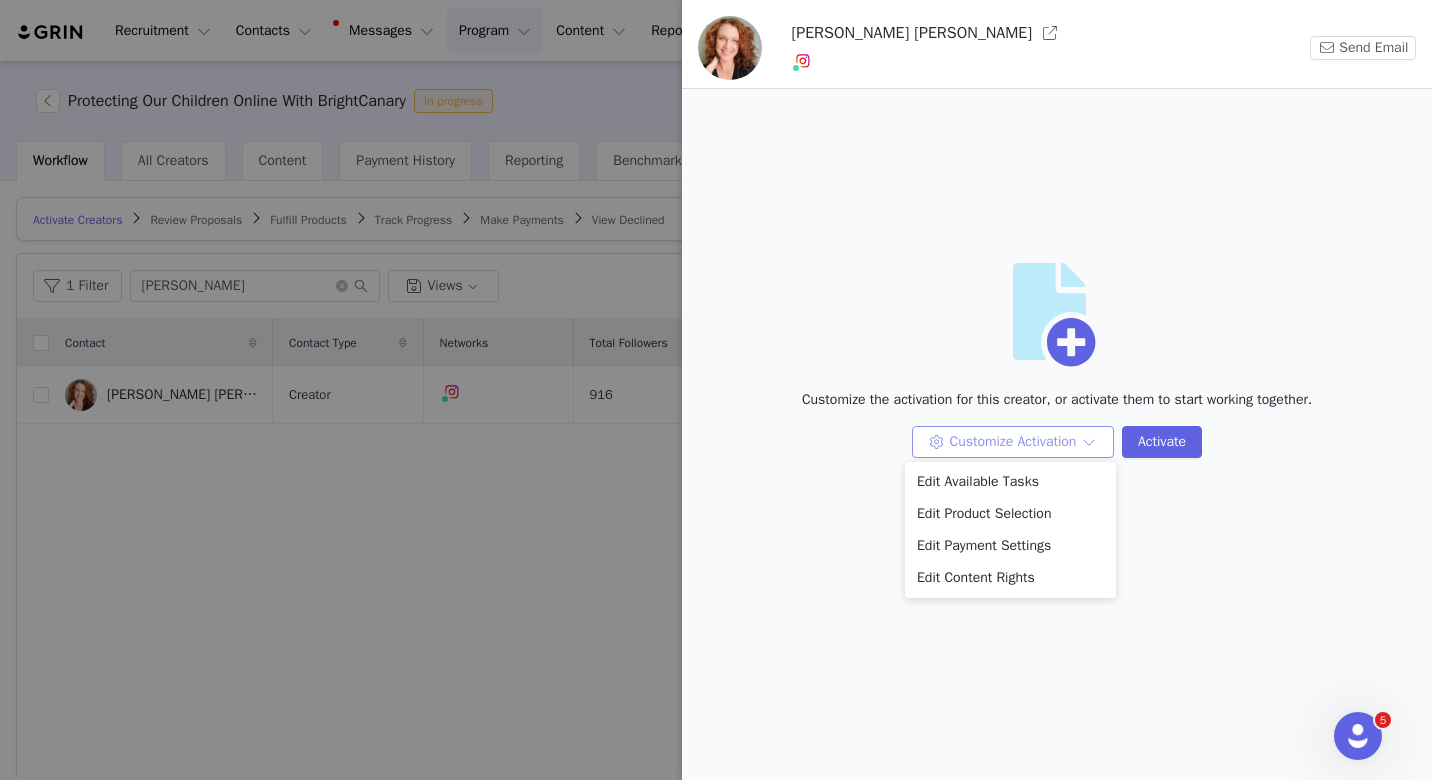 click on "Customize Activation" at bounding box center [1013, 442] 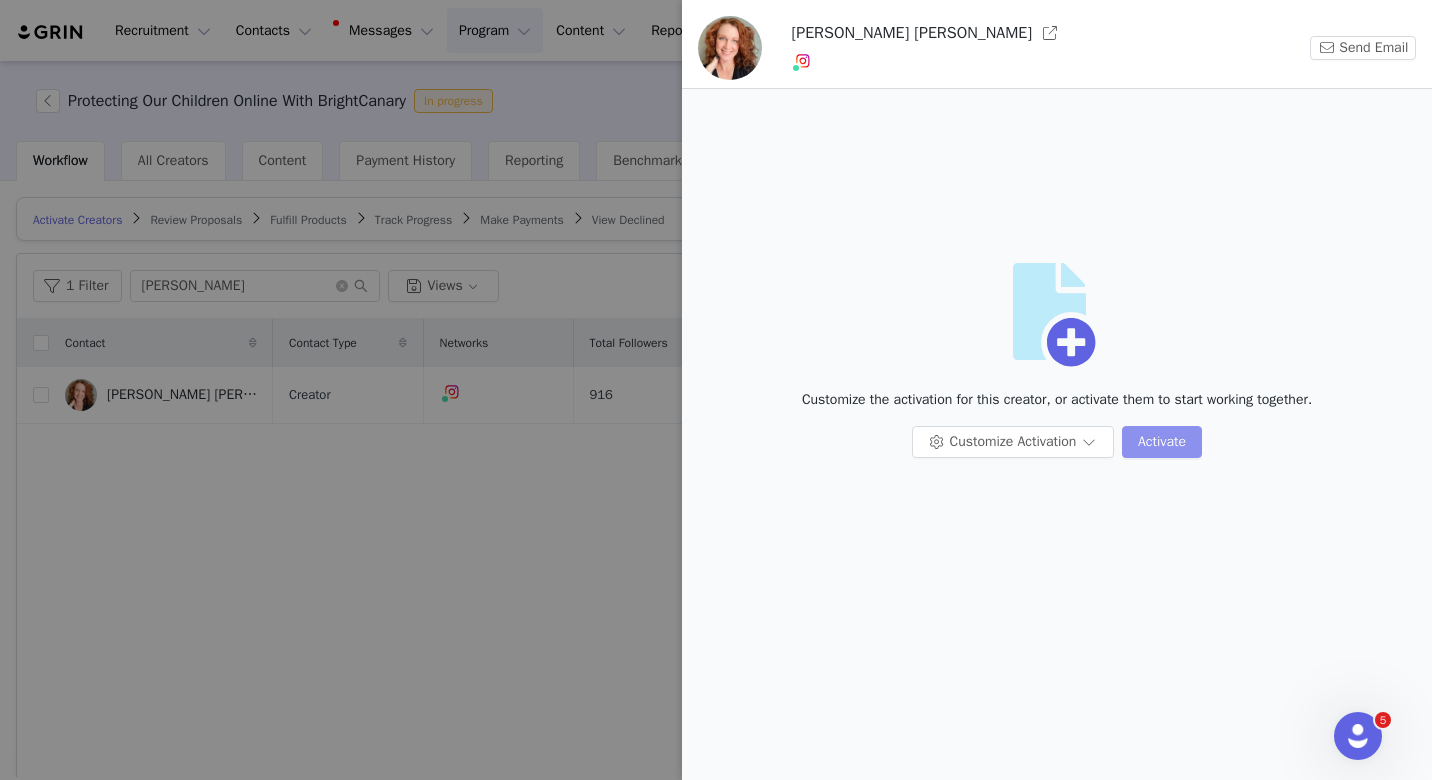 click on "Activate" at bounding box center [1162, 442] 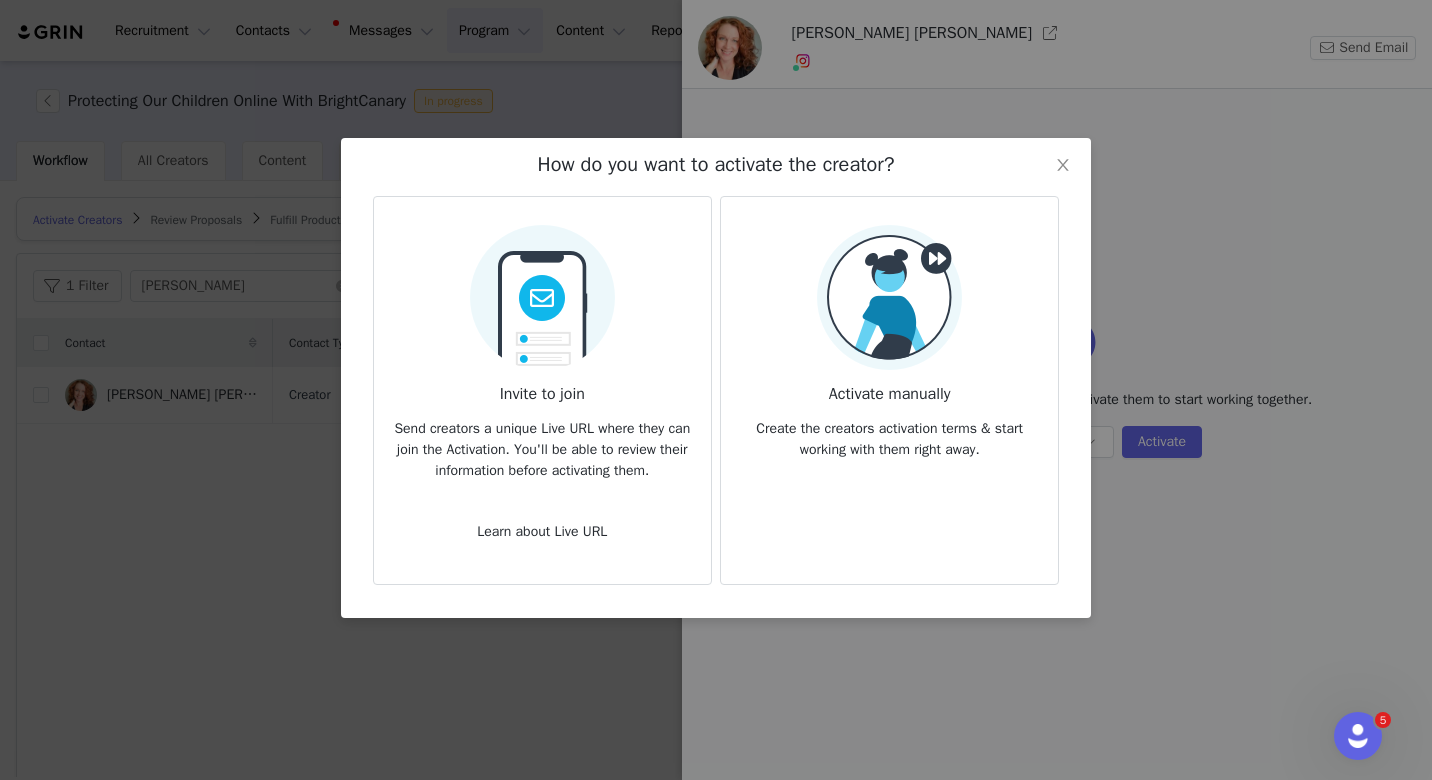 click on "Activate manually Create the creators activation terms & start working with them right away." at bounding box center [889, 342] 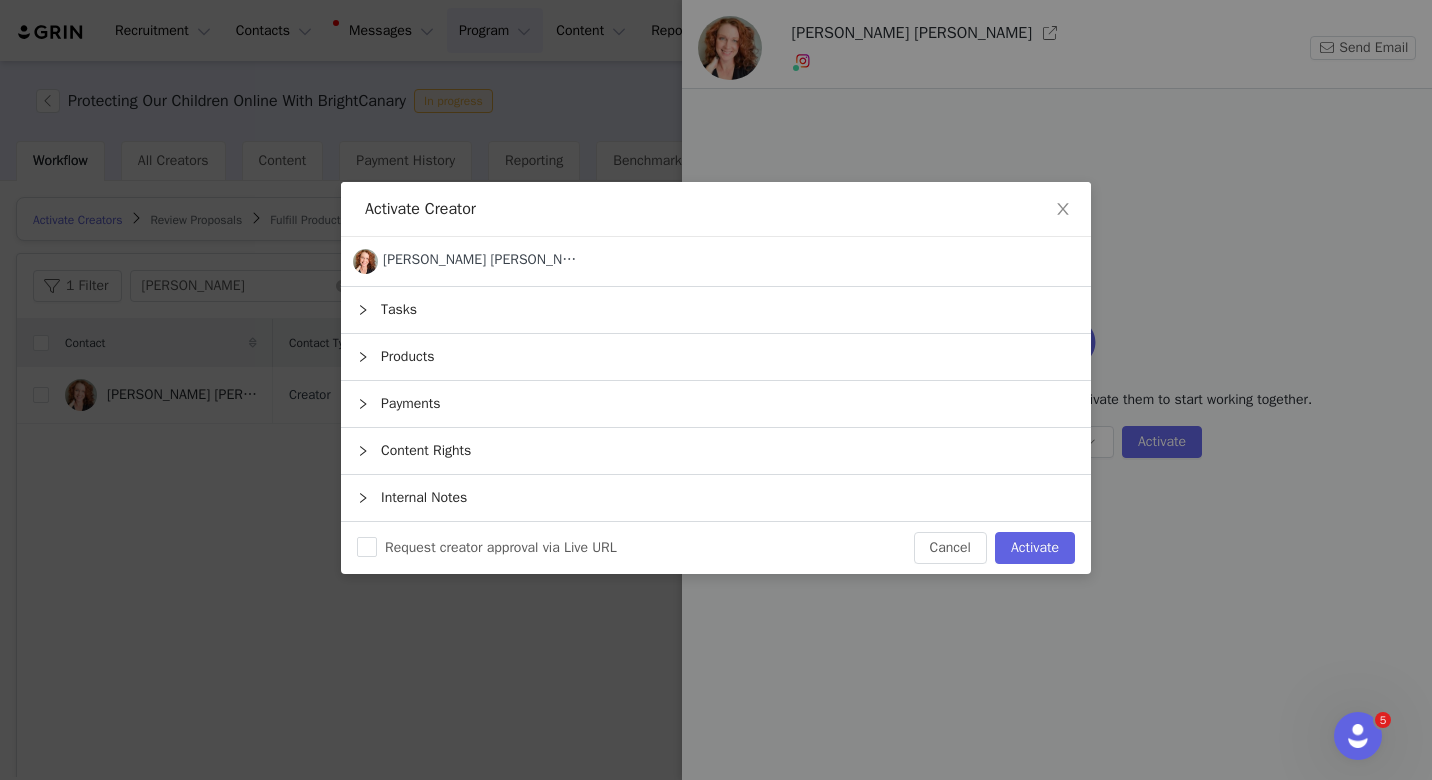click on "Tasks" at bounding box center [716, 310] 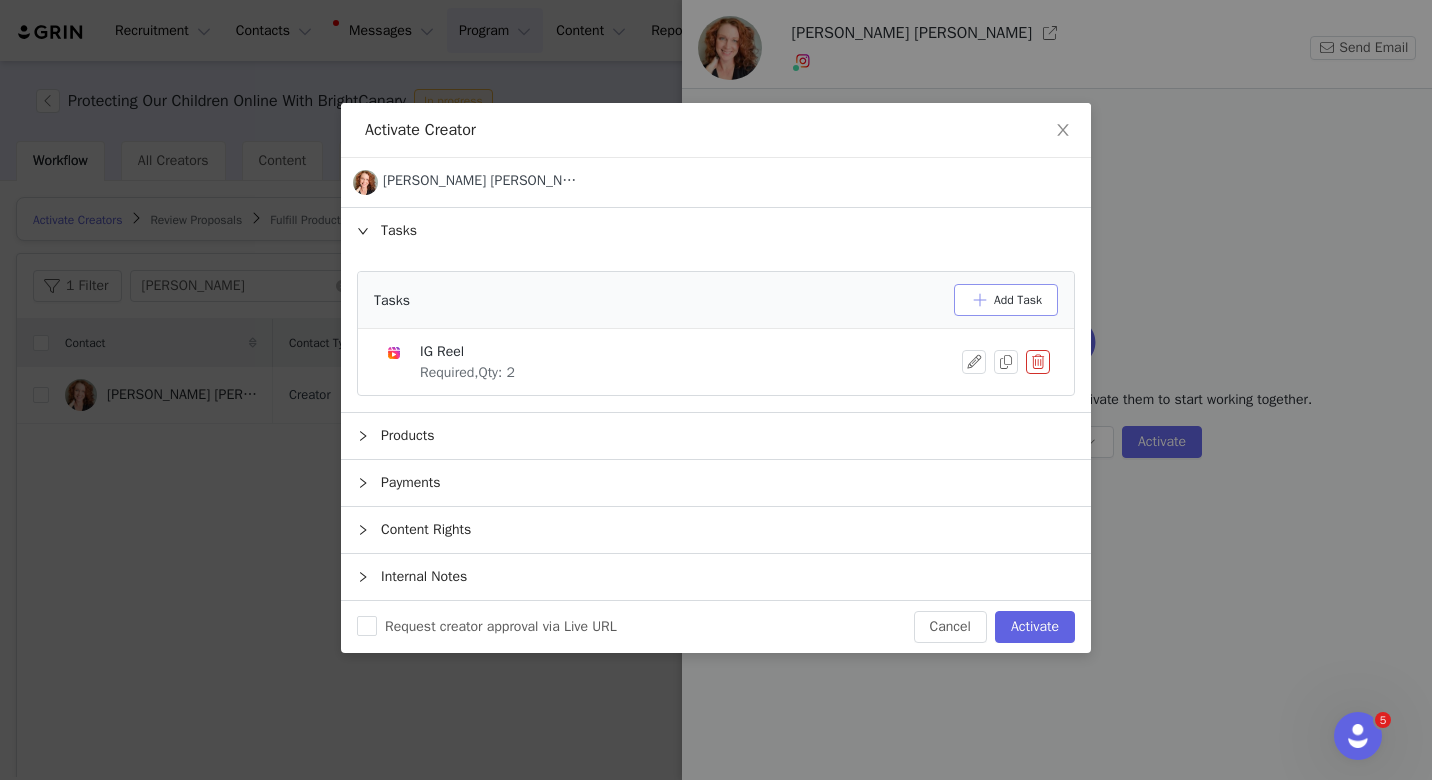 click on "Add Task" at bounding box center [1006, 300] 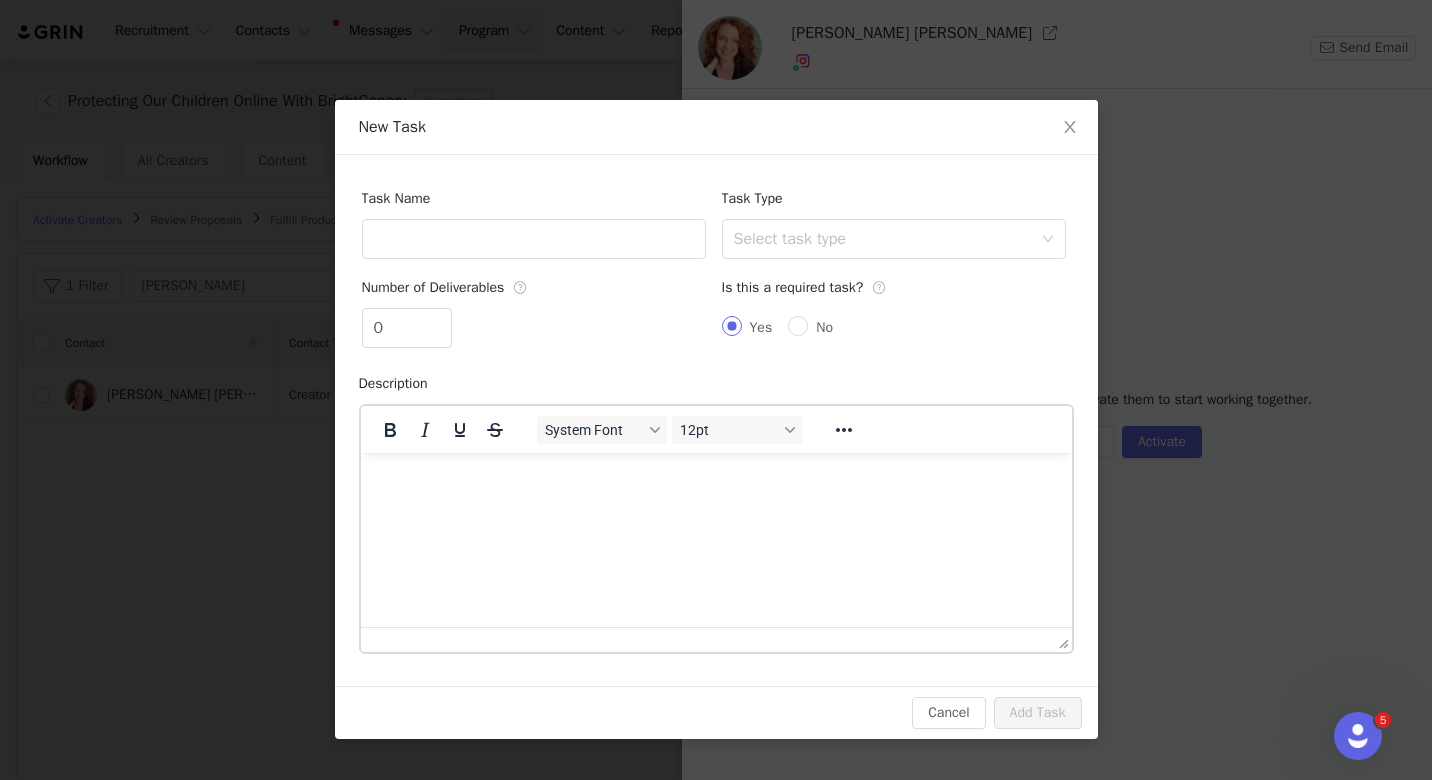 scroll, scrollTop: 0, scrollLeft: 0, axis: both 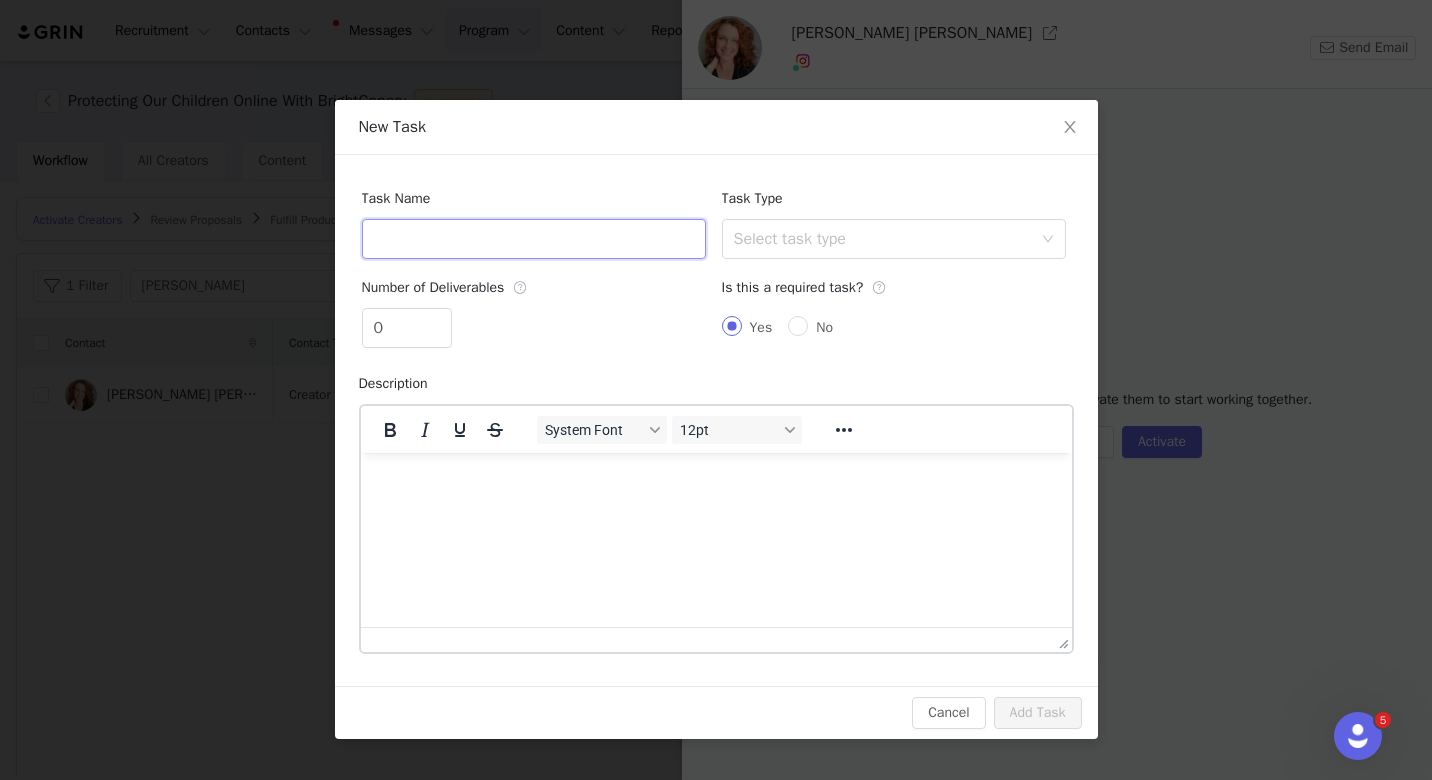 click at bounding box center [534, 239] 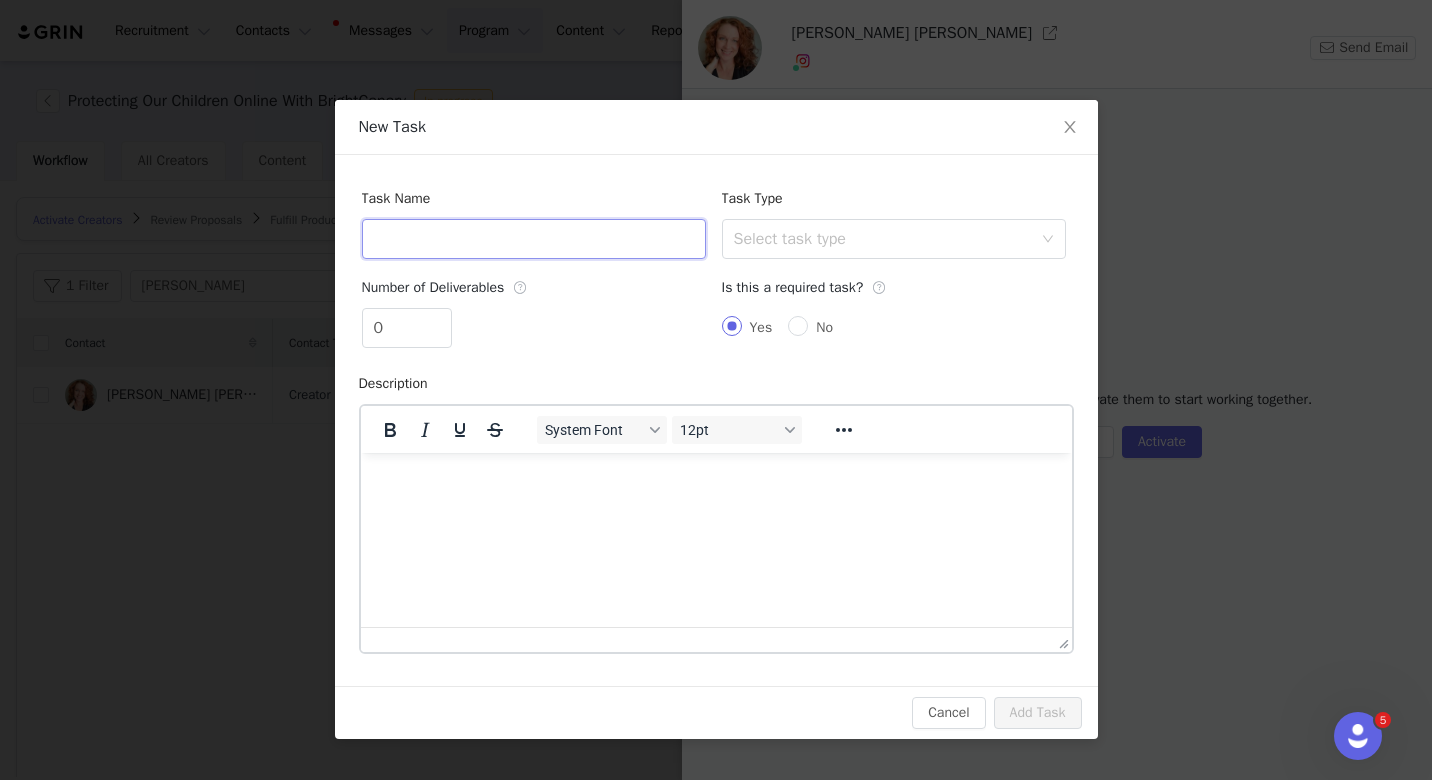 paste on "A published SEO optimized BrightCanary review on Like Minded Musings, to publish after July 29" 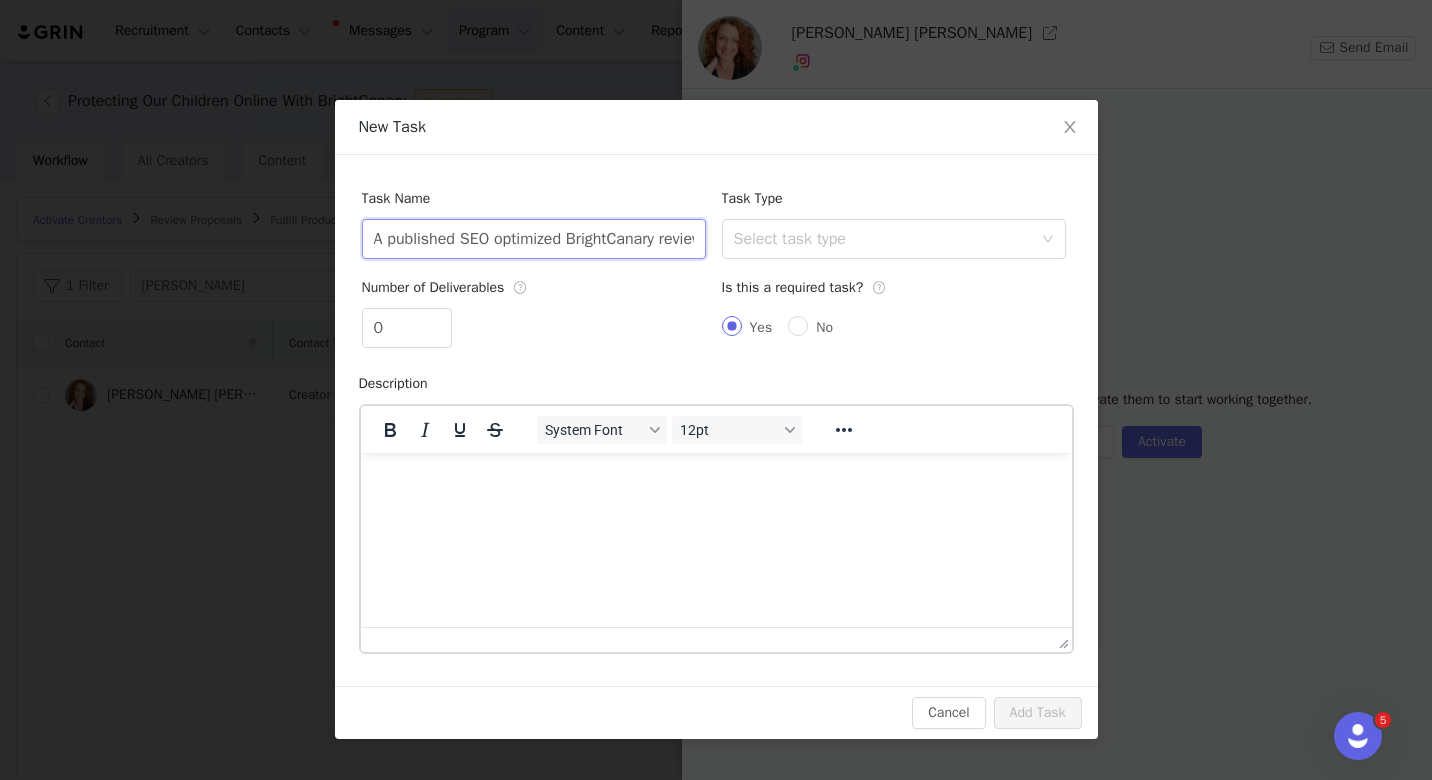 scroll, scrollTop: 0, scrollLeft: 381, axis: horizontal 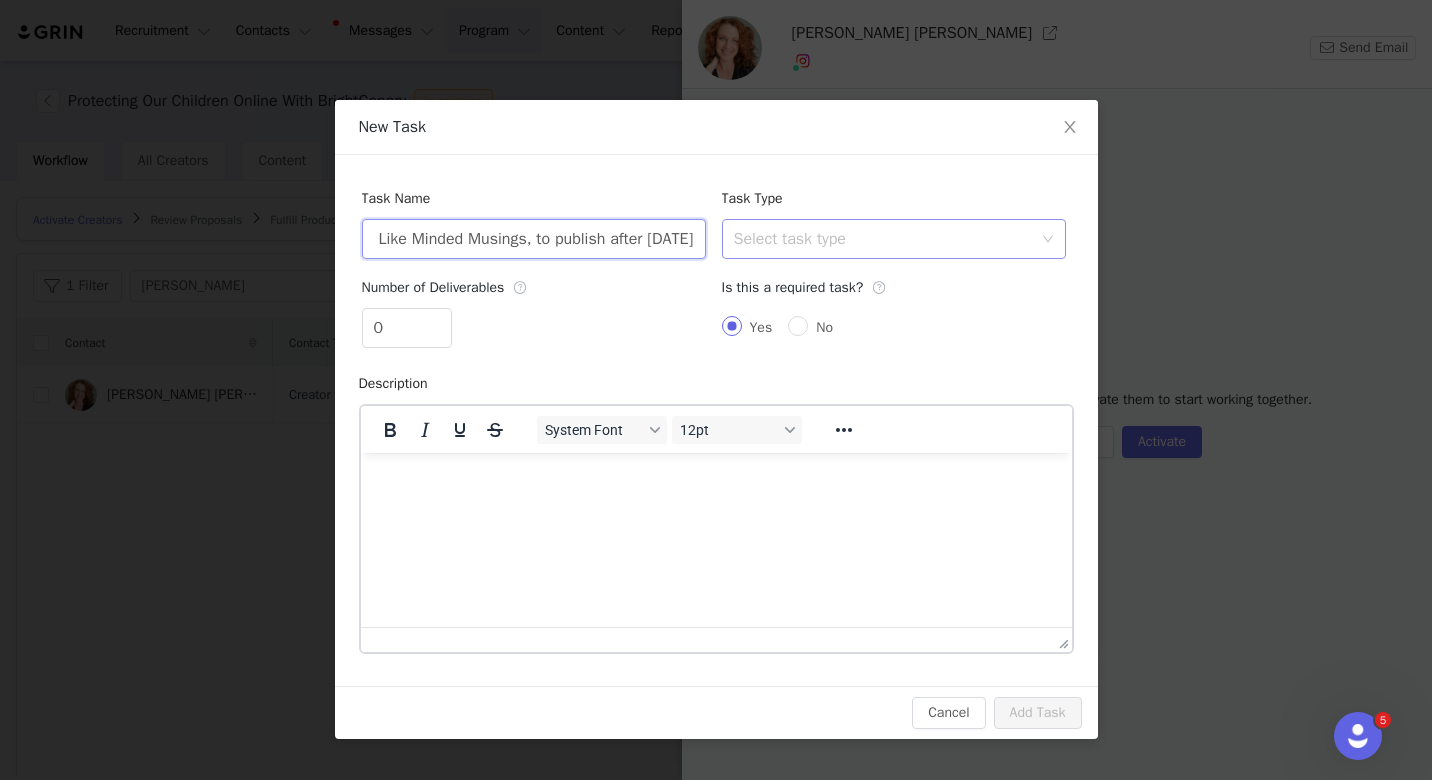 click on "Select task type" at bounding box center [883, 239] 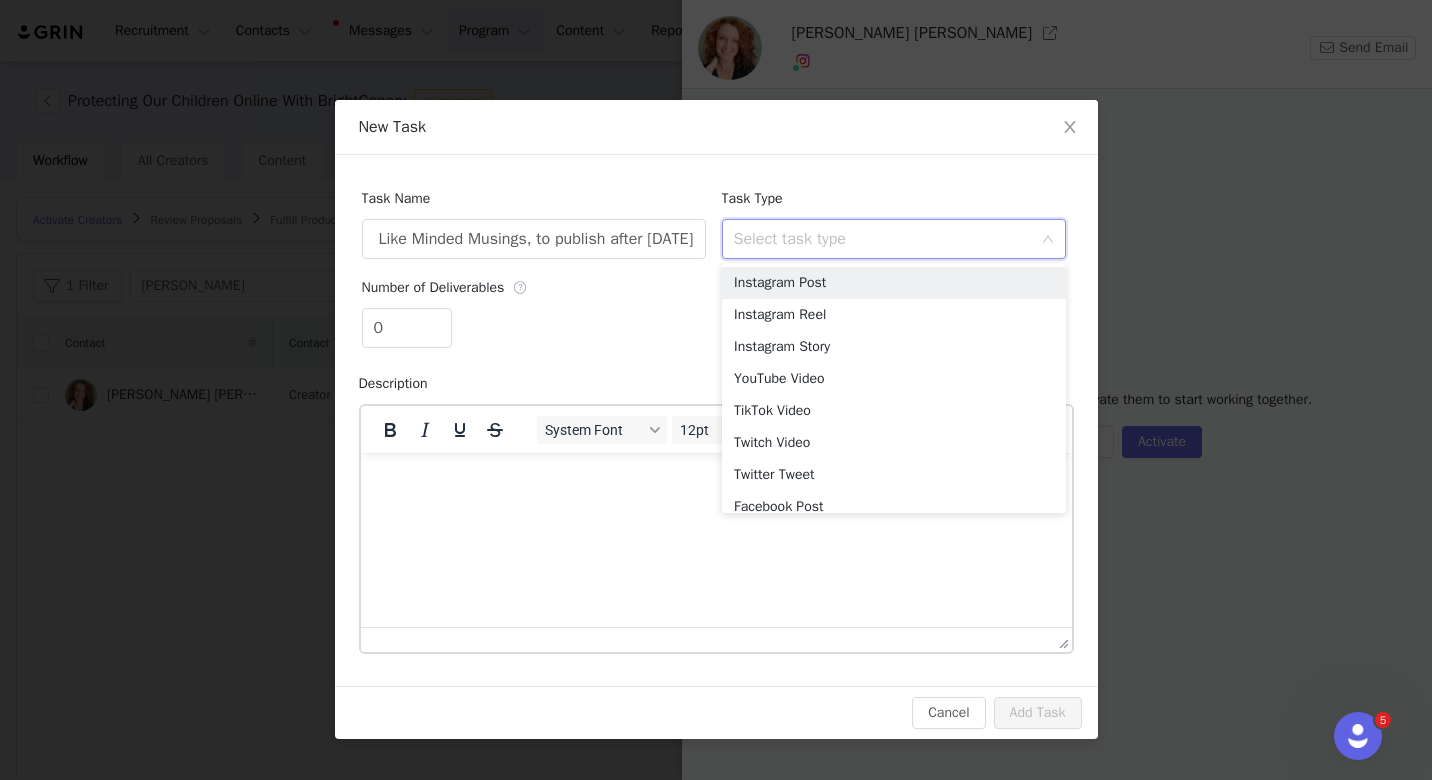 scroll, scrollTop: 0, scrollLeft: 0, axis: both 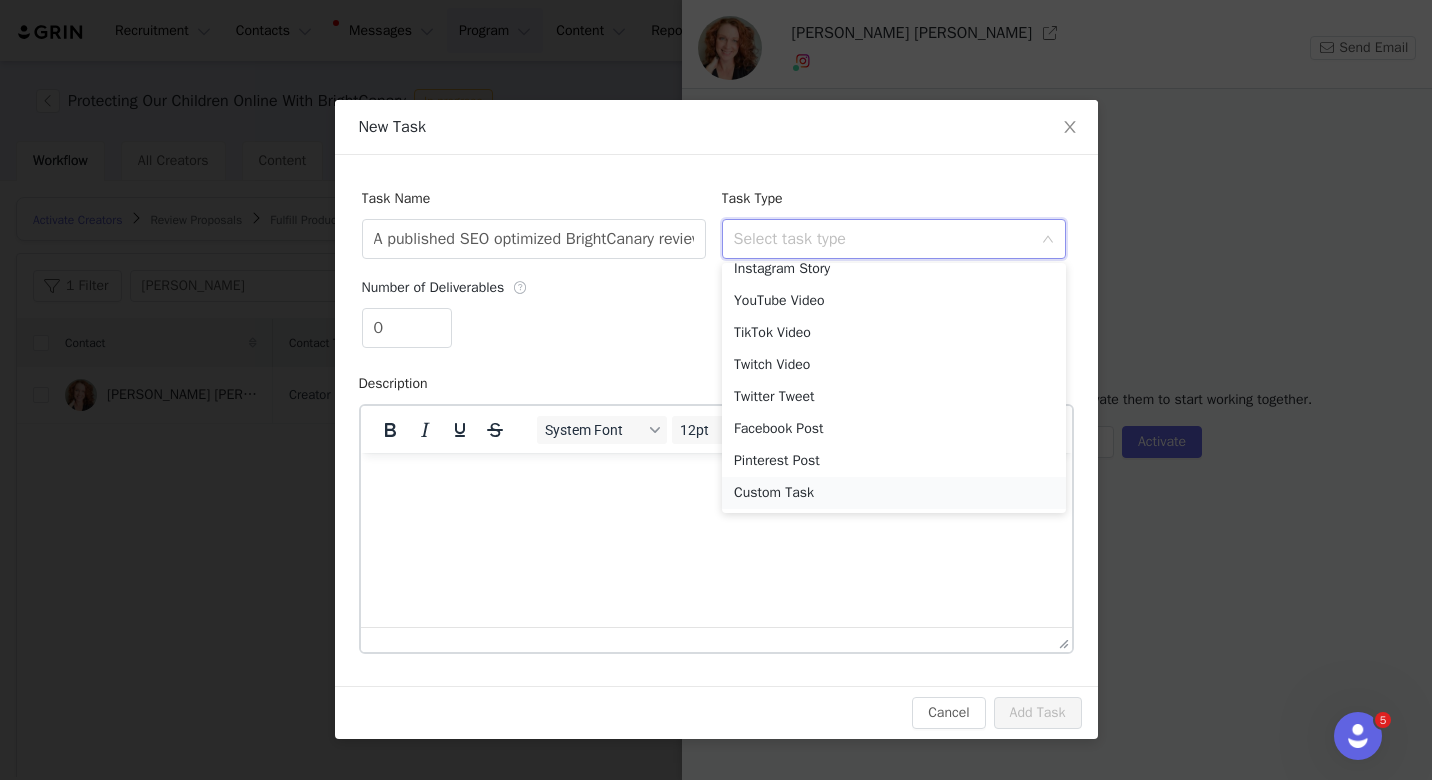click on "Custom Task" at bounding box center (894, 493) 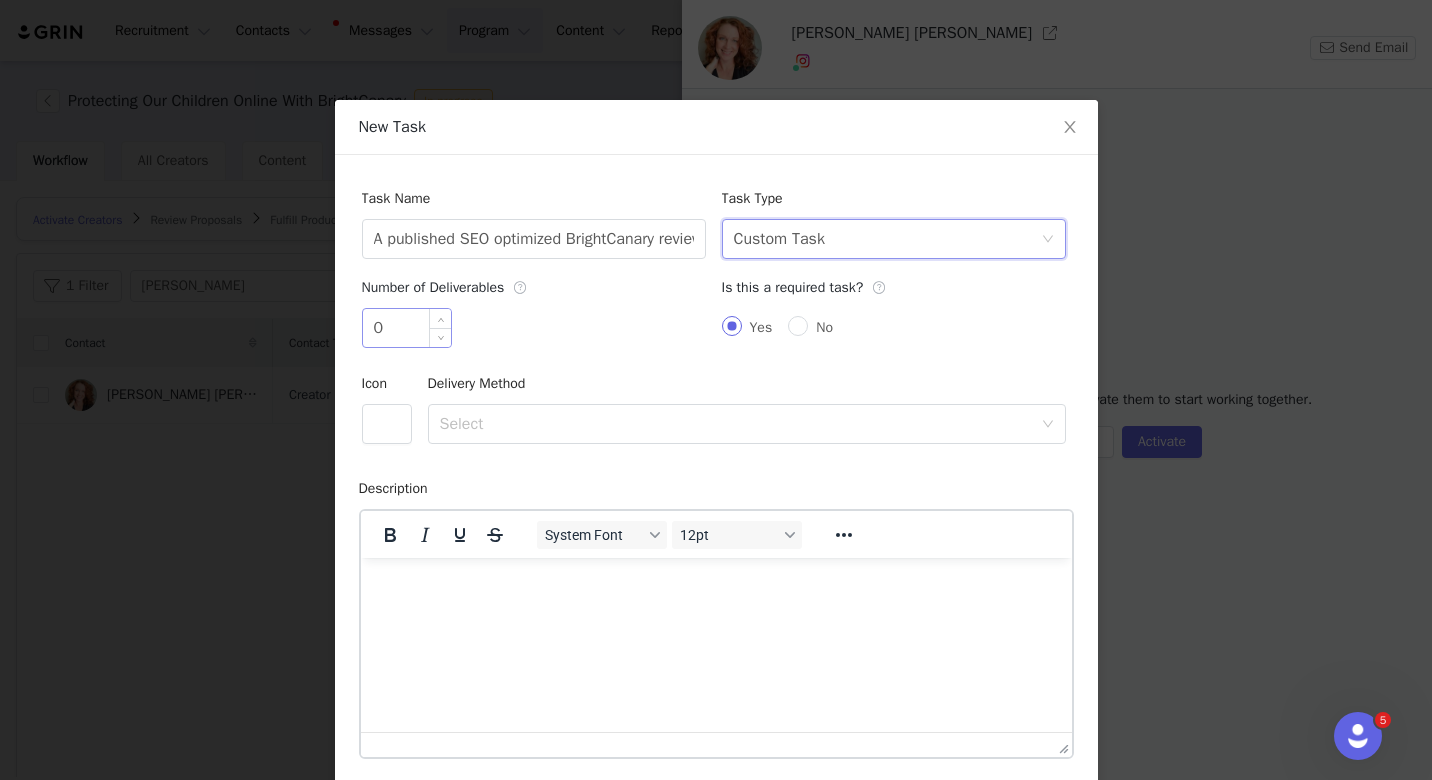 click on "0" at bounding box center [407, 328] 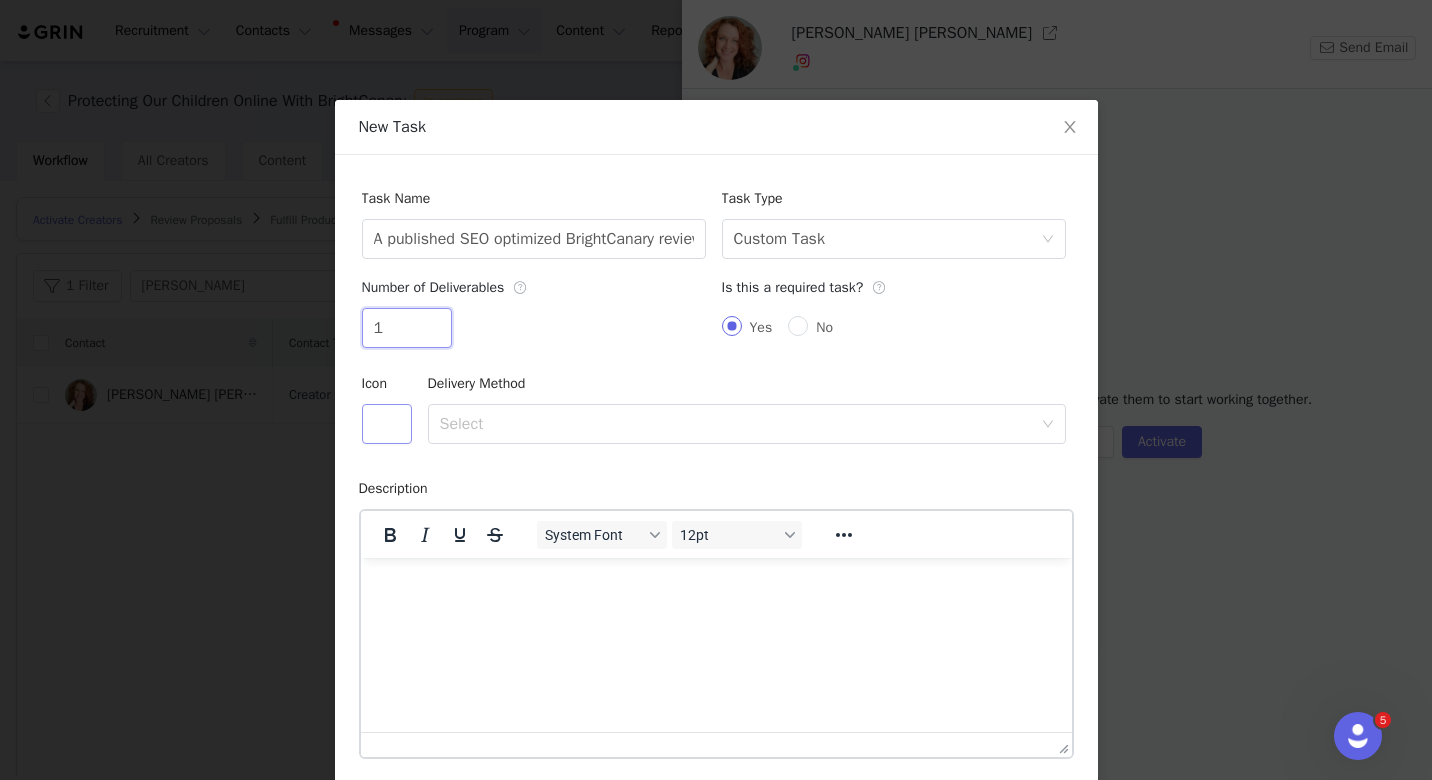 type on "1" 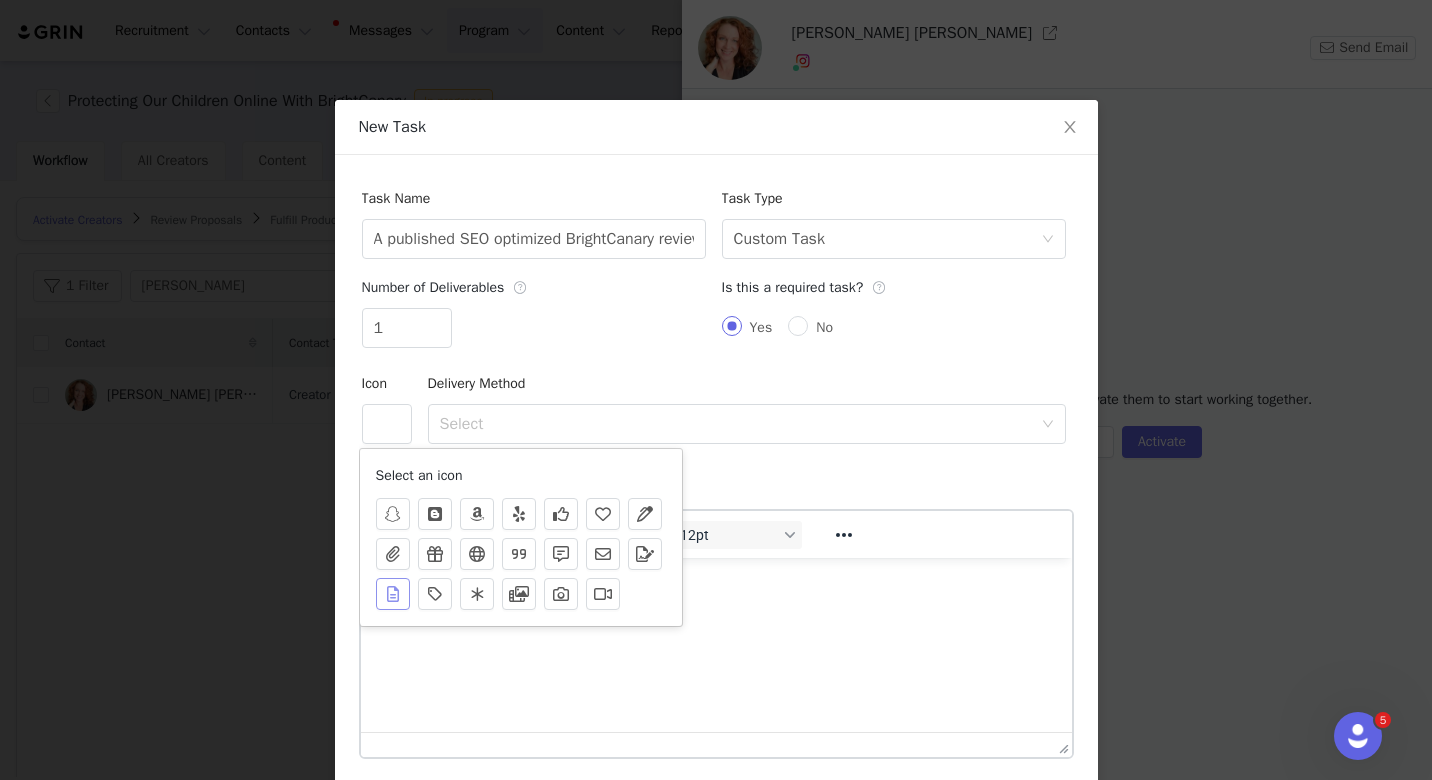 click at bounding box center (393, 594) 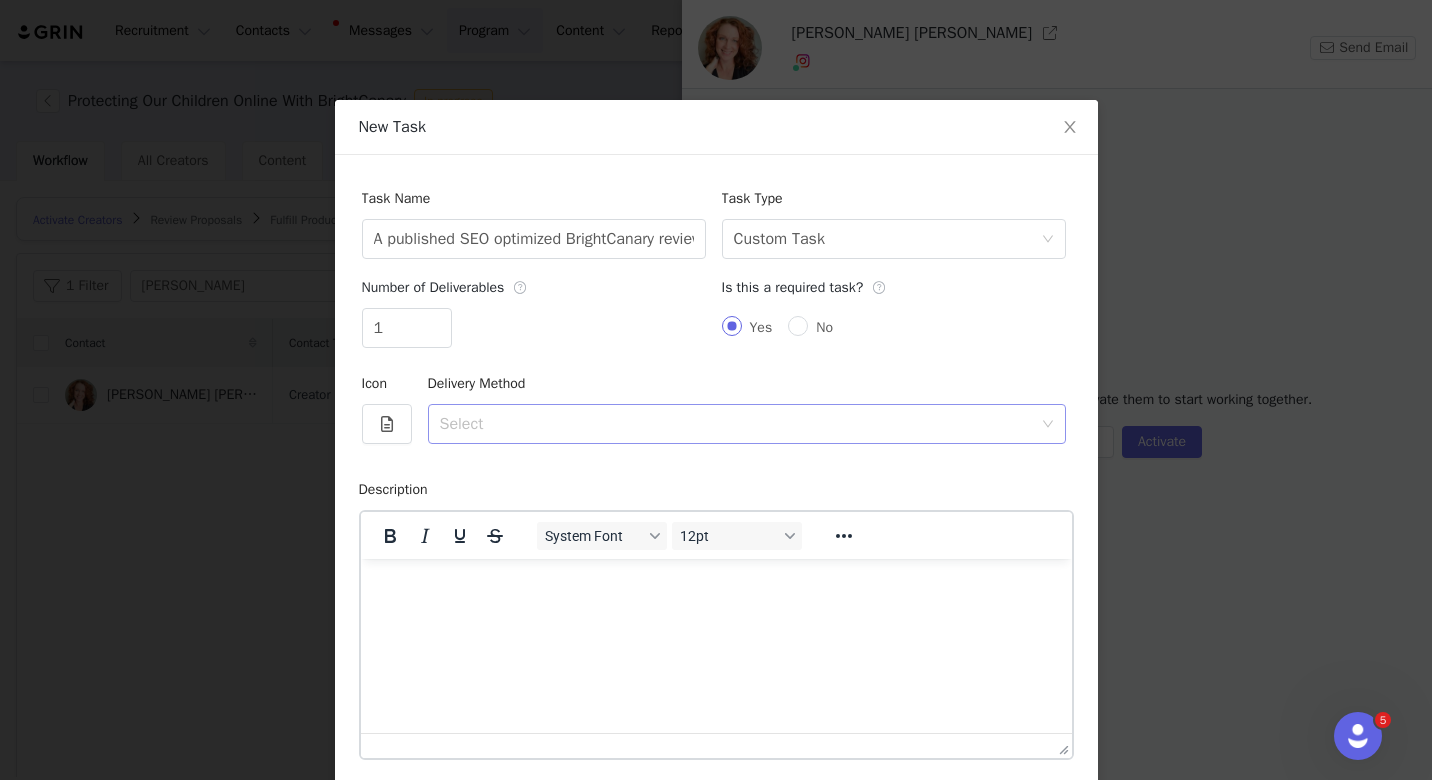 click on "Select" at bounding box center [736, 424] 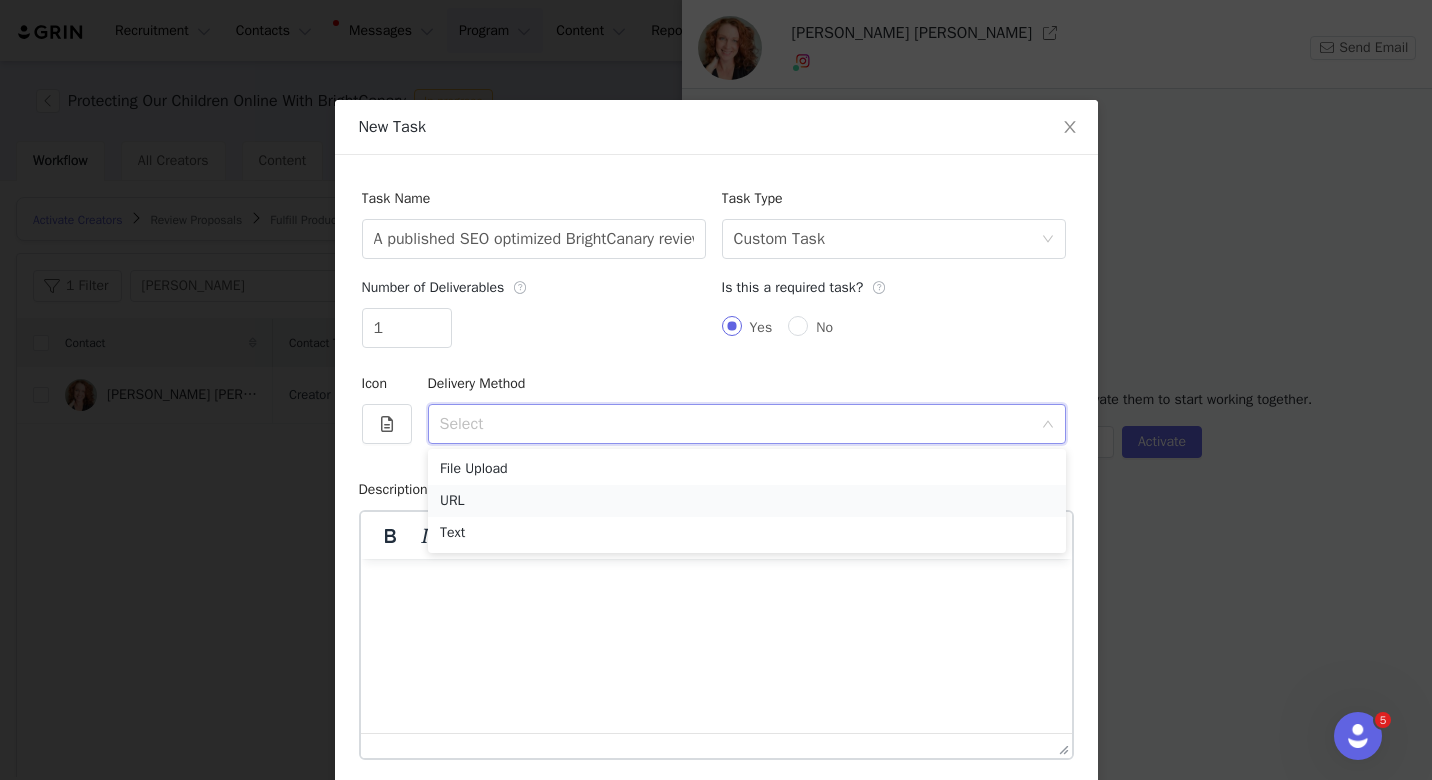 click on "URL" at bounding box center (747, 501) 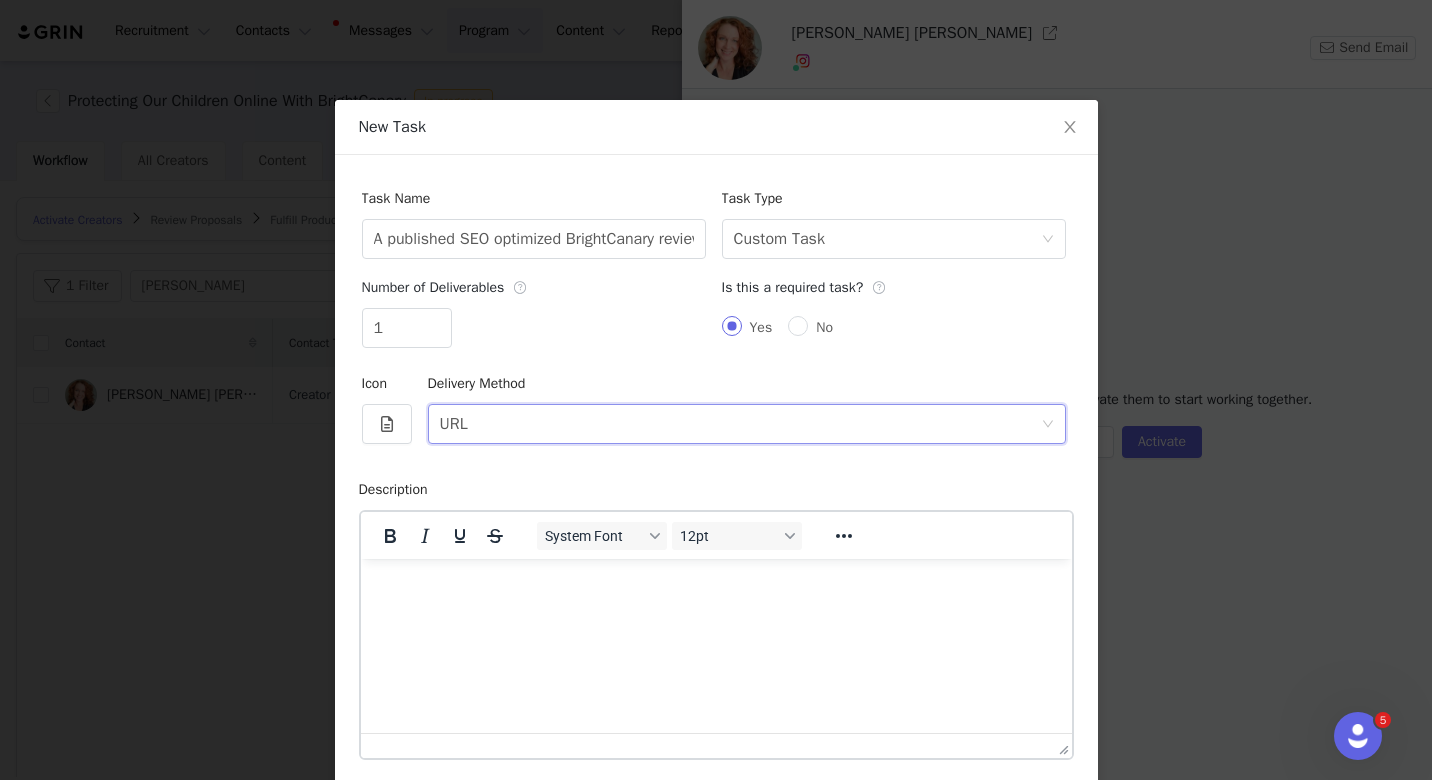 click on "Number of Deliverables 1" at bounding box center [534, 316] 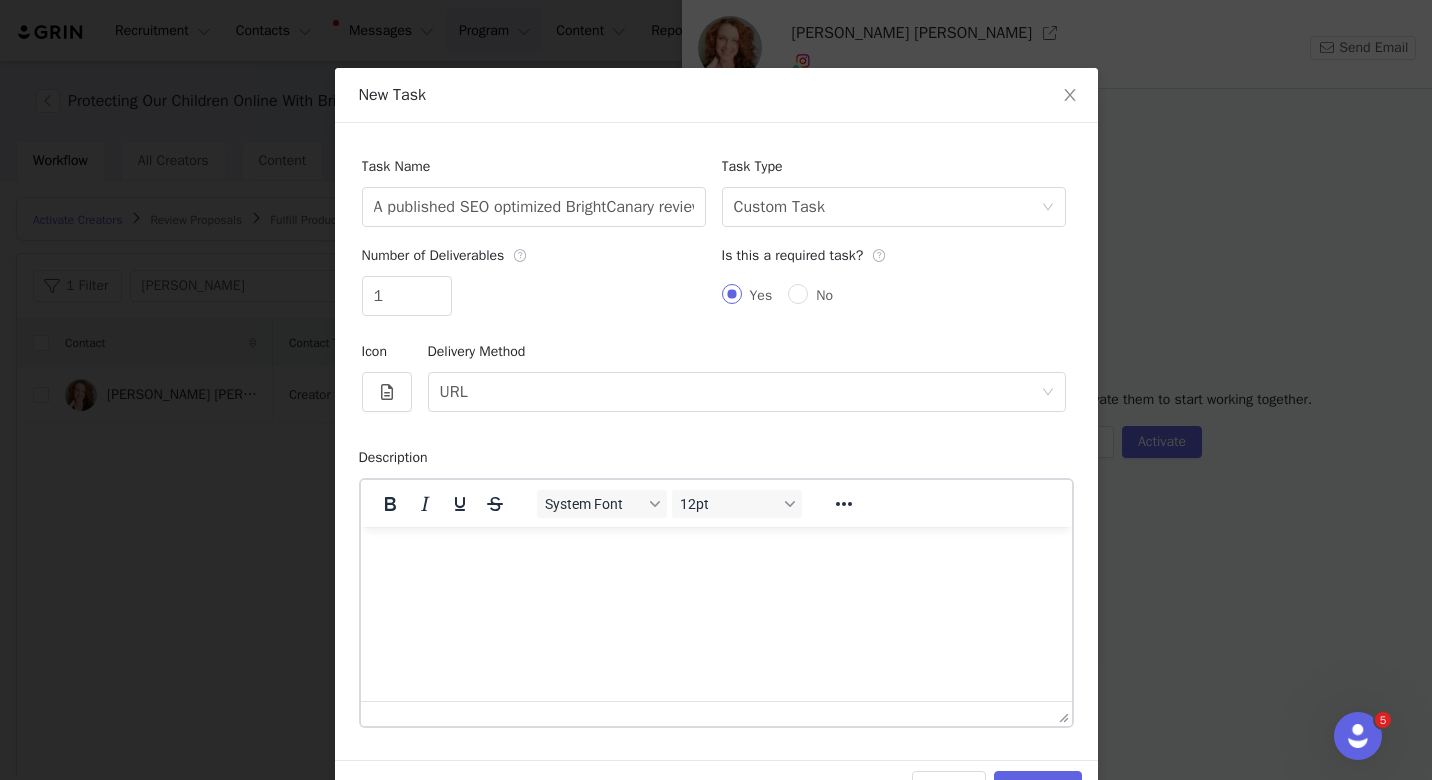 scroll, scrollTop: 88, scrollLeft: 0, axis: vertical 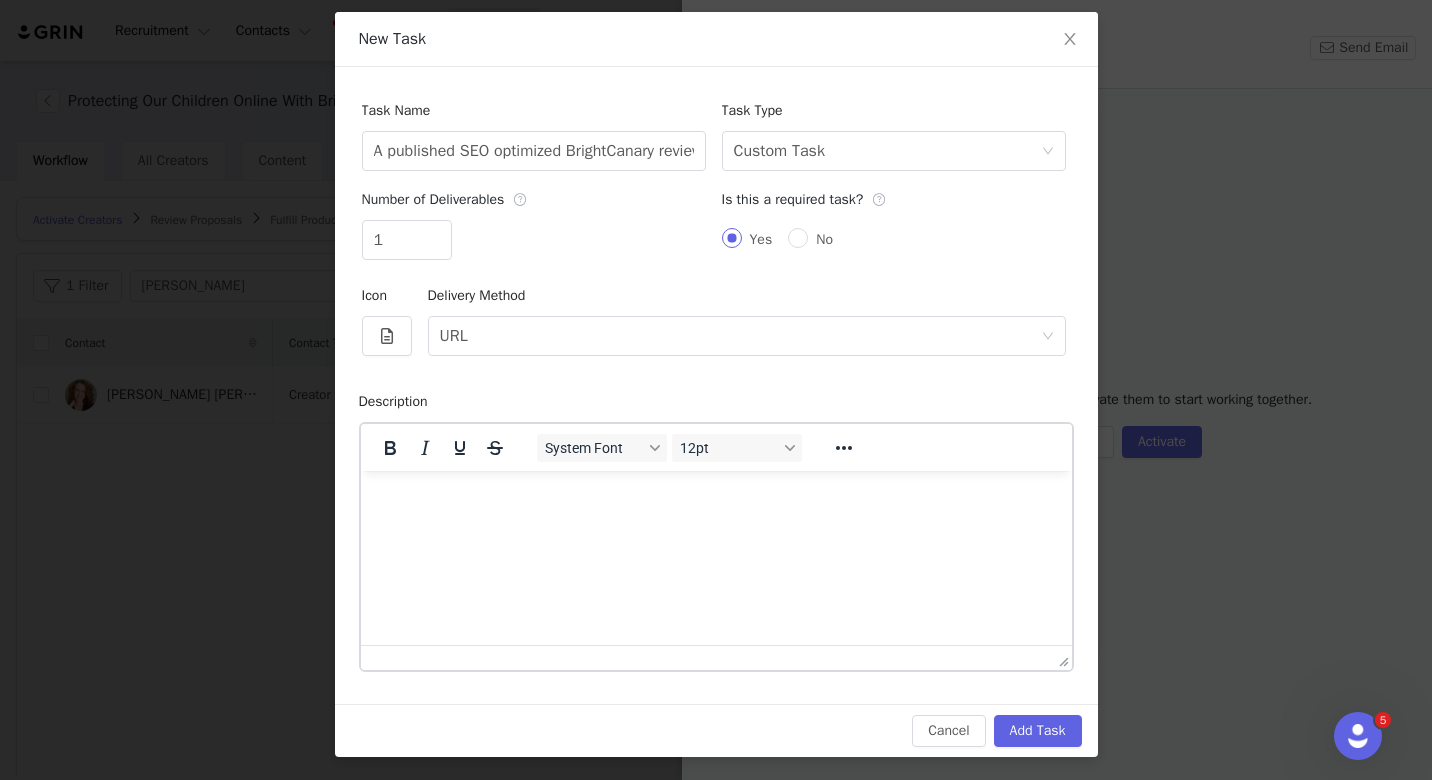 click at bounding box center [715, 498] 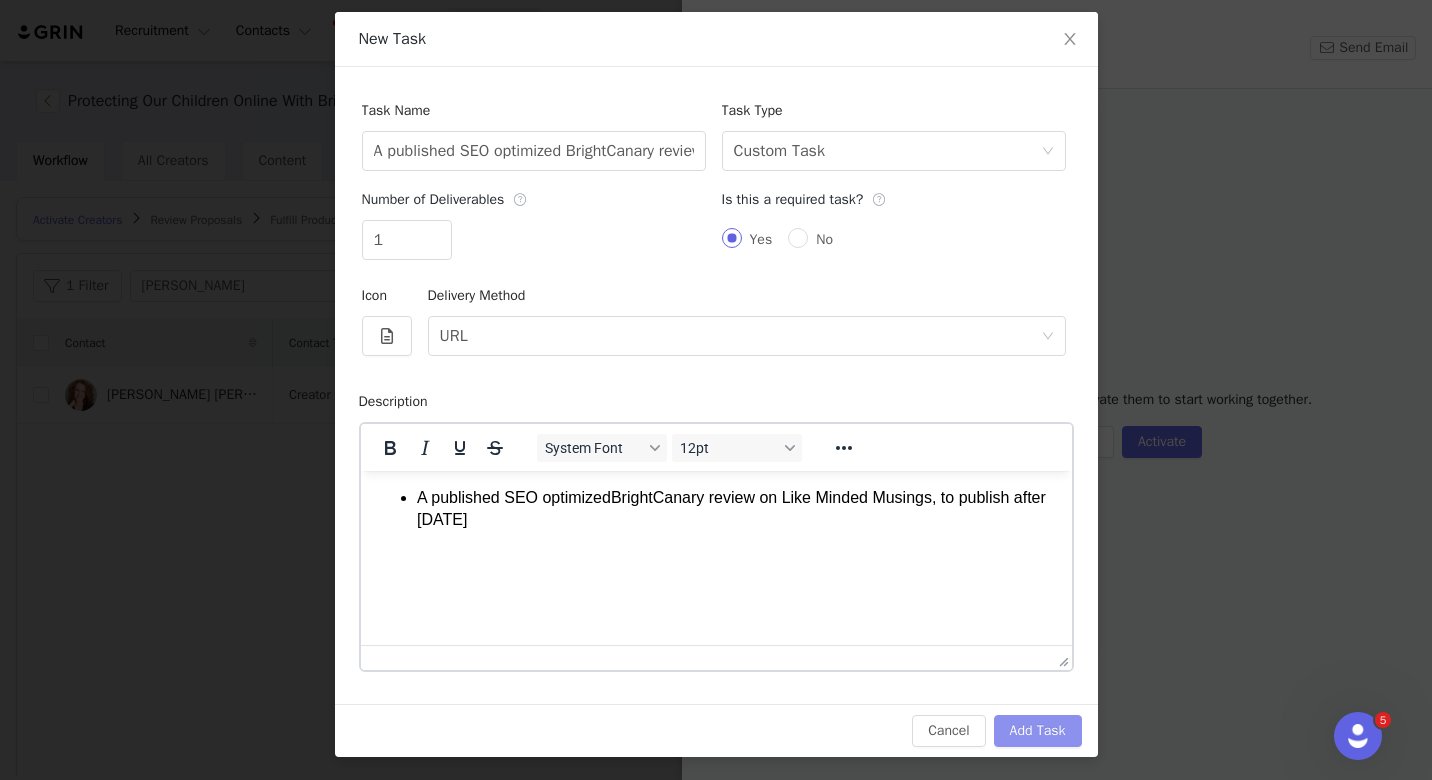 click on "Add Task" at bounding box center (1038, 731) 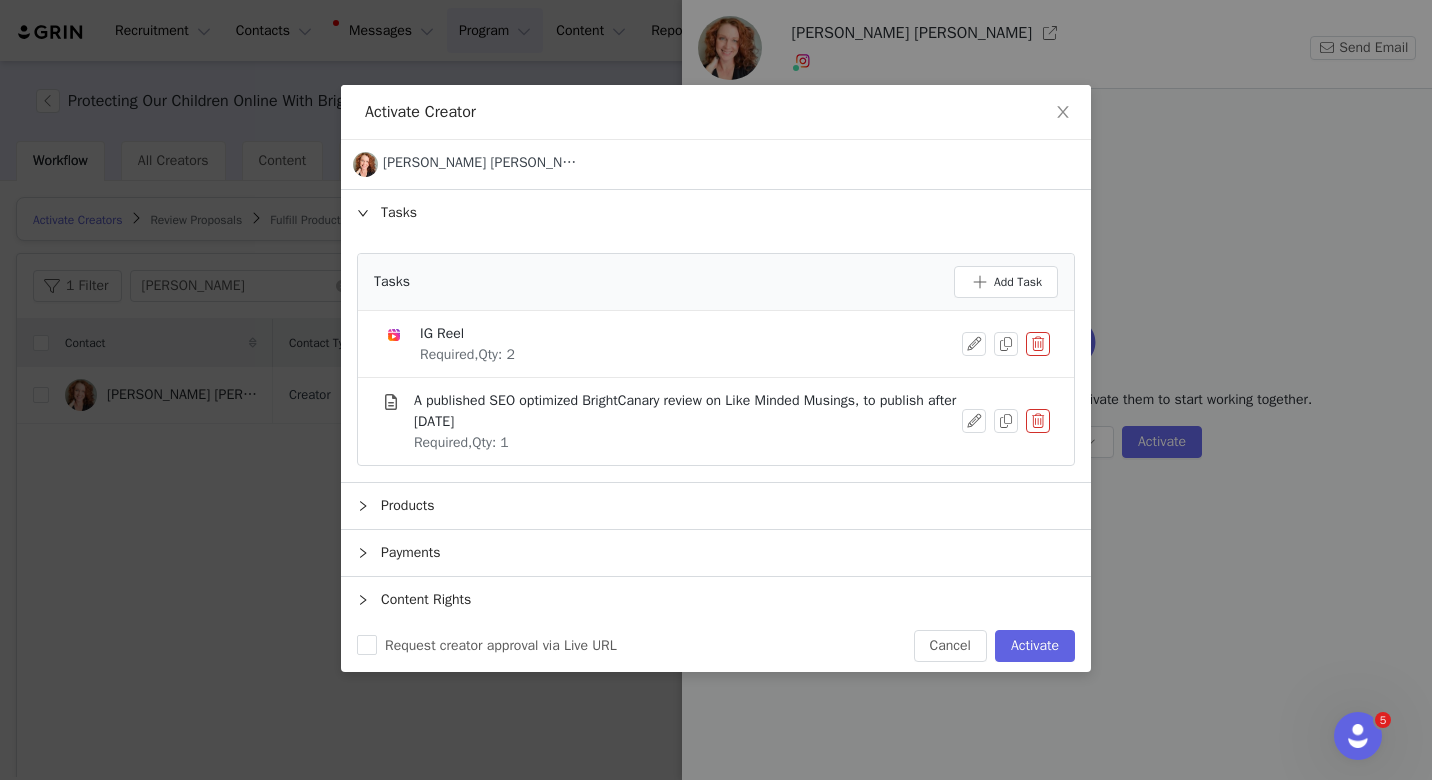 click at bounding box center (1038, 344) 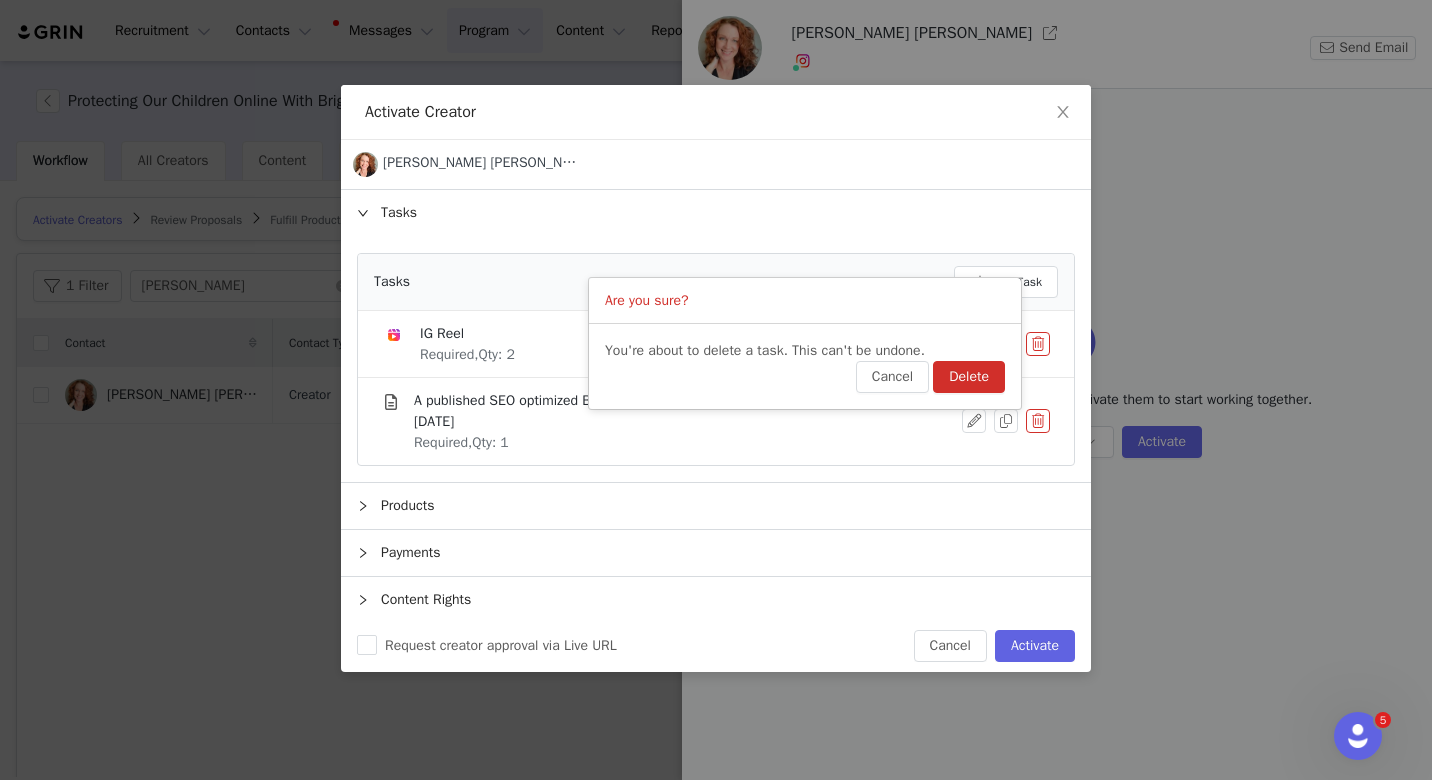 click on "Delete" at bounding box center [969, 377] 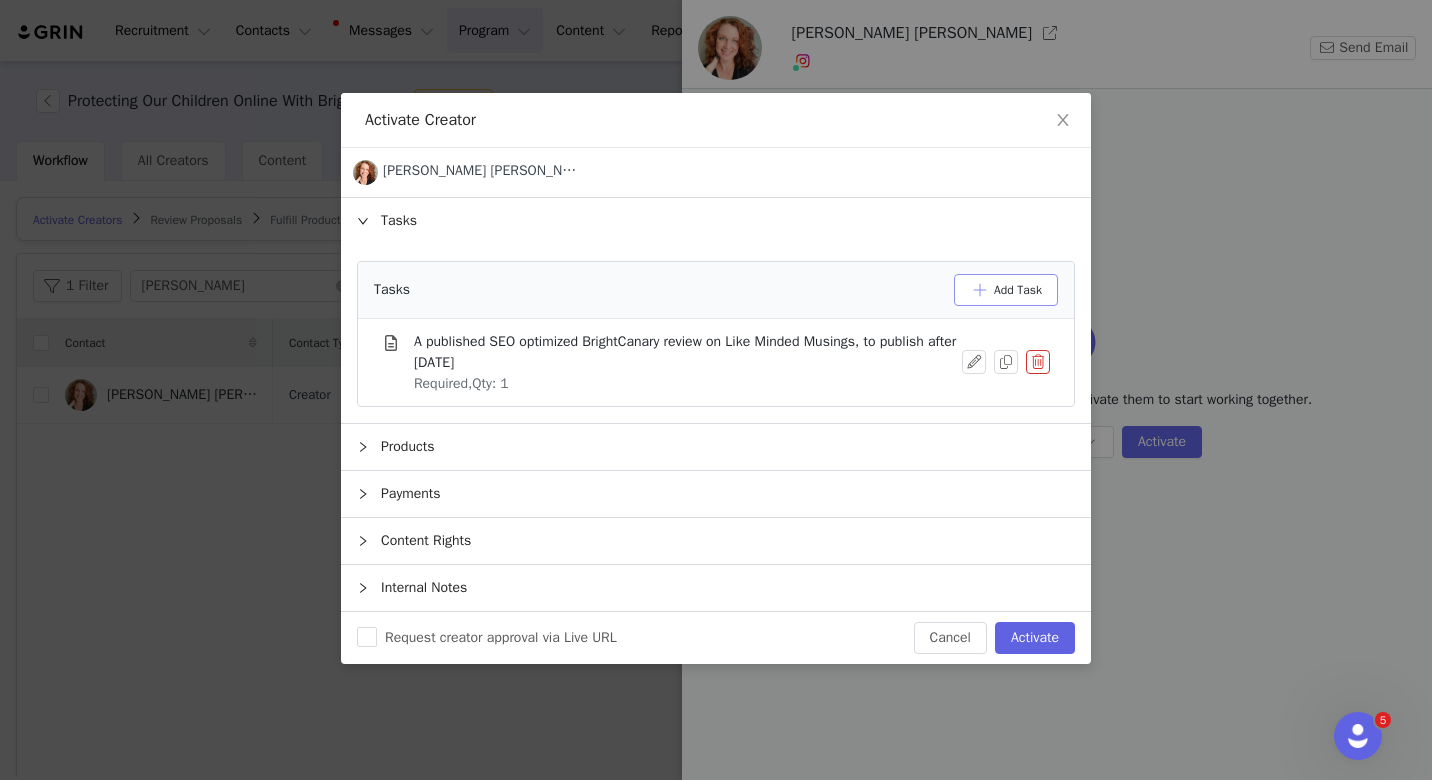 click on "Add Task" at bounding box center [1006, 290] 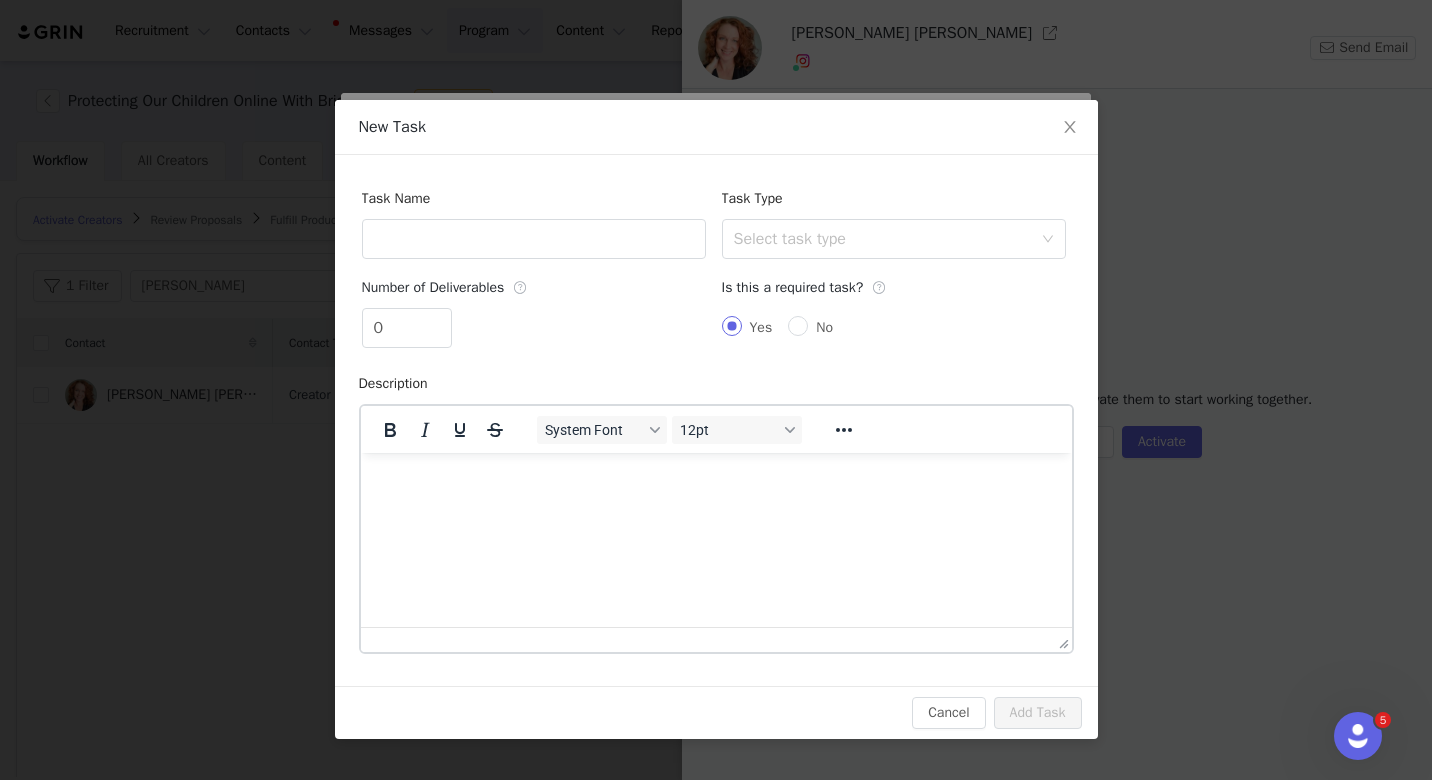 scroll, scrollTop: 0, scrollLeft: 0, axis: both 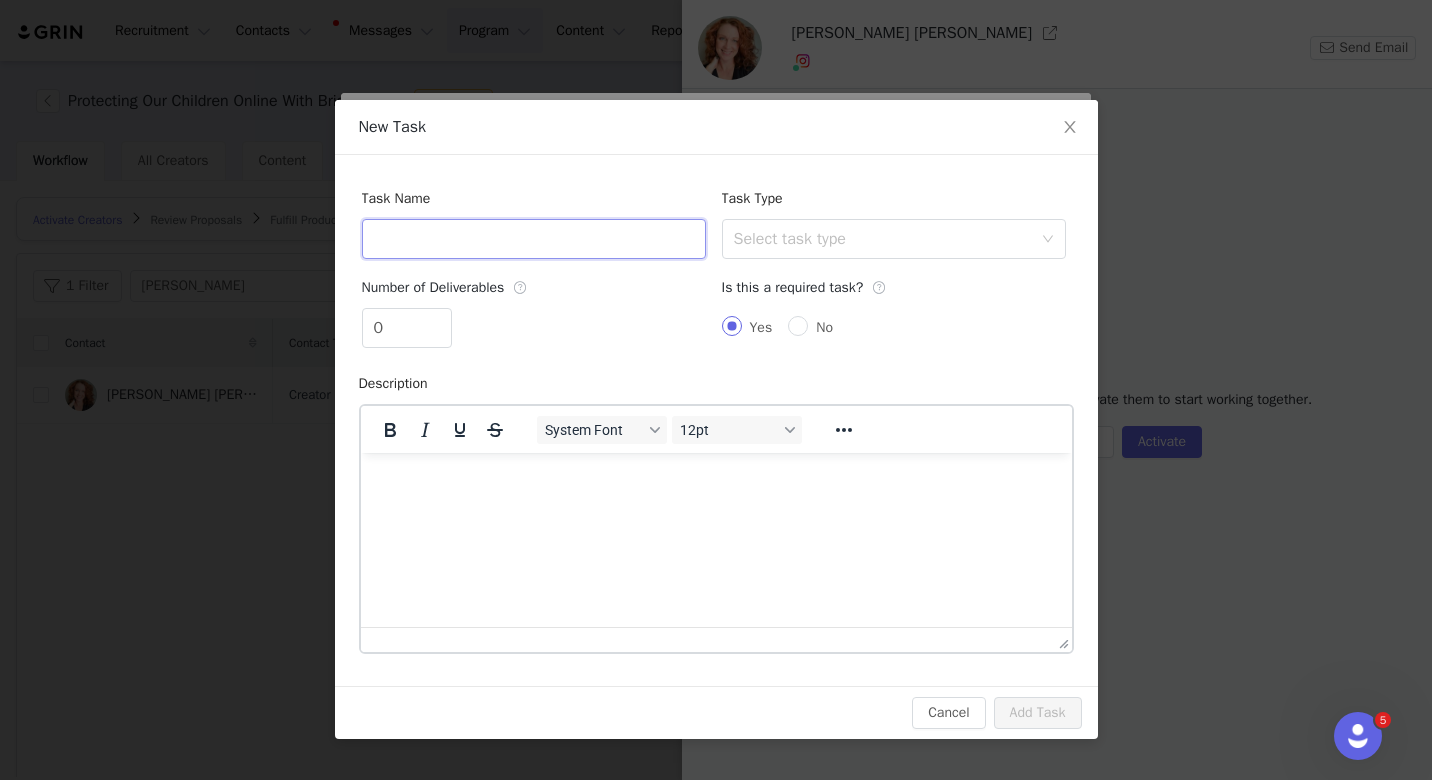 click at bounding box center (534, 239) 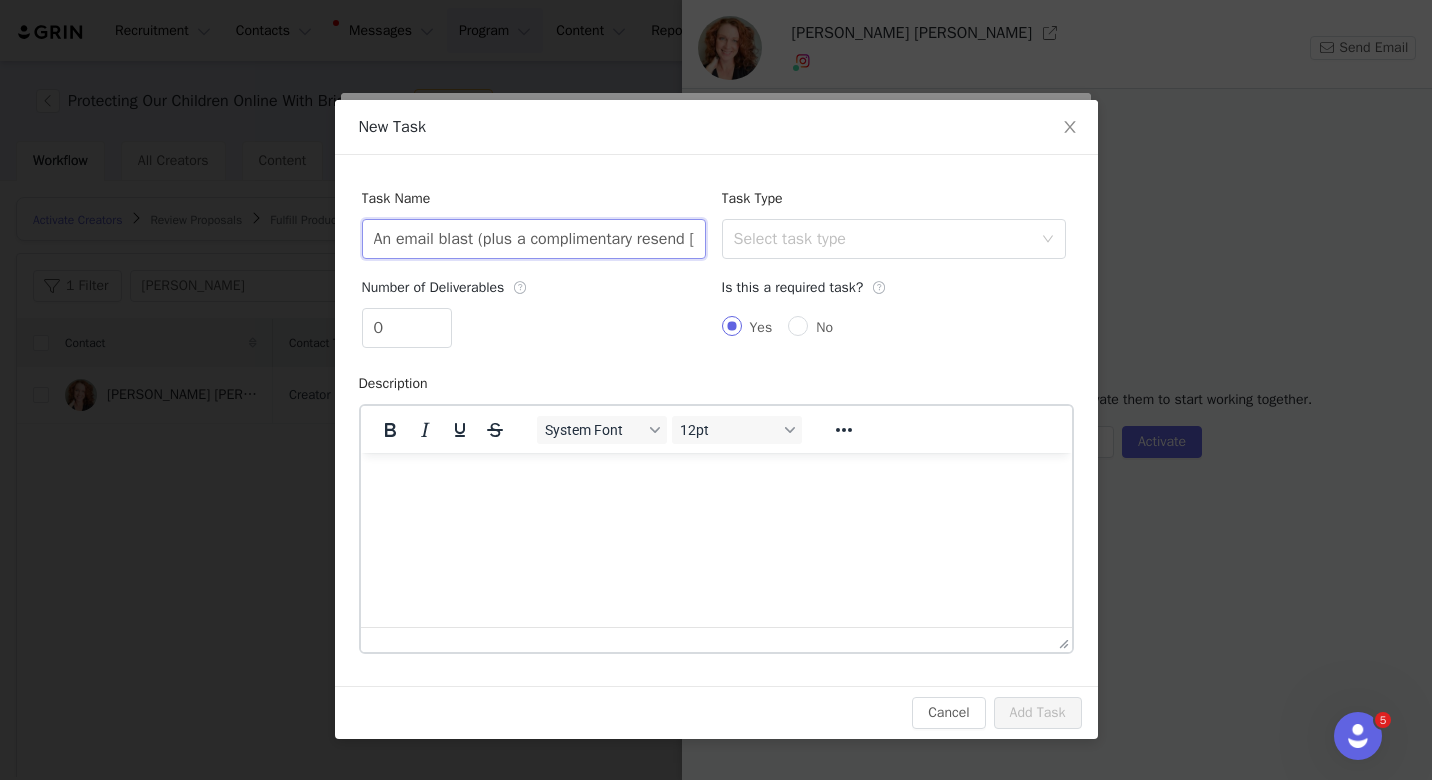 scroll, scrollTop: 0, scrollLeft: 383, axis: horizontal 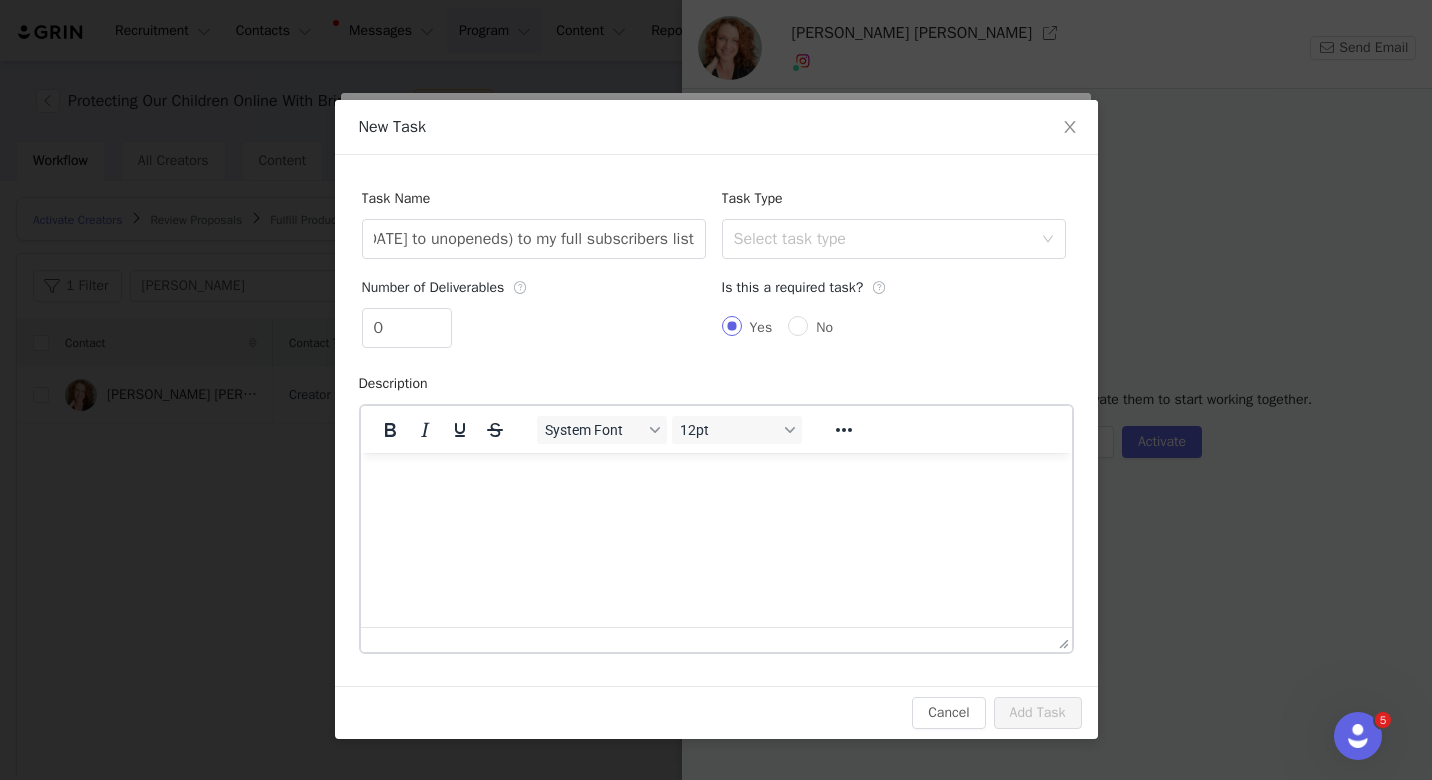 click at bounding box center (715, 480) 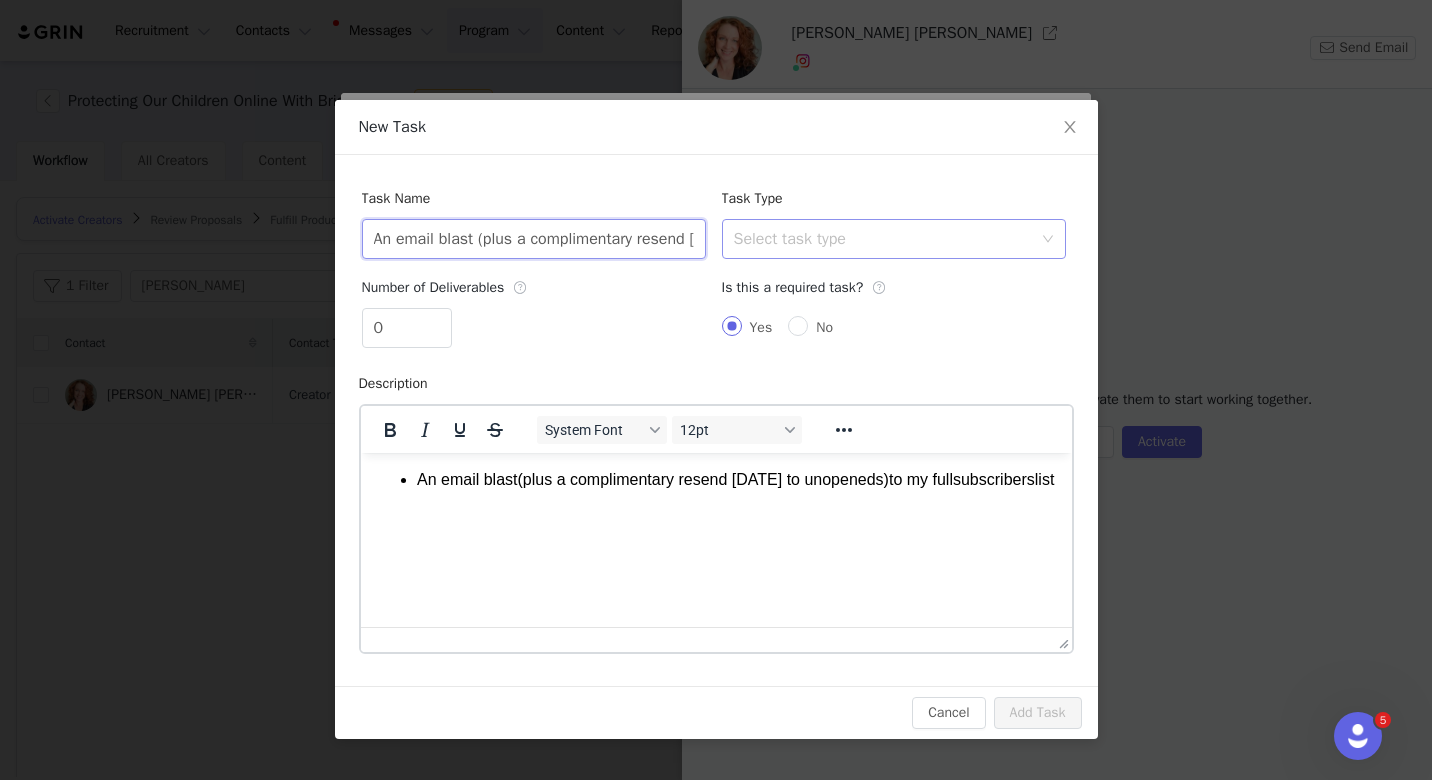 scroll, scrollTop: 0, scrollLeft: 383, axis: horizontal 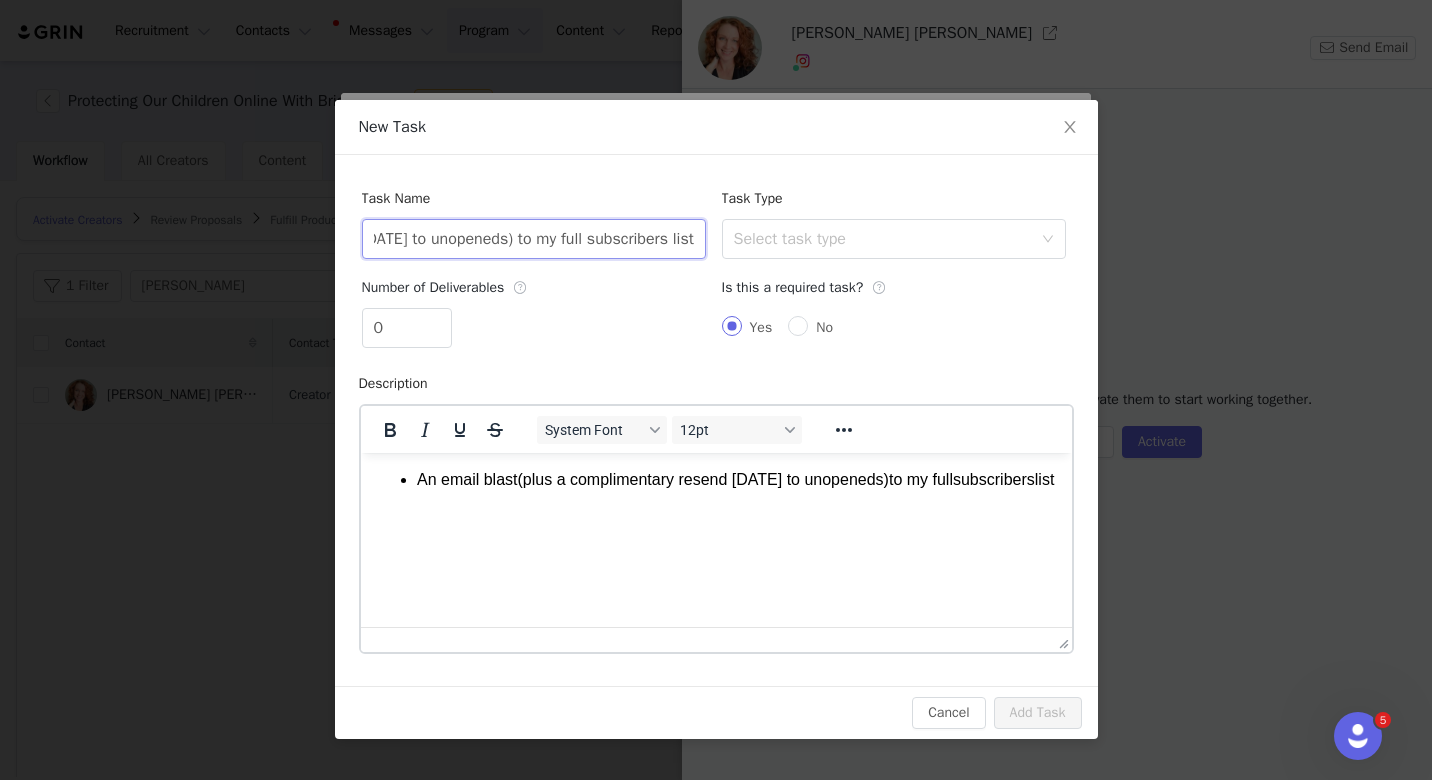 drag, startPoint x: 479, startPoint y: 237, endPoint x: 827, endPoint y: 263, distance: 348.9699 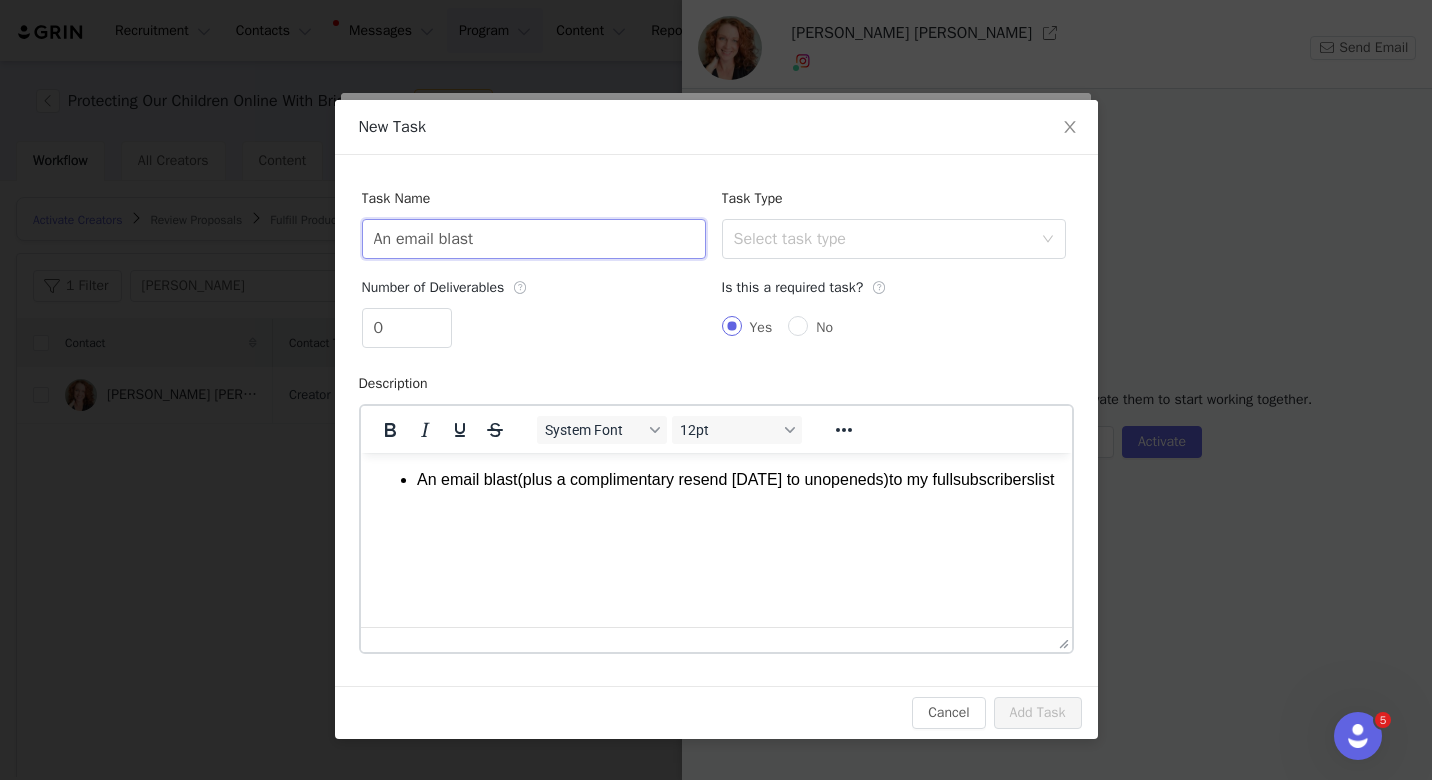 scroll, scrollTop: 0, scrollLeft: 0, axis: both 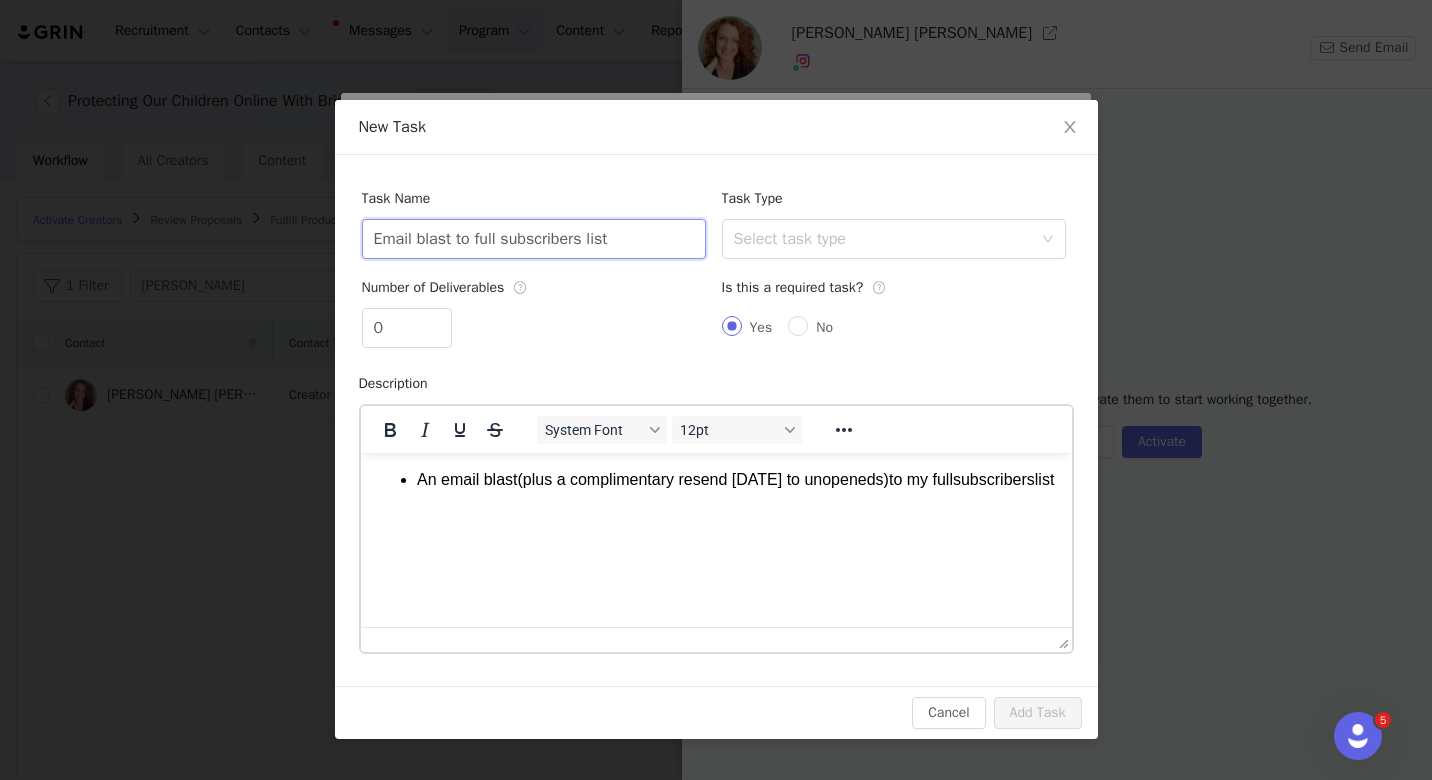 type on "Email blast to full subscribers list" 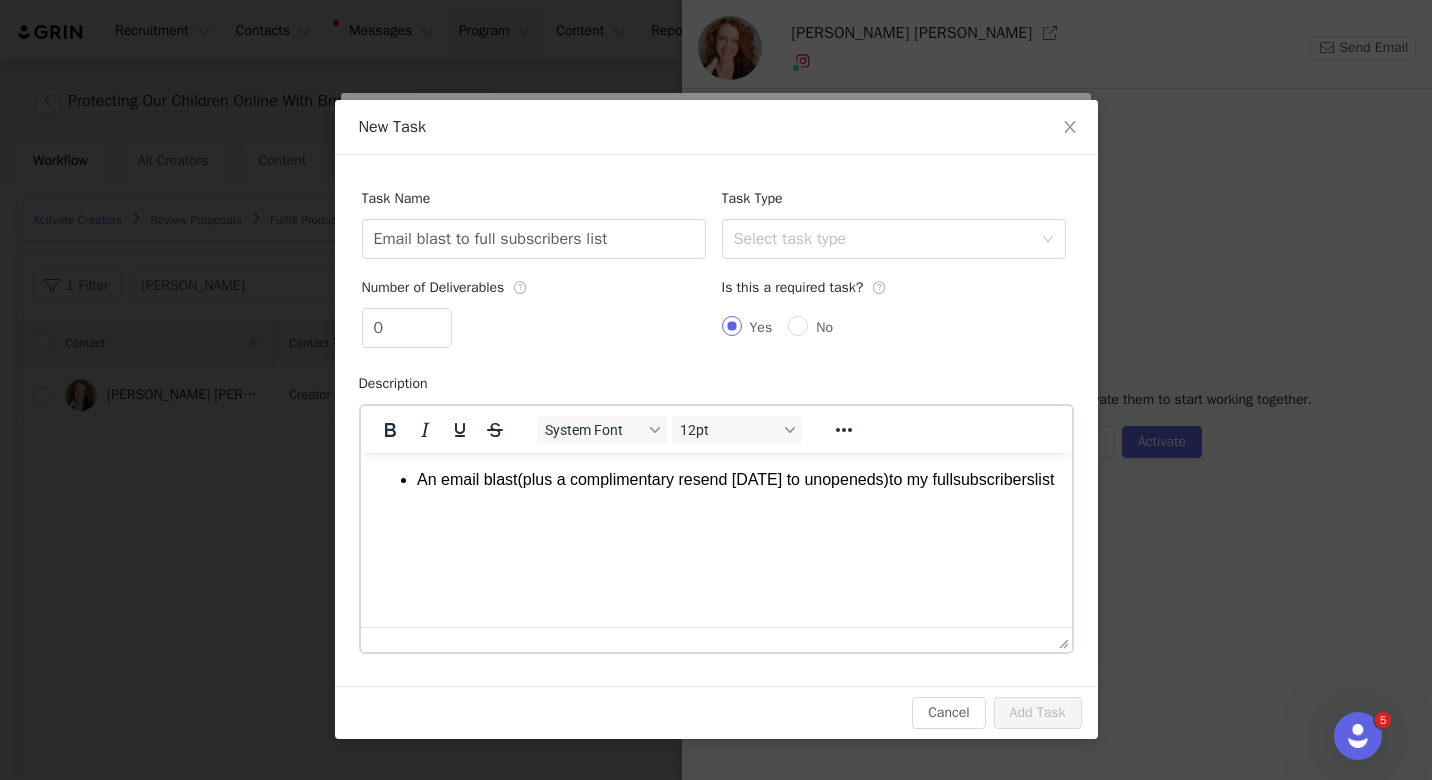 click on "y full" at bounding box center (935, 479) 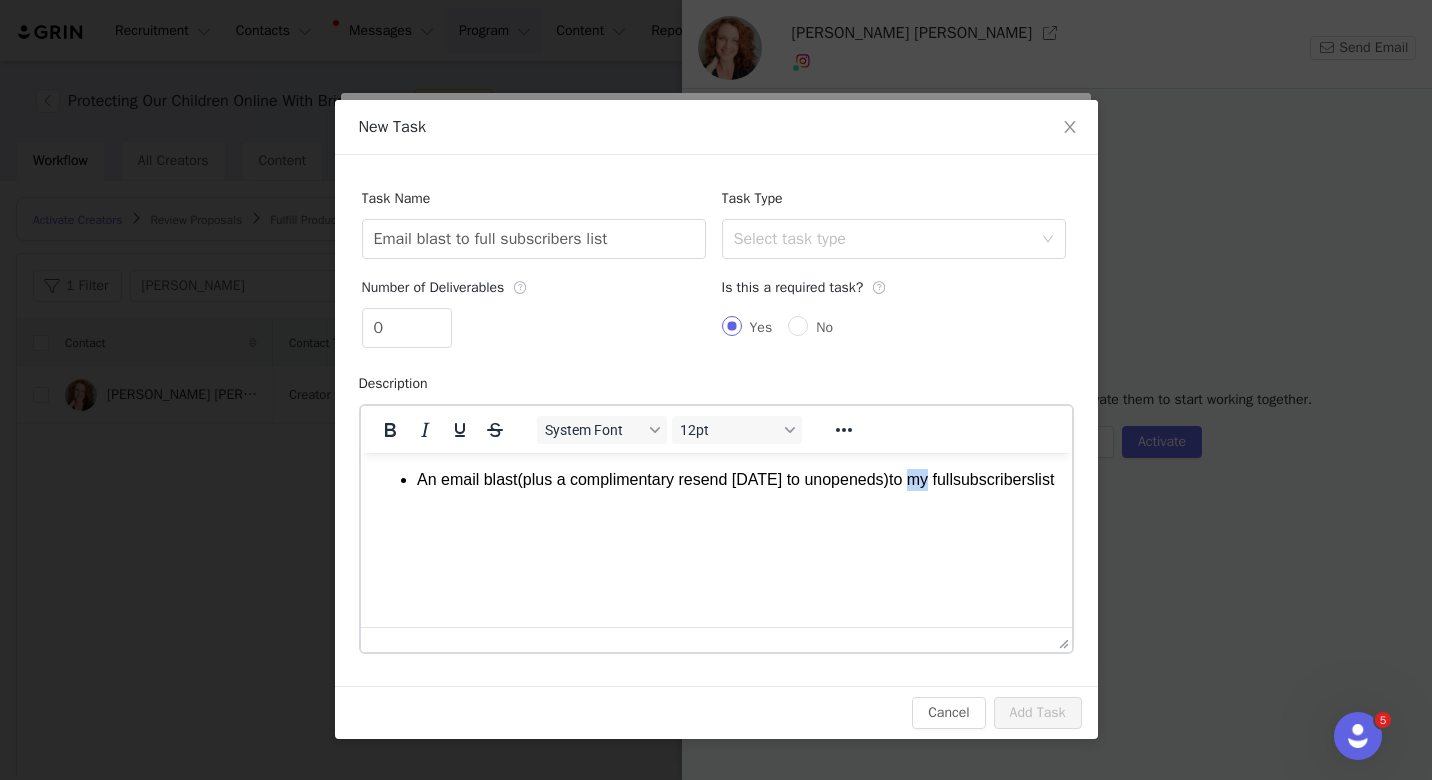 type 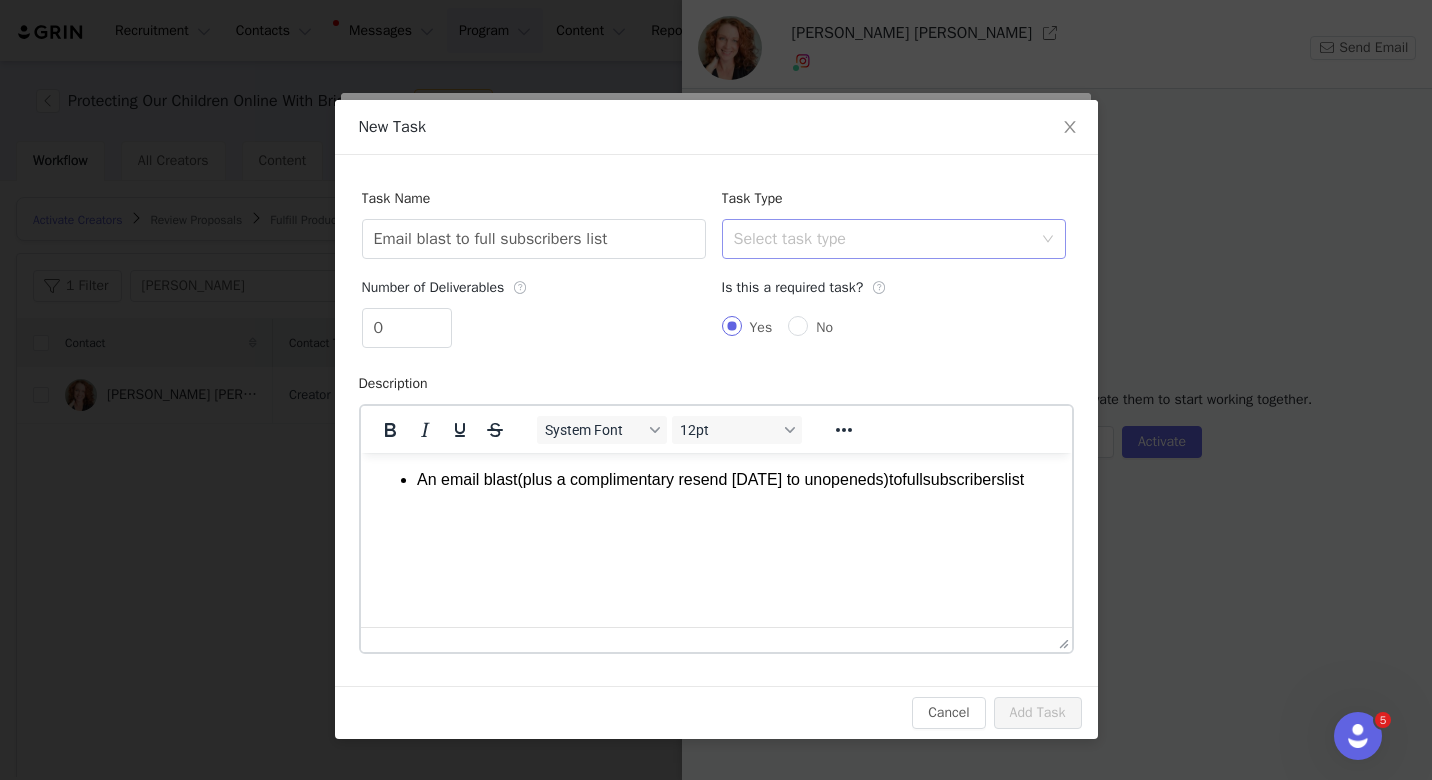 click on "Select task type" at bounding box center (883, 239) 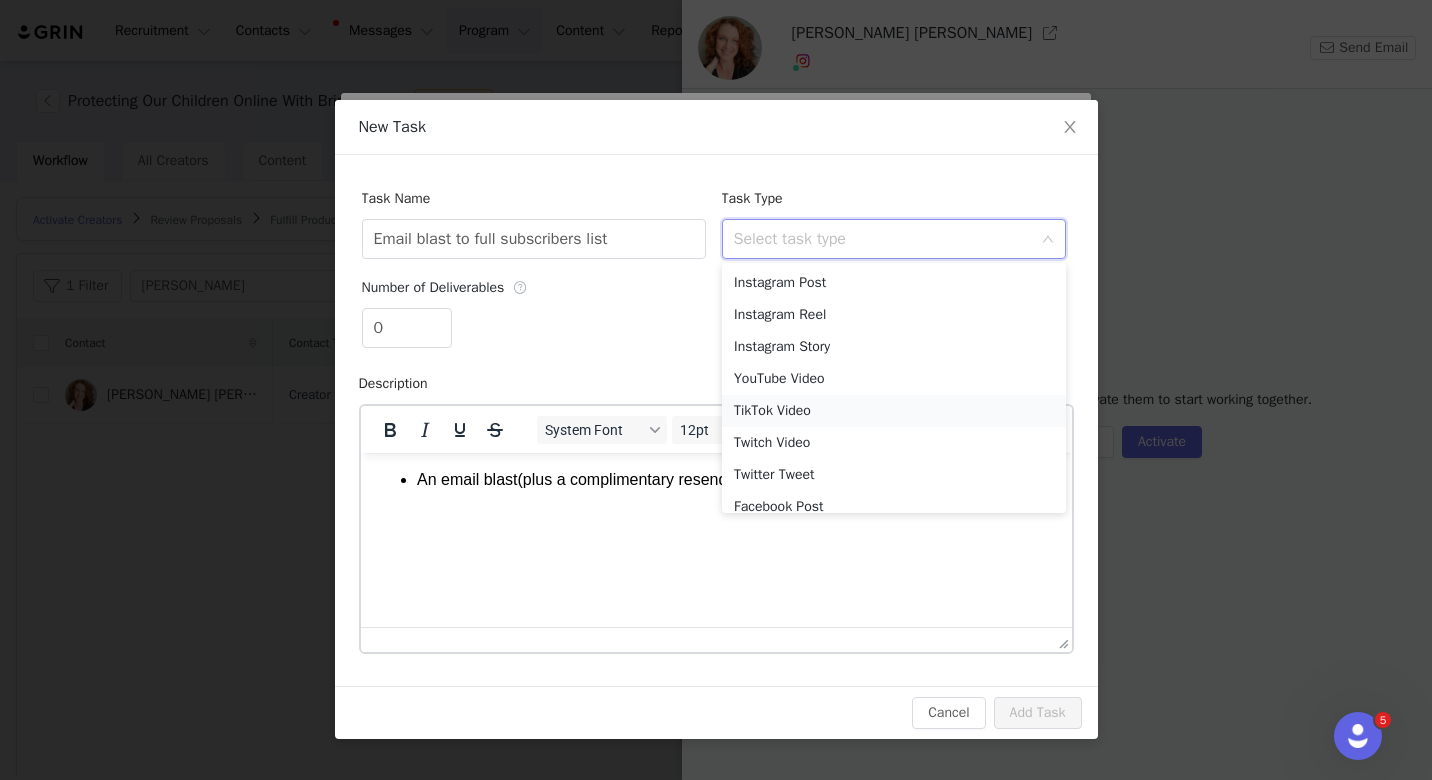 scroll, scrollTop: 78, scrollLeft: 0, axis: vertical 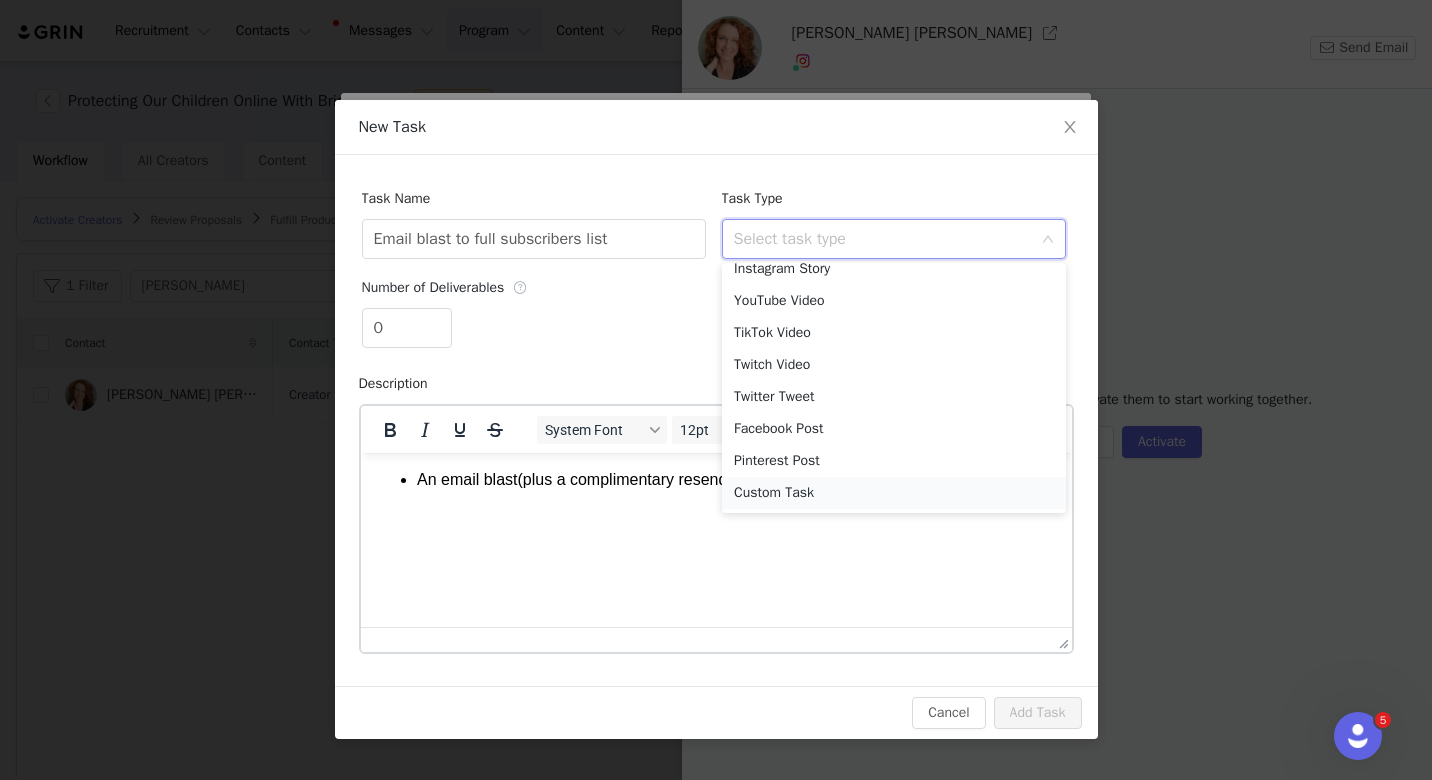 click on "Custom Task" at bounding box center [894, 493] 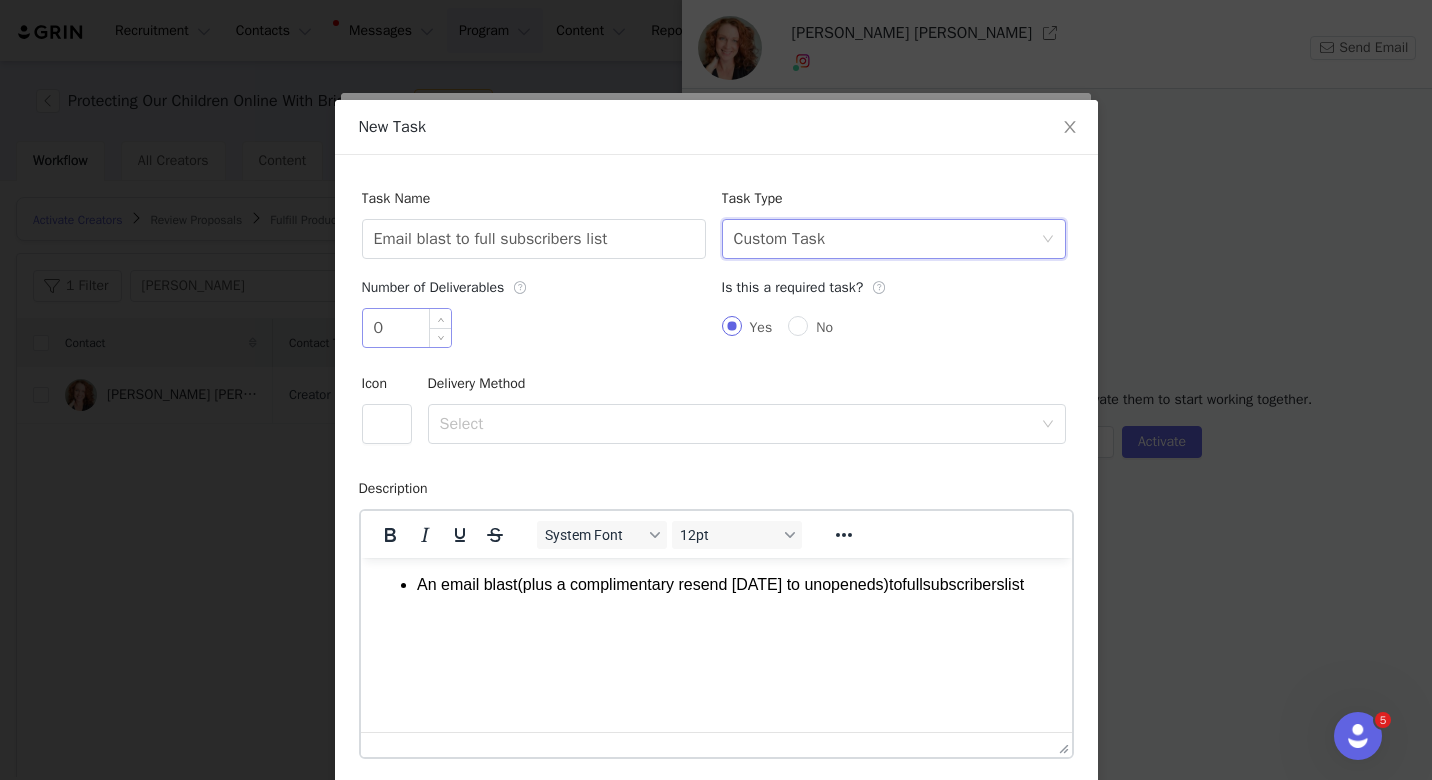 click on "0" at bounding box center [407, 328] 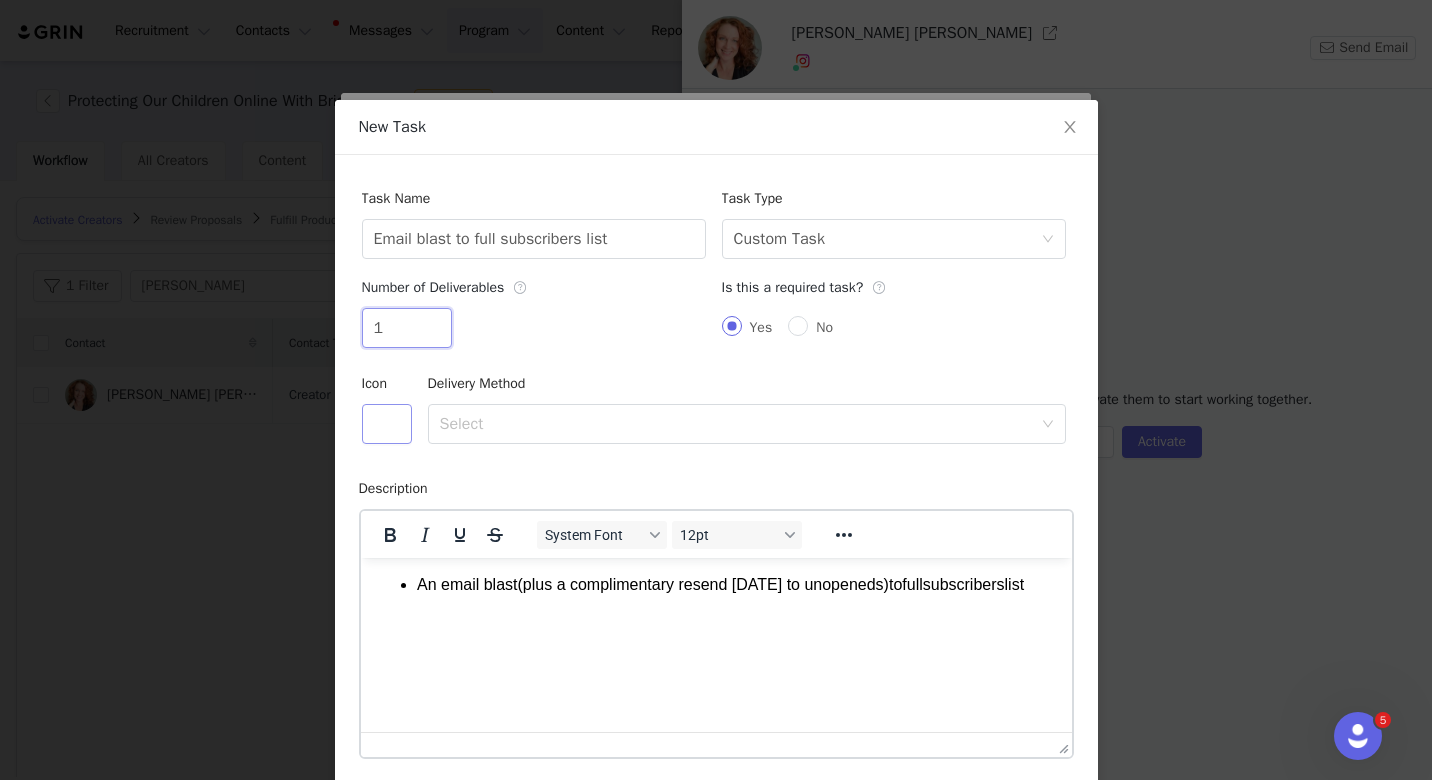 type on "1" 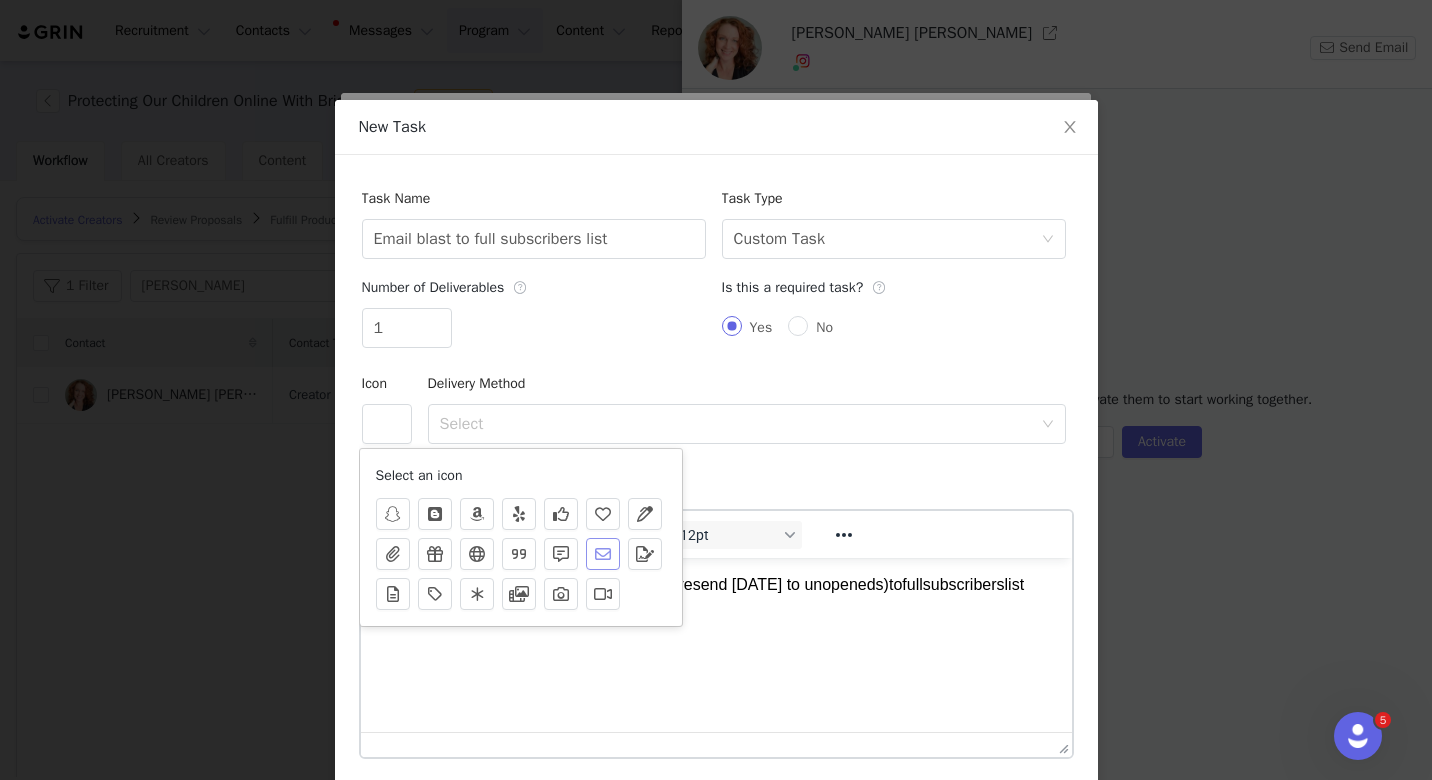 click at bounding box center (603, 554) 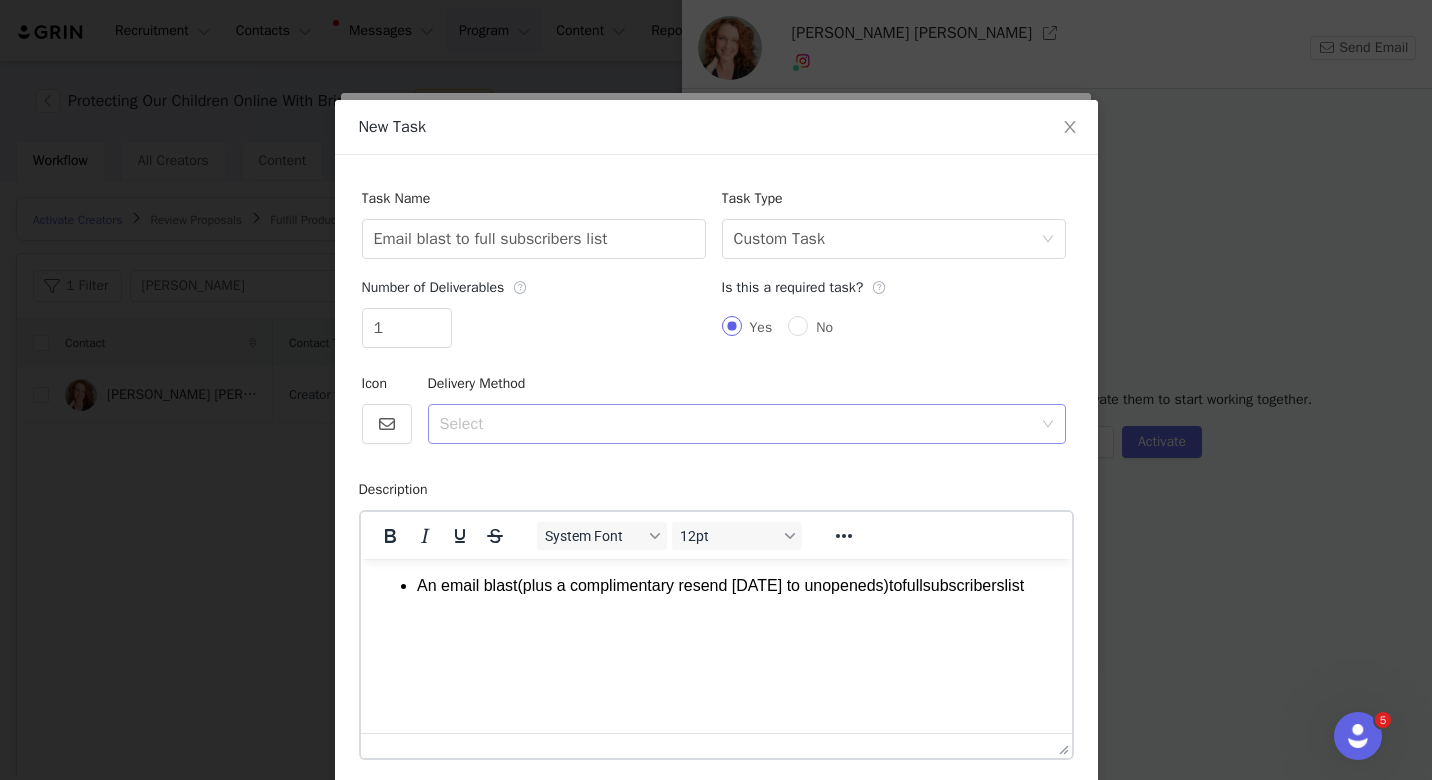click on "Select" at bounding box center [740, 424] 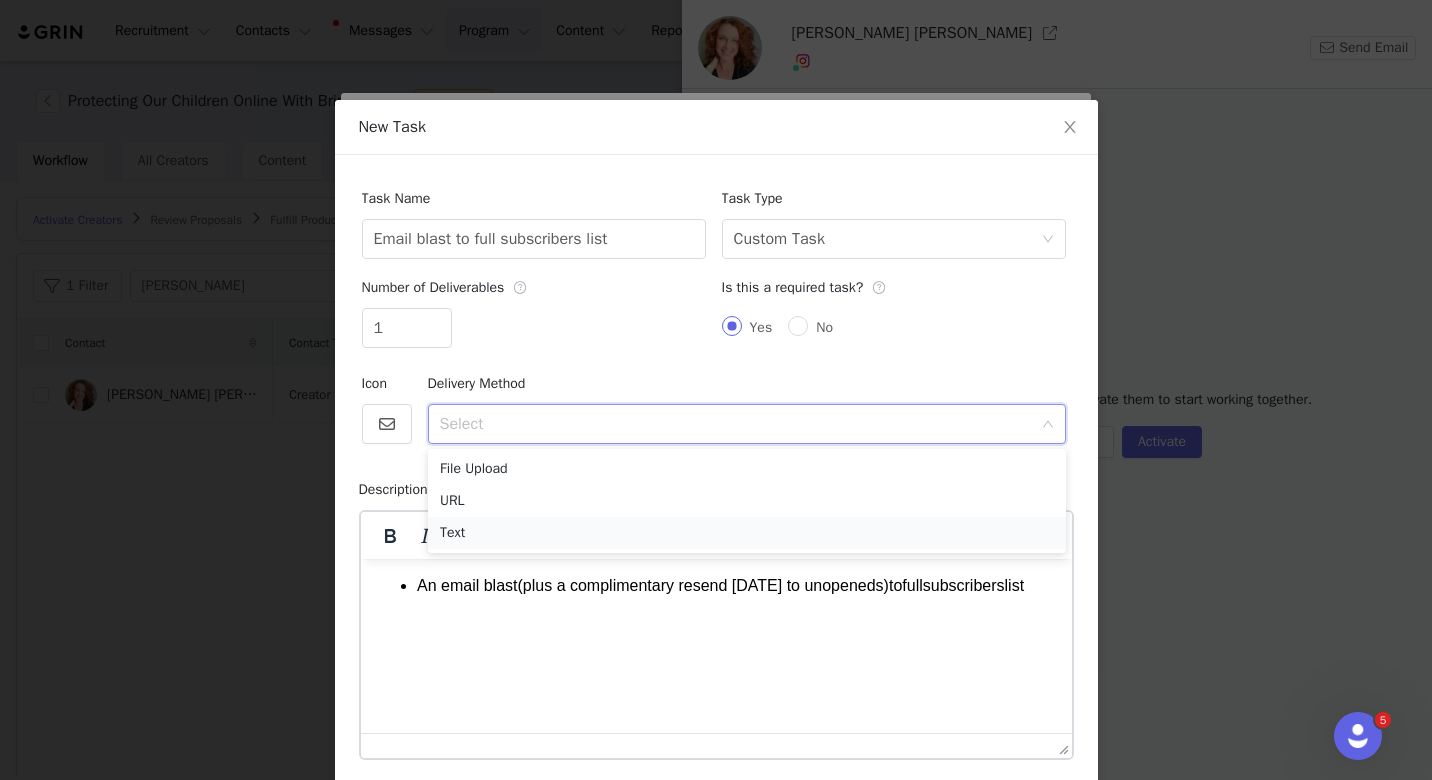 click on "Text" at bounding box center (747, 533) 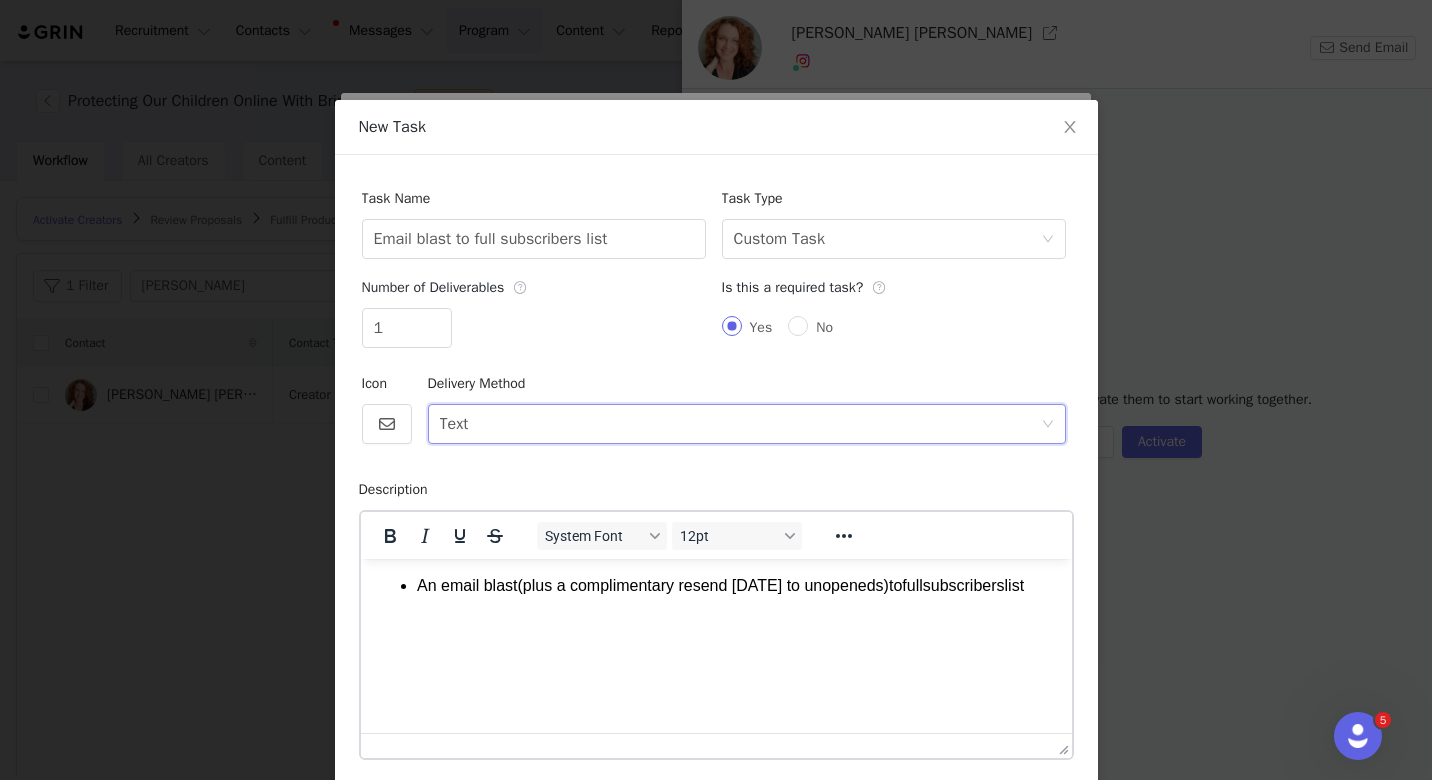 click on "1" at bounding box center [534, 332] 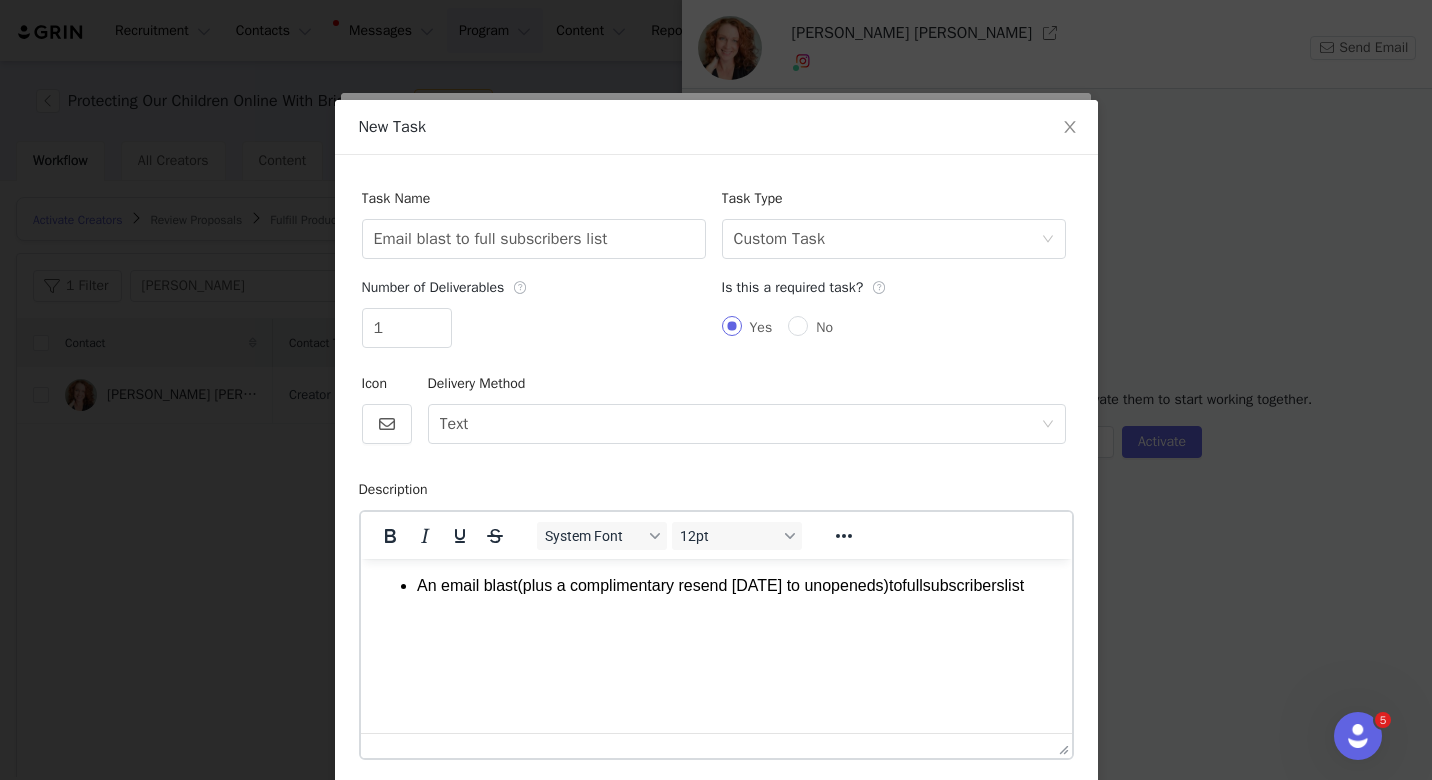 scroll, scrollTop: 88, scrollLeft: 0, axis: vertical 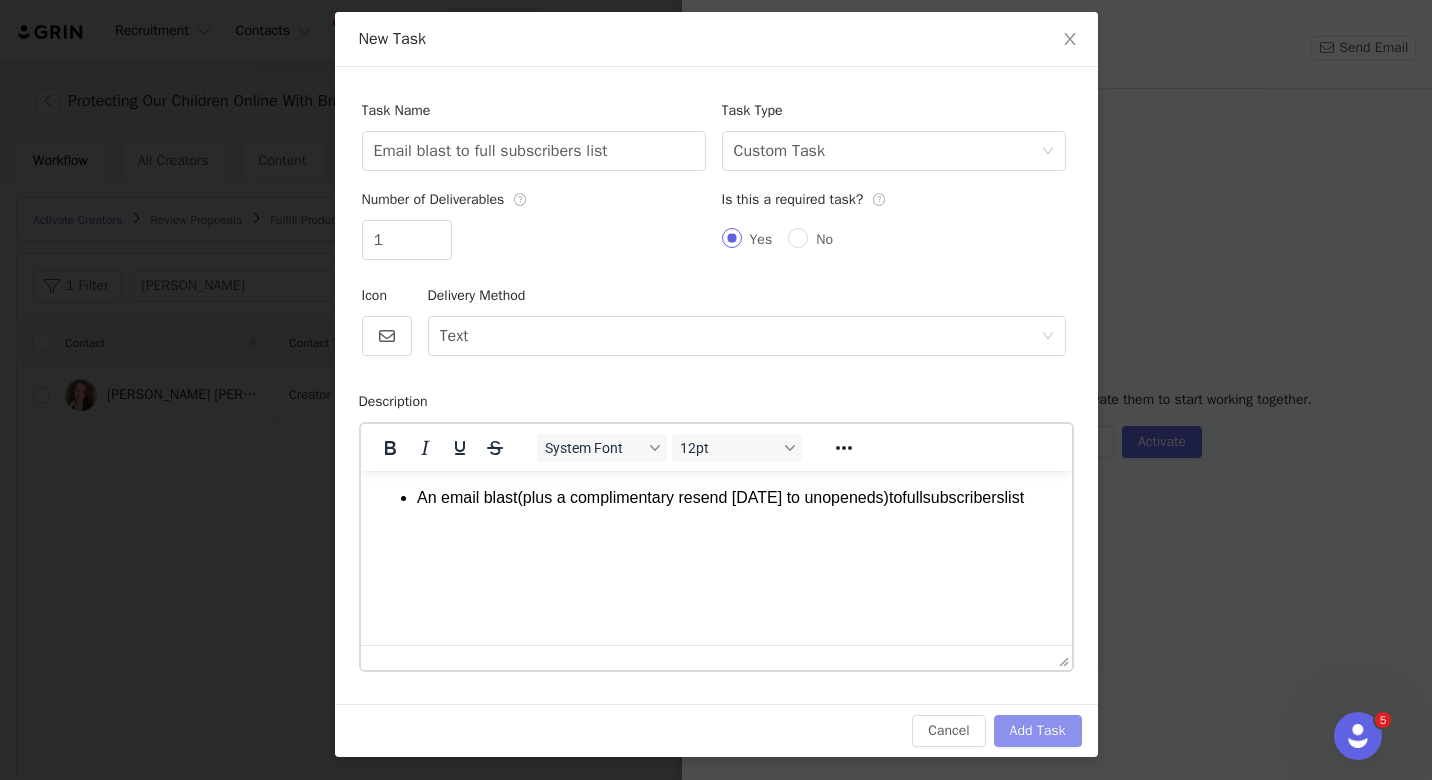 click on "Add Task" at bounding box center [1038, 731] 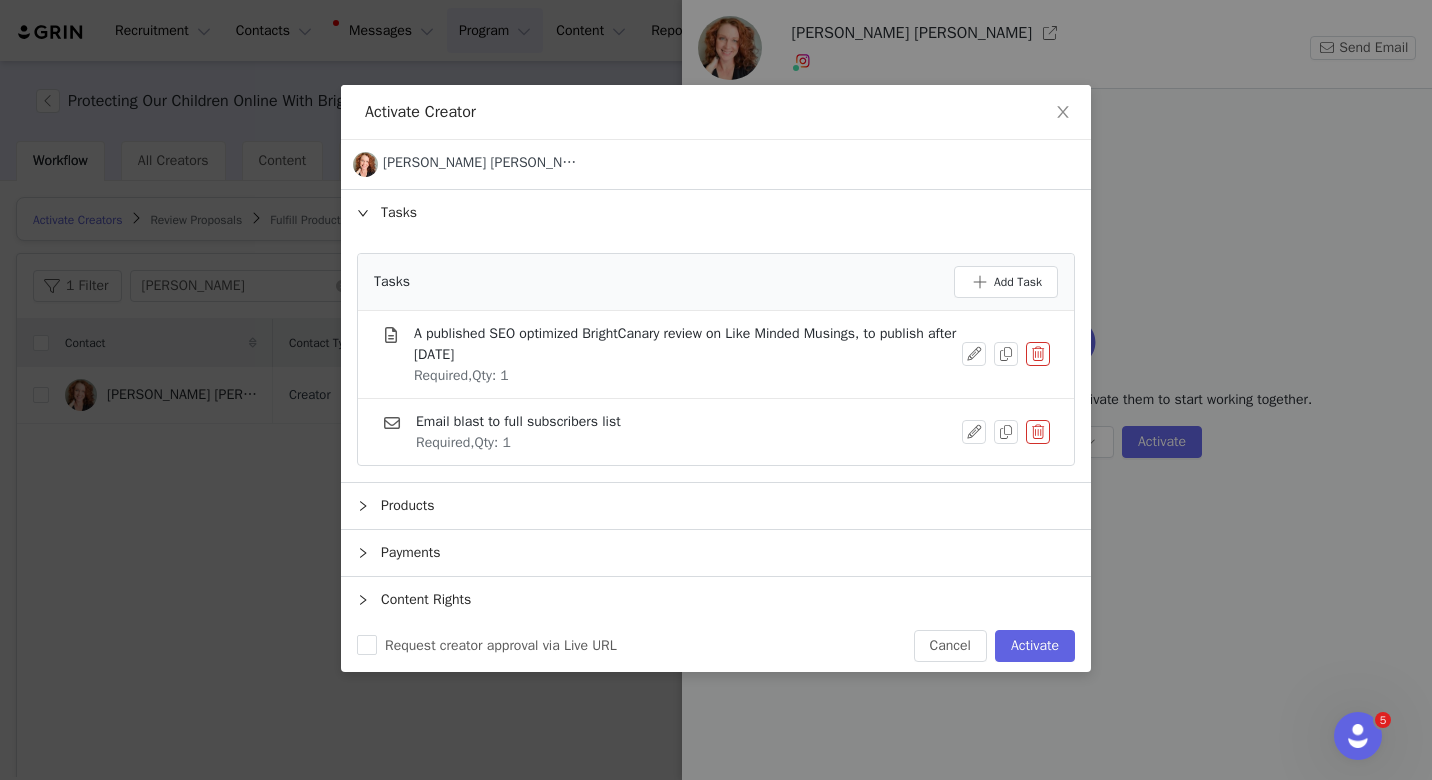 scroll, scrollTop: 51, scrollLeft: 0, axis: vertical 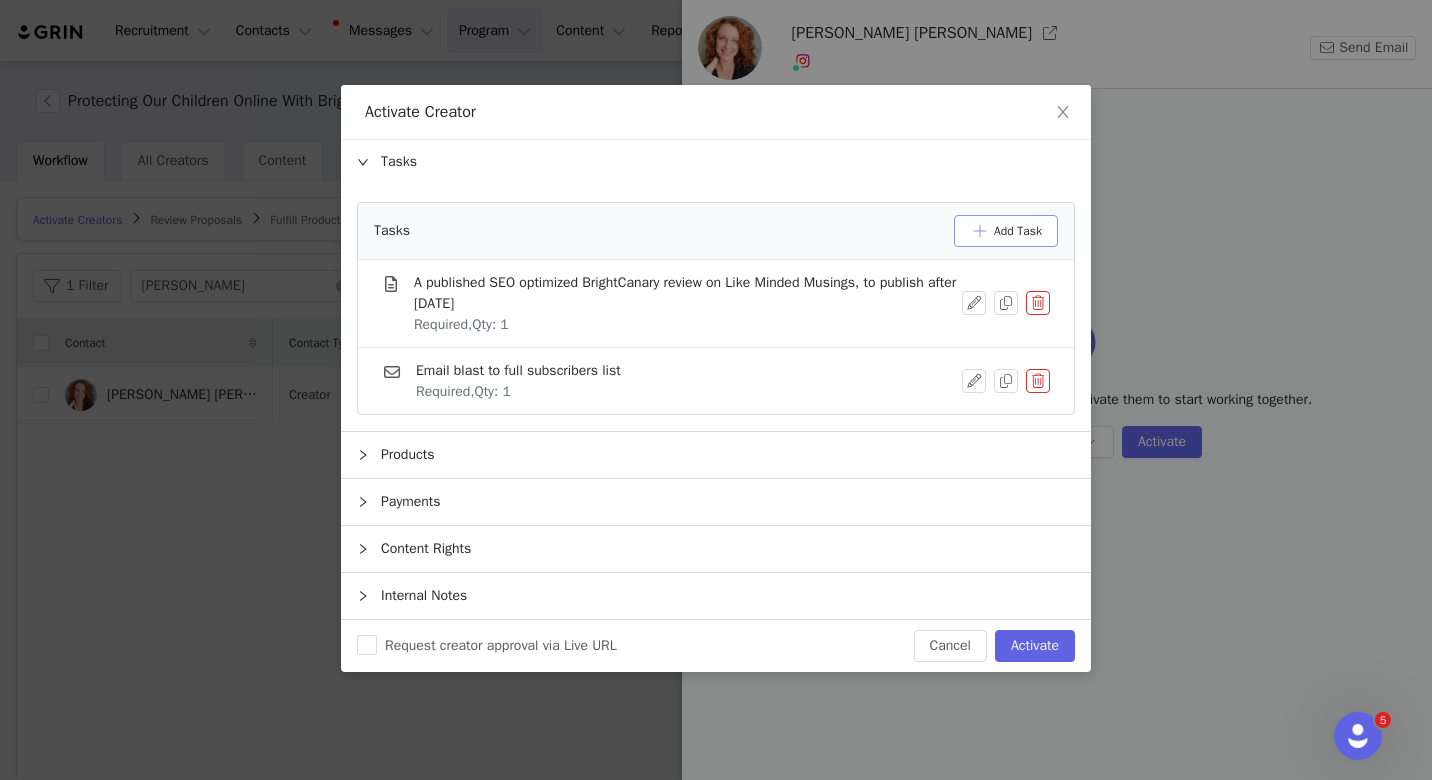 click on "Add Task" at bounding box center (1006, 231) 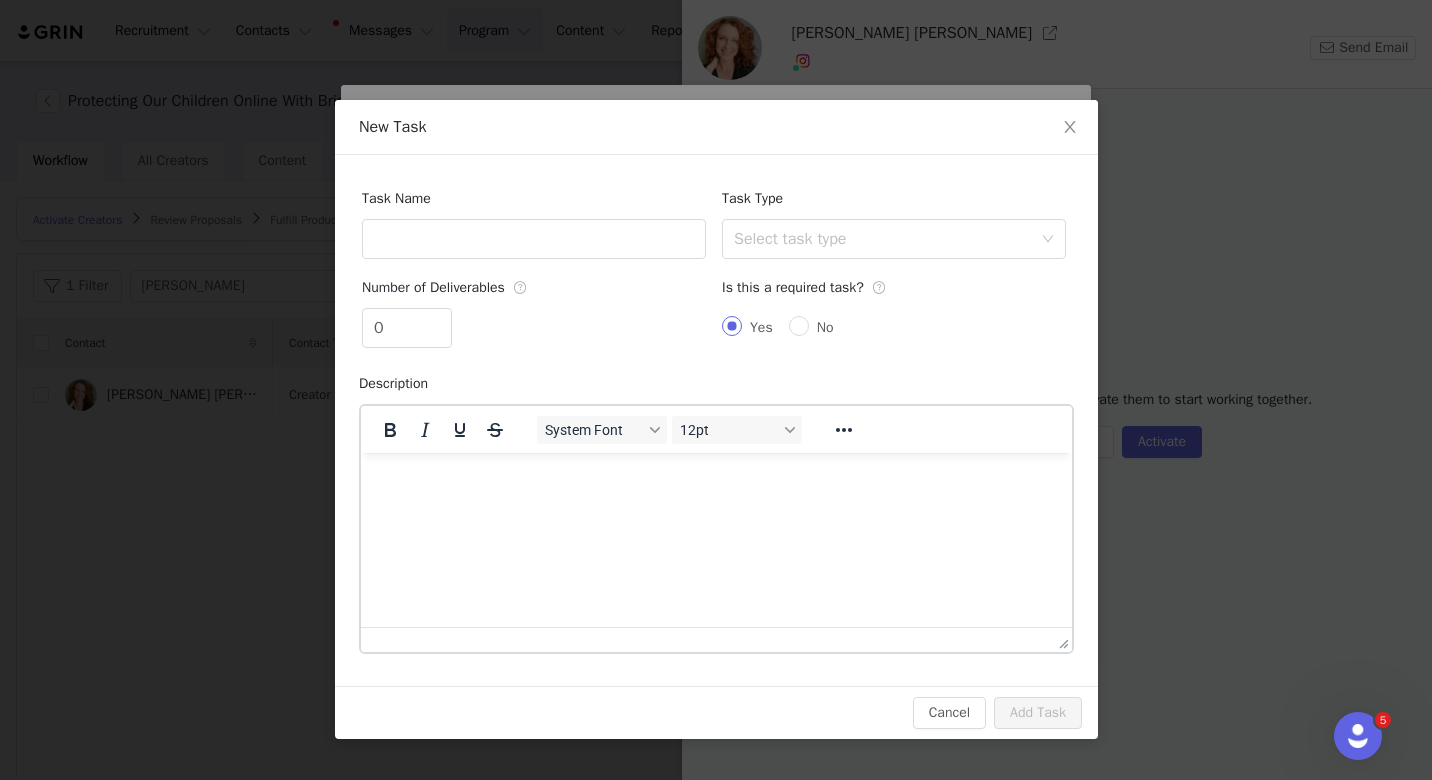 scroll, scrollTop: 0, scrollLeft: 0, axis: both 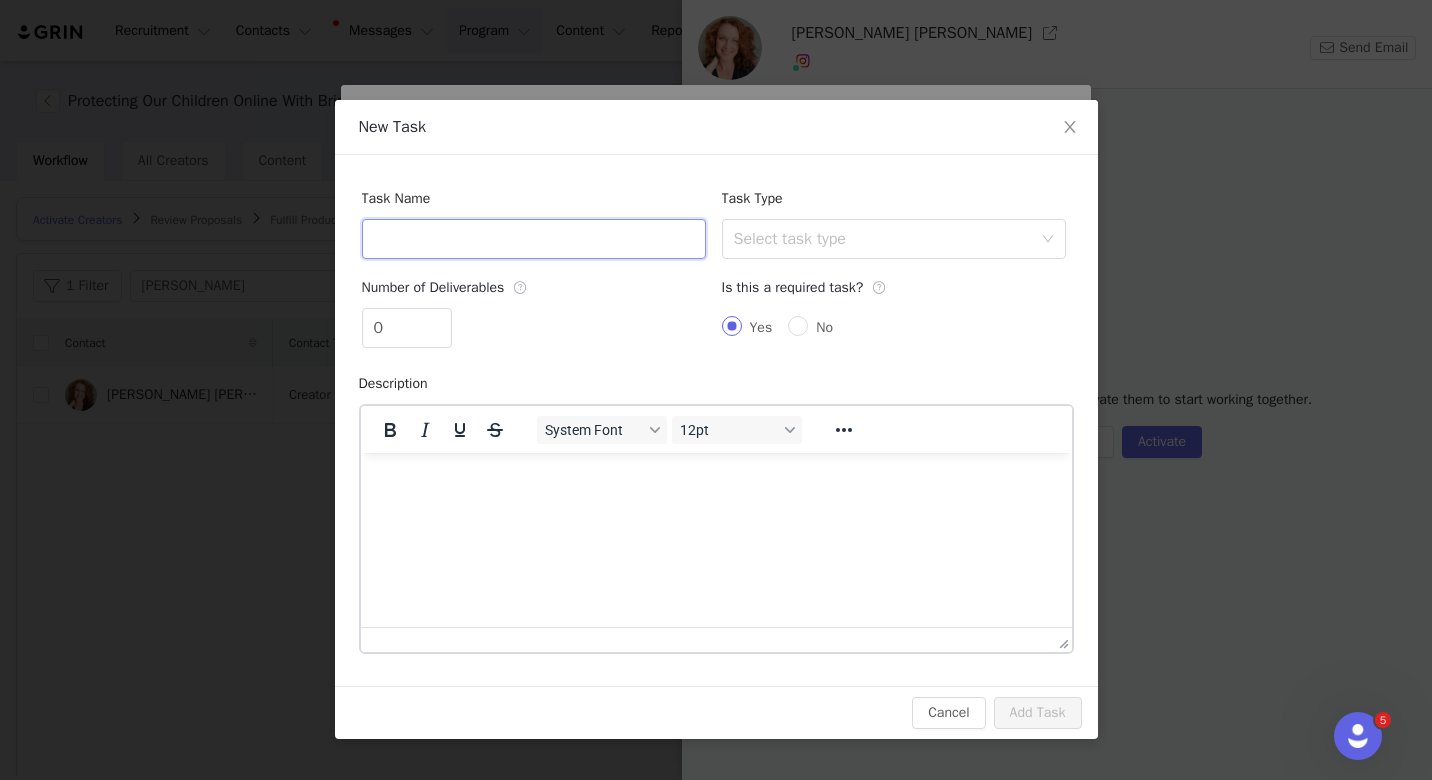 click at bounding box center [534, 239] 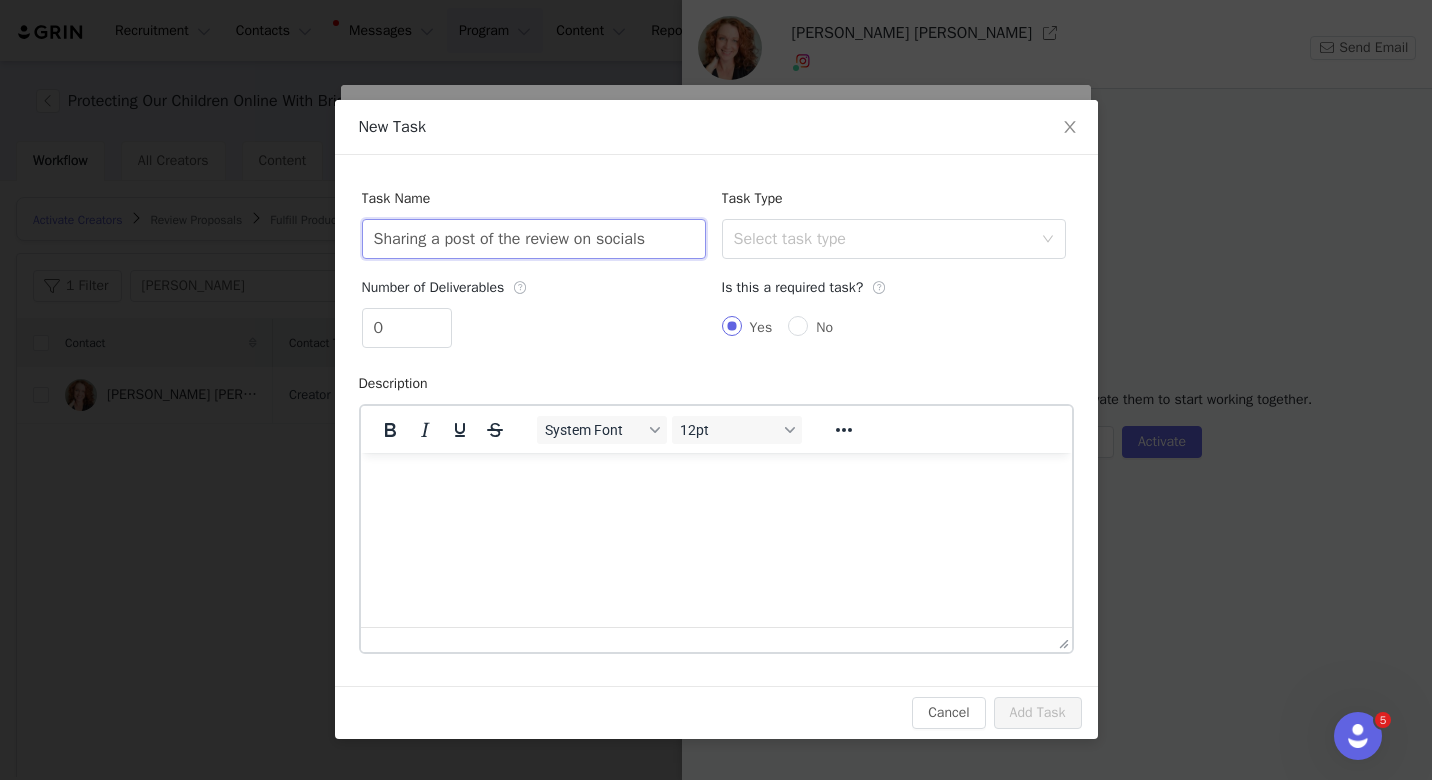 type on "Sharing a post of the review on socials" 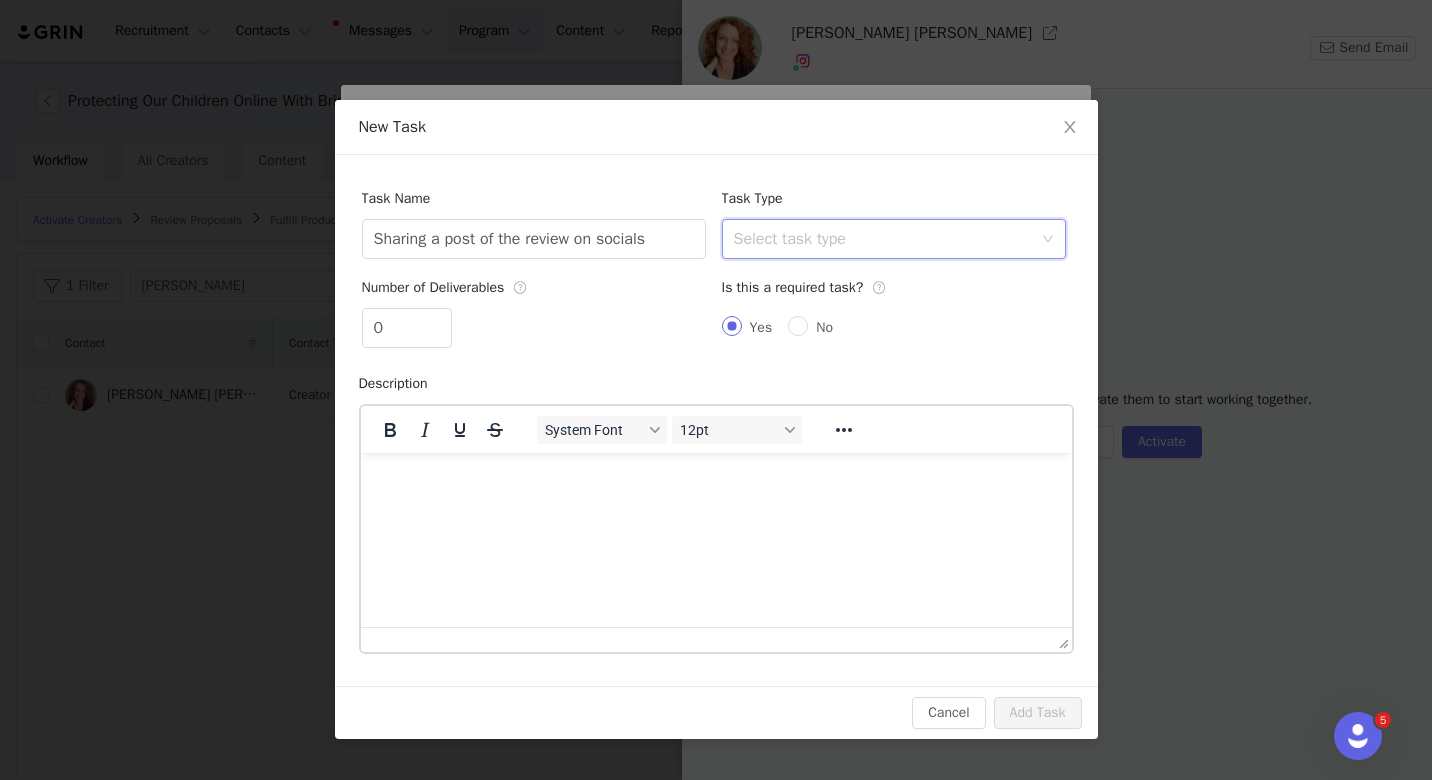 drag, startPoint x: 832, startPoint y: 194, endPoint x: 832, endPoint y: 224, distance: 30 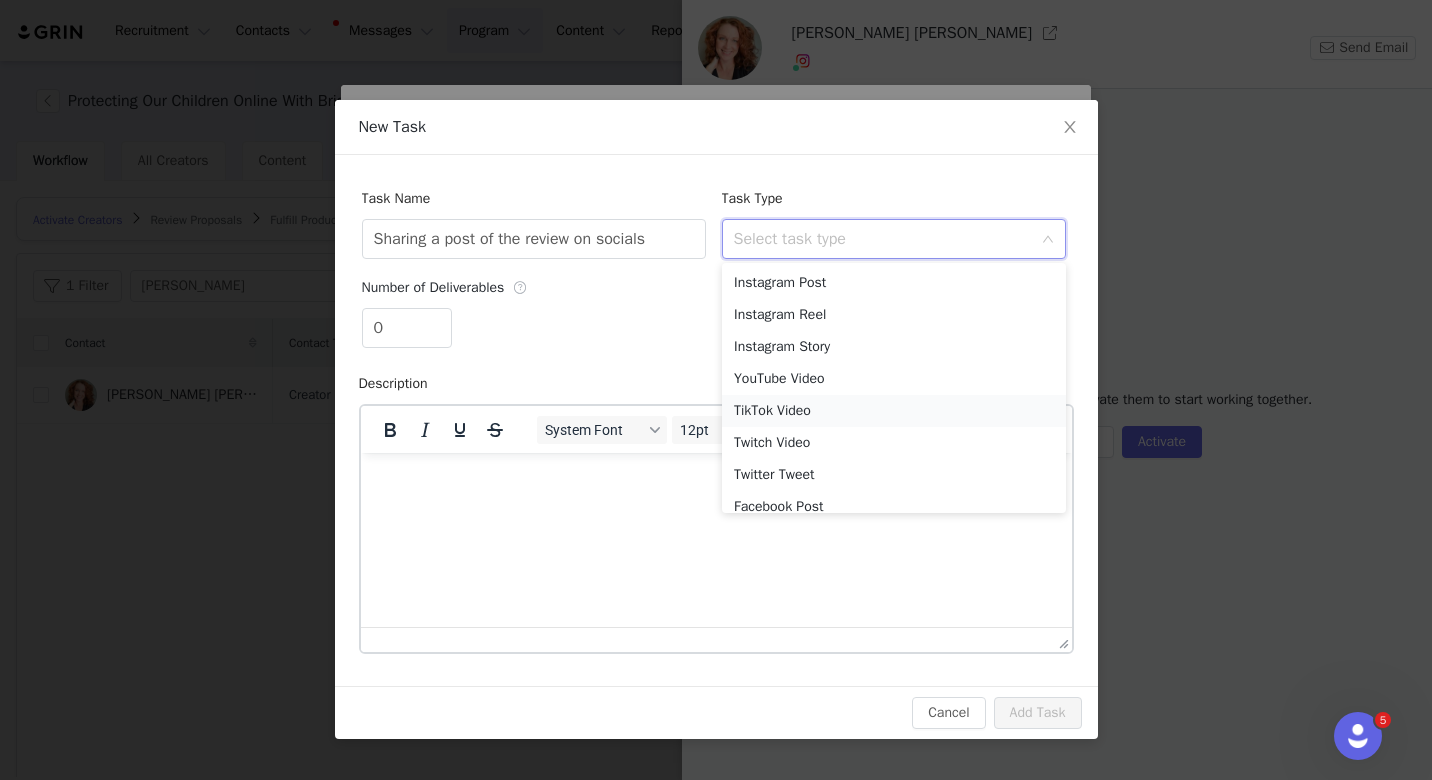 scroll, scrollTop: 78, scrollLeft: 0, axis: vertical 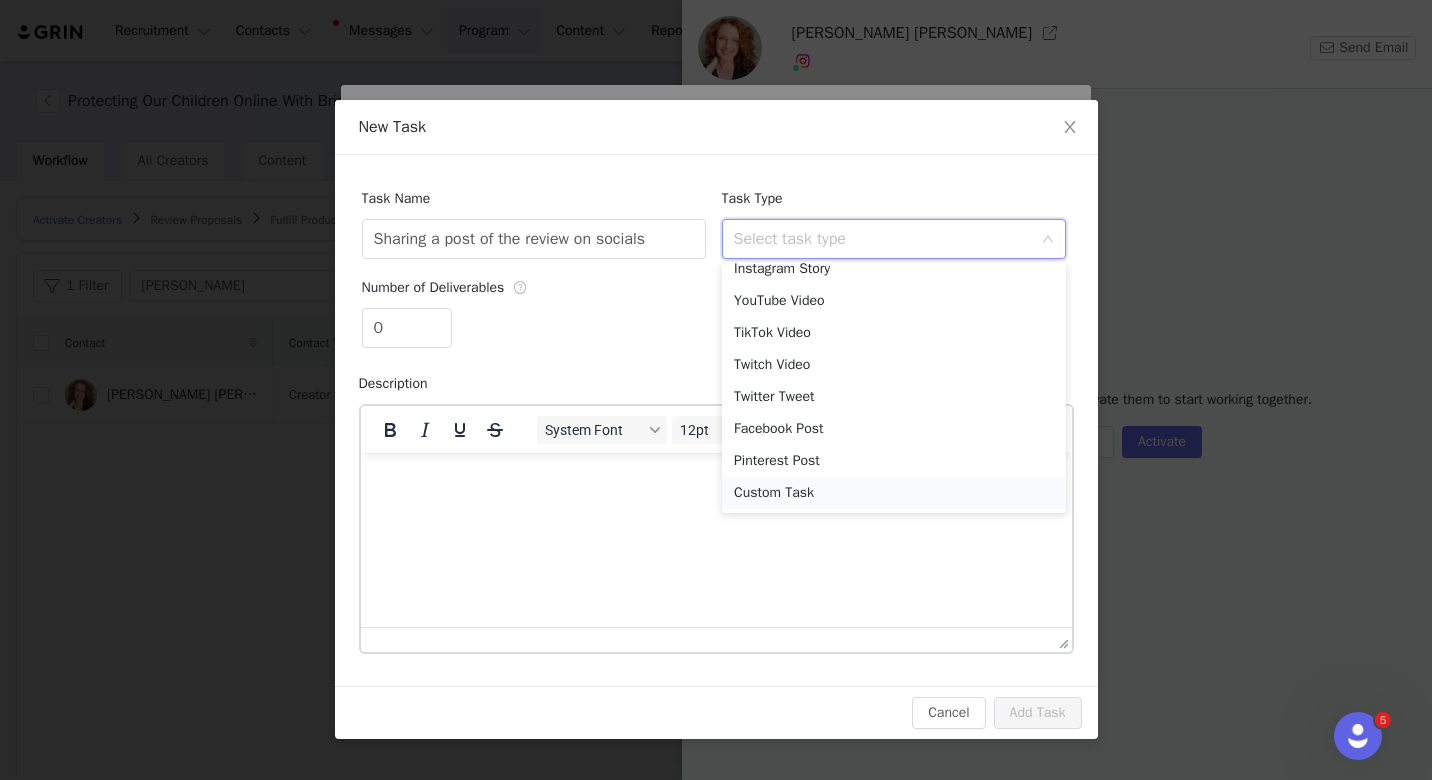 click on "Custom Task" at bounding box center (894, 493) 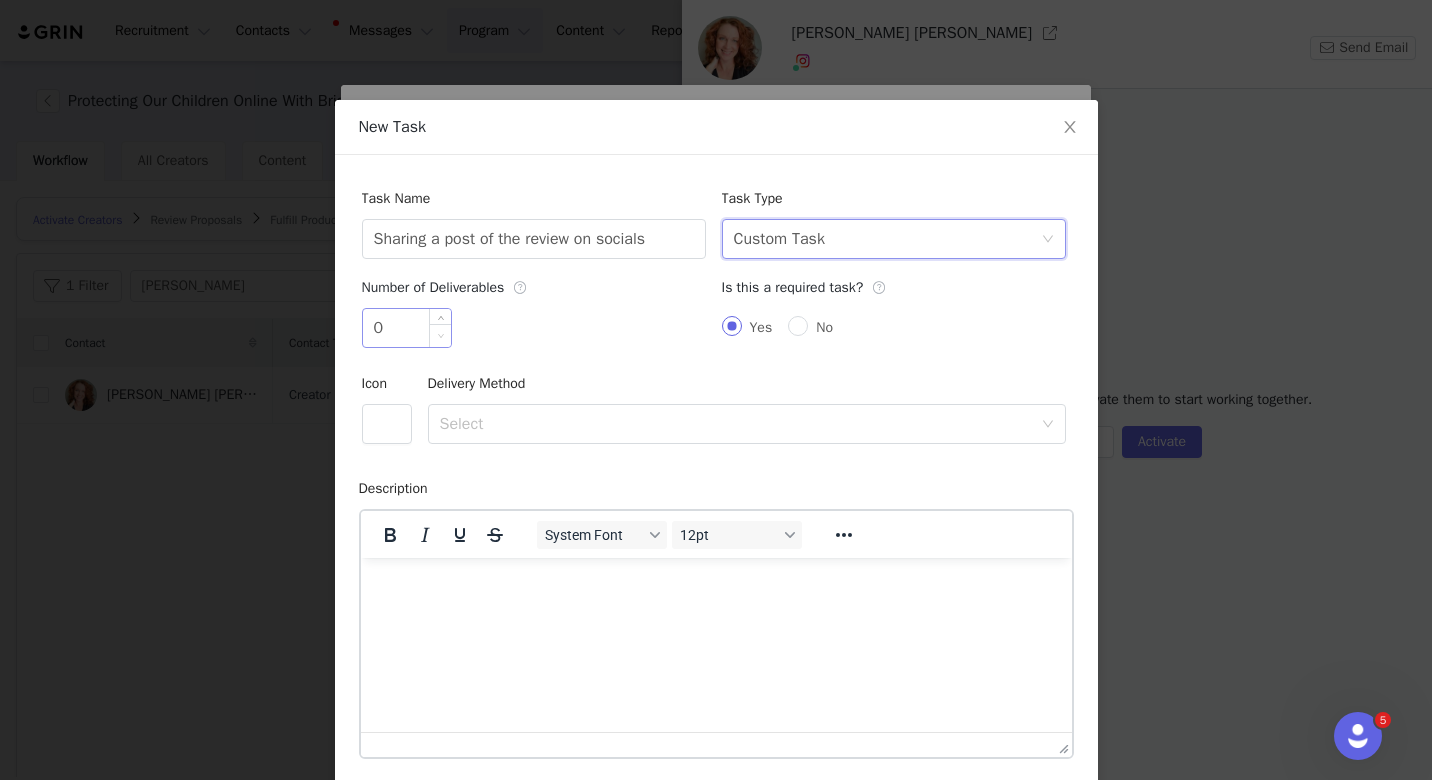 click at bounding box center (440, 335) 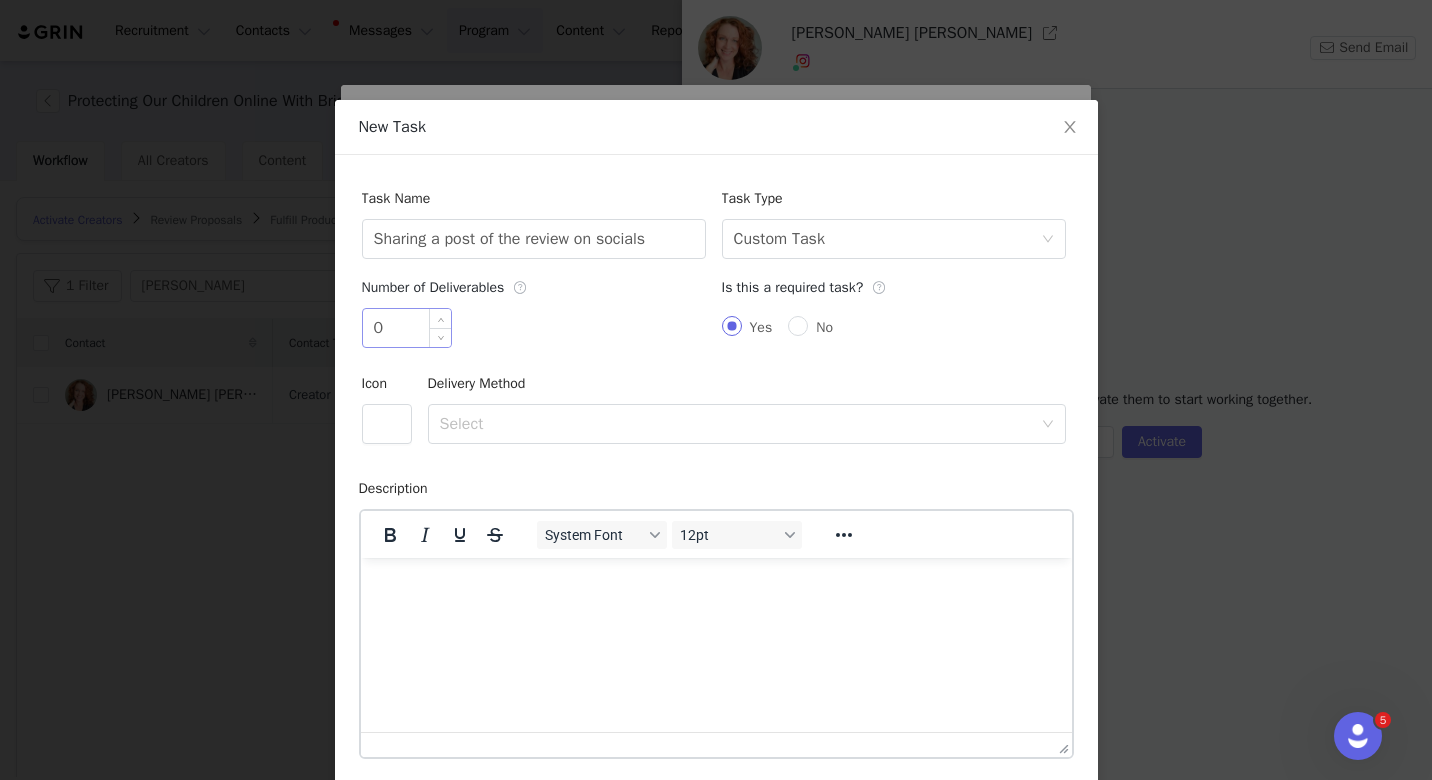 click on "0" at bounding box center [407, 328] 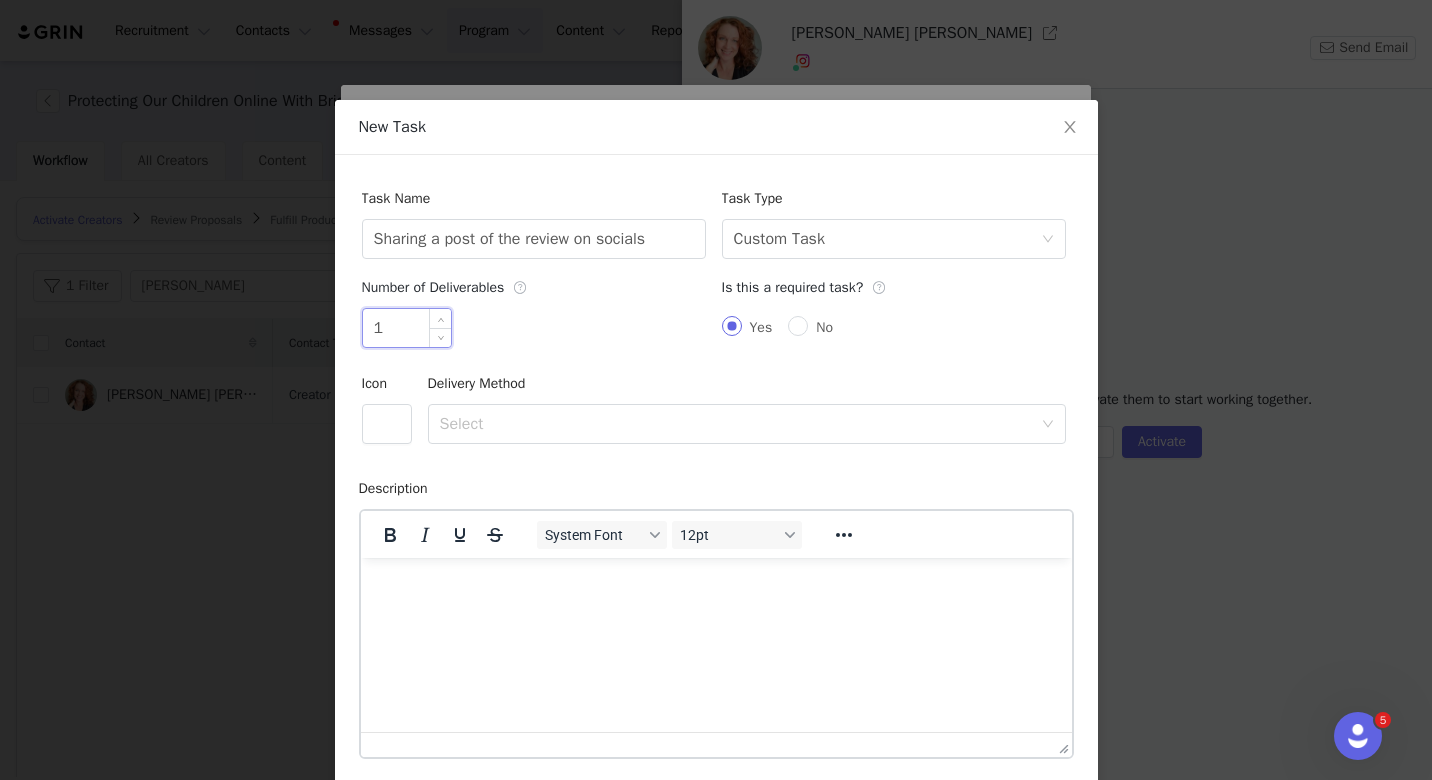 type on "1" 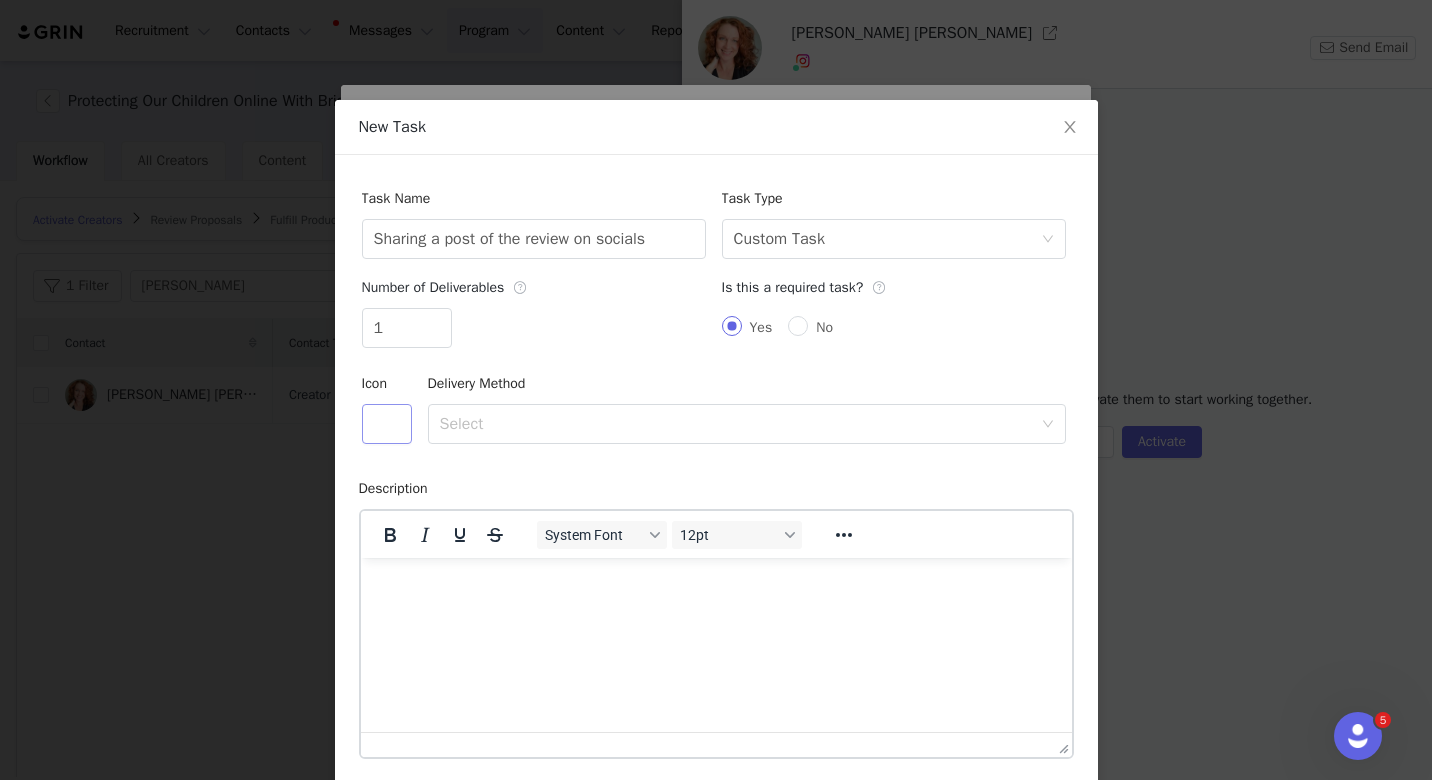 click at bounding box center (387, 424) 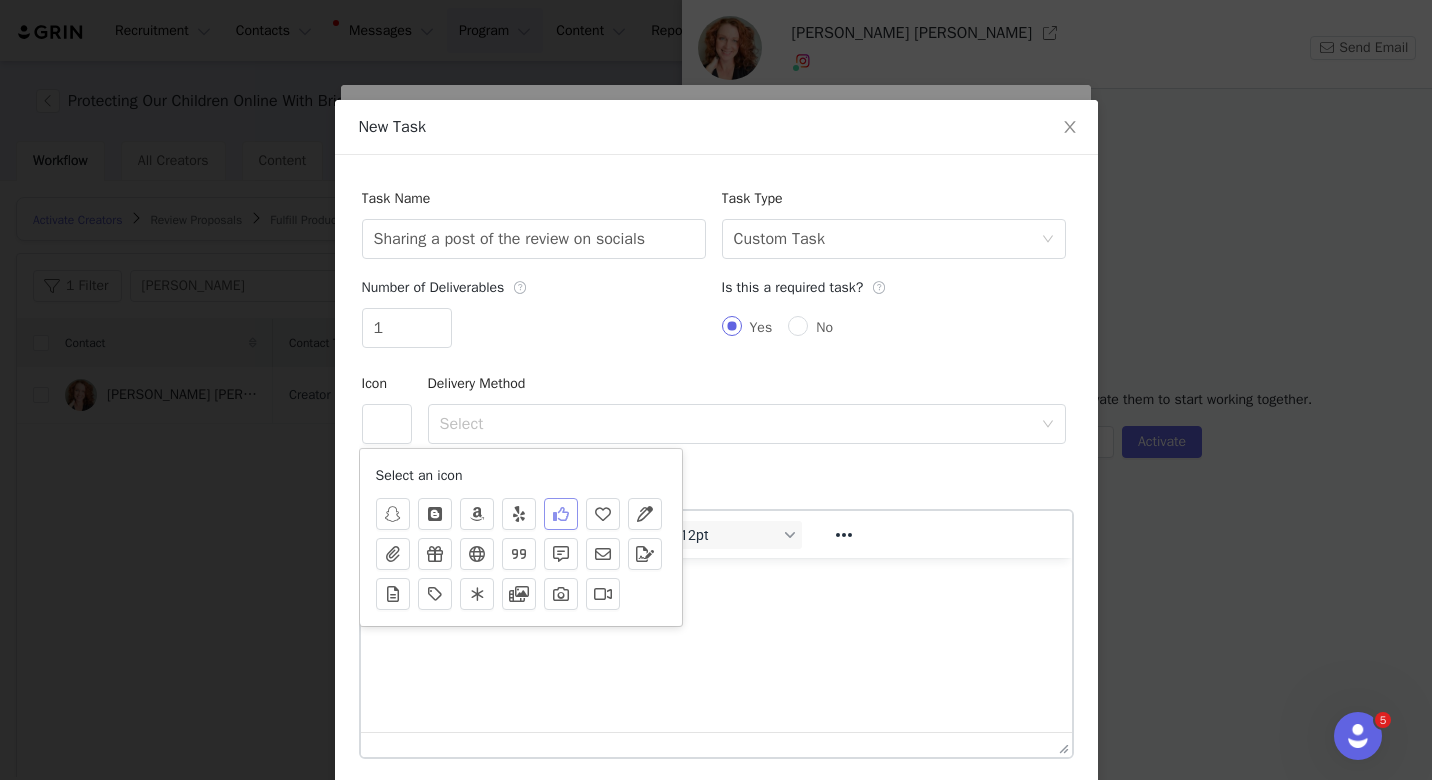 click at bounding box center (561, 514) 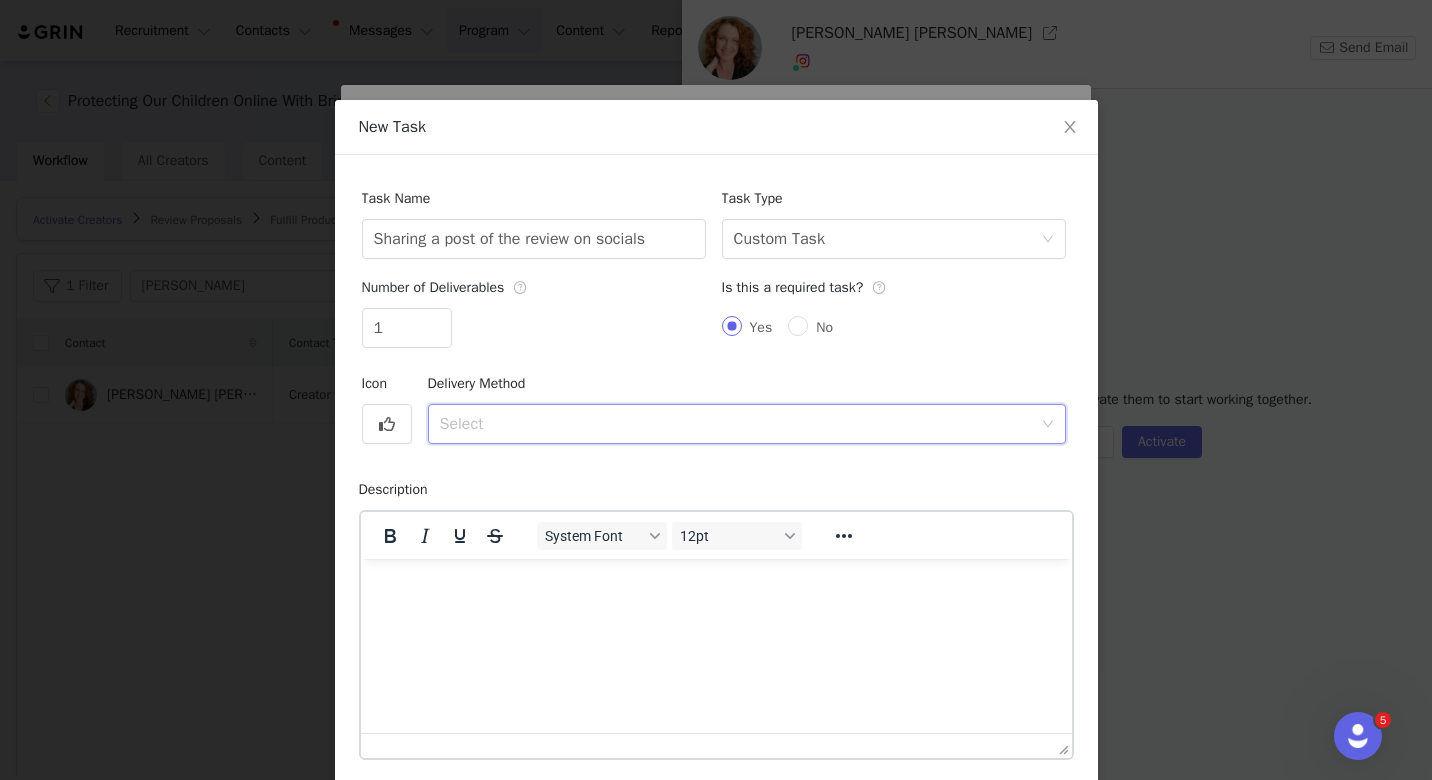 click on "Select" at bounding box center (740, 424) 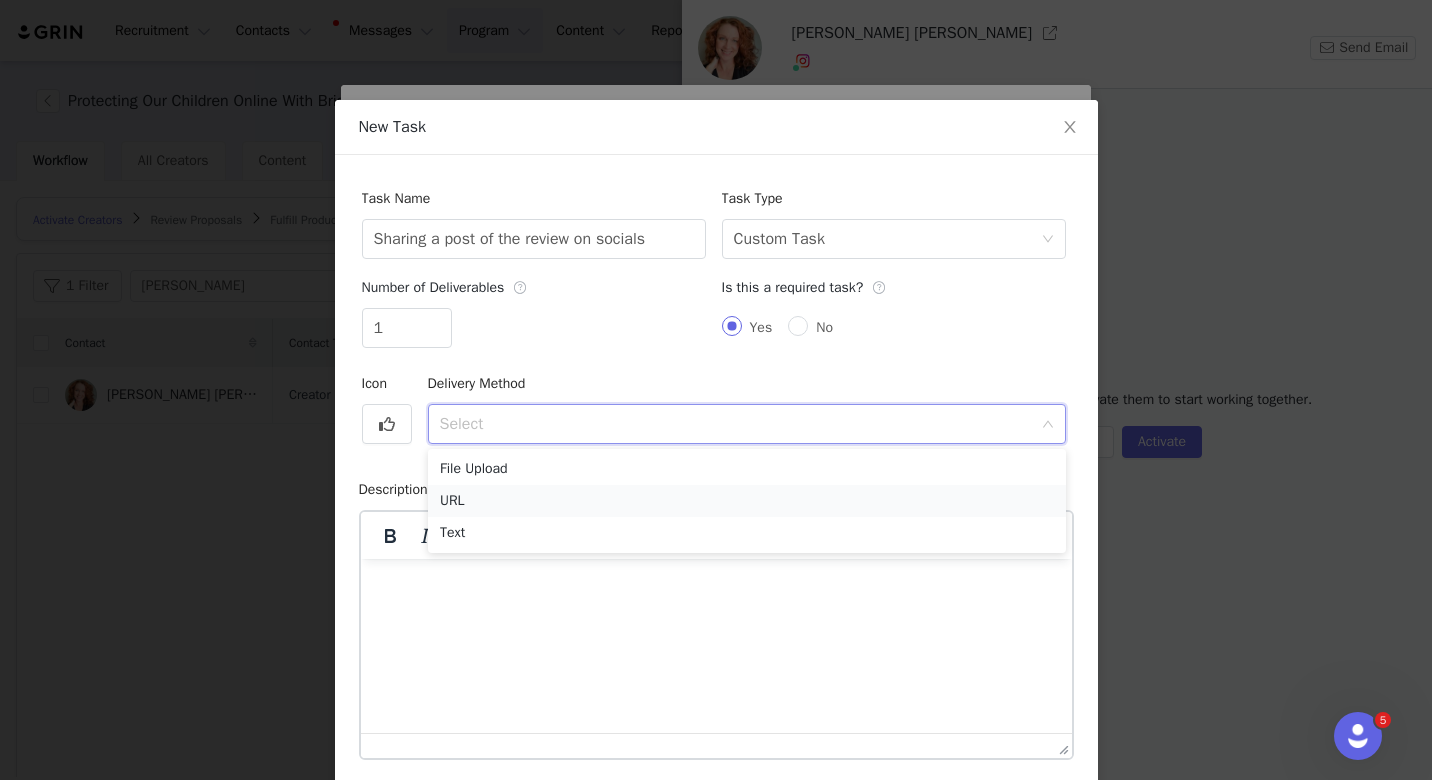 click on "URL" at bounding box center (747, 501) 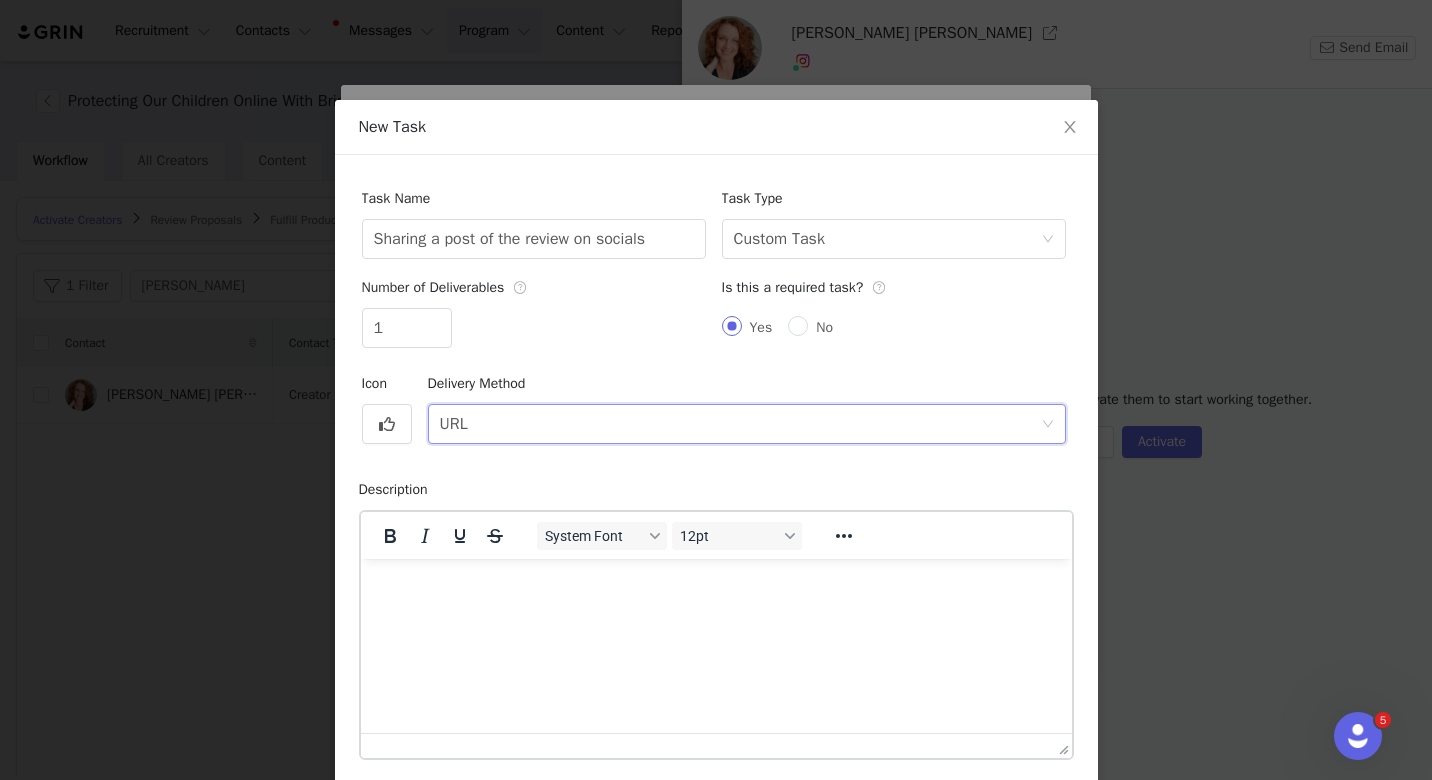 click at bounding box center [715, 586] 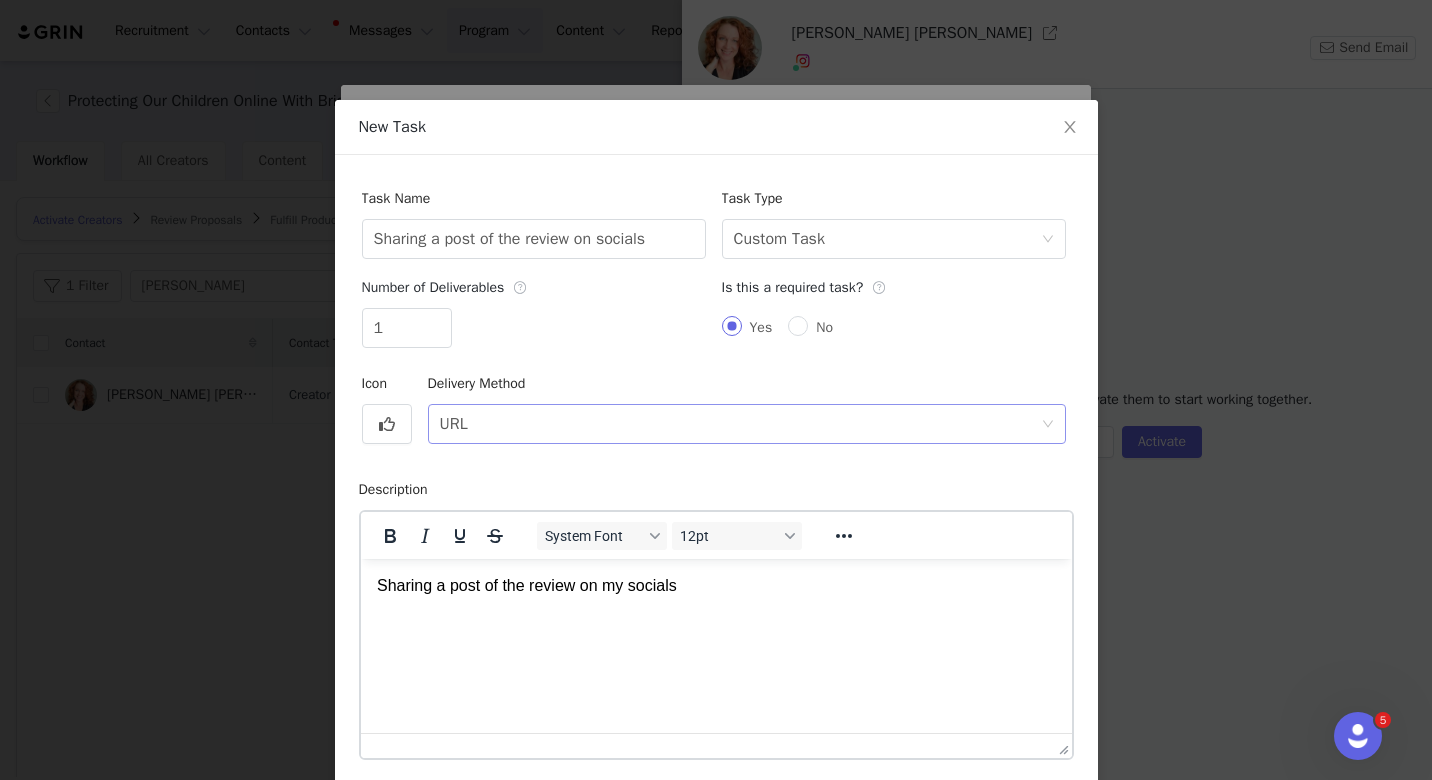 type 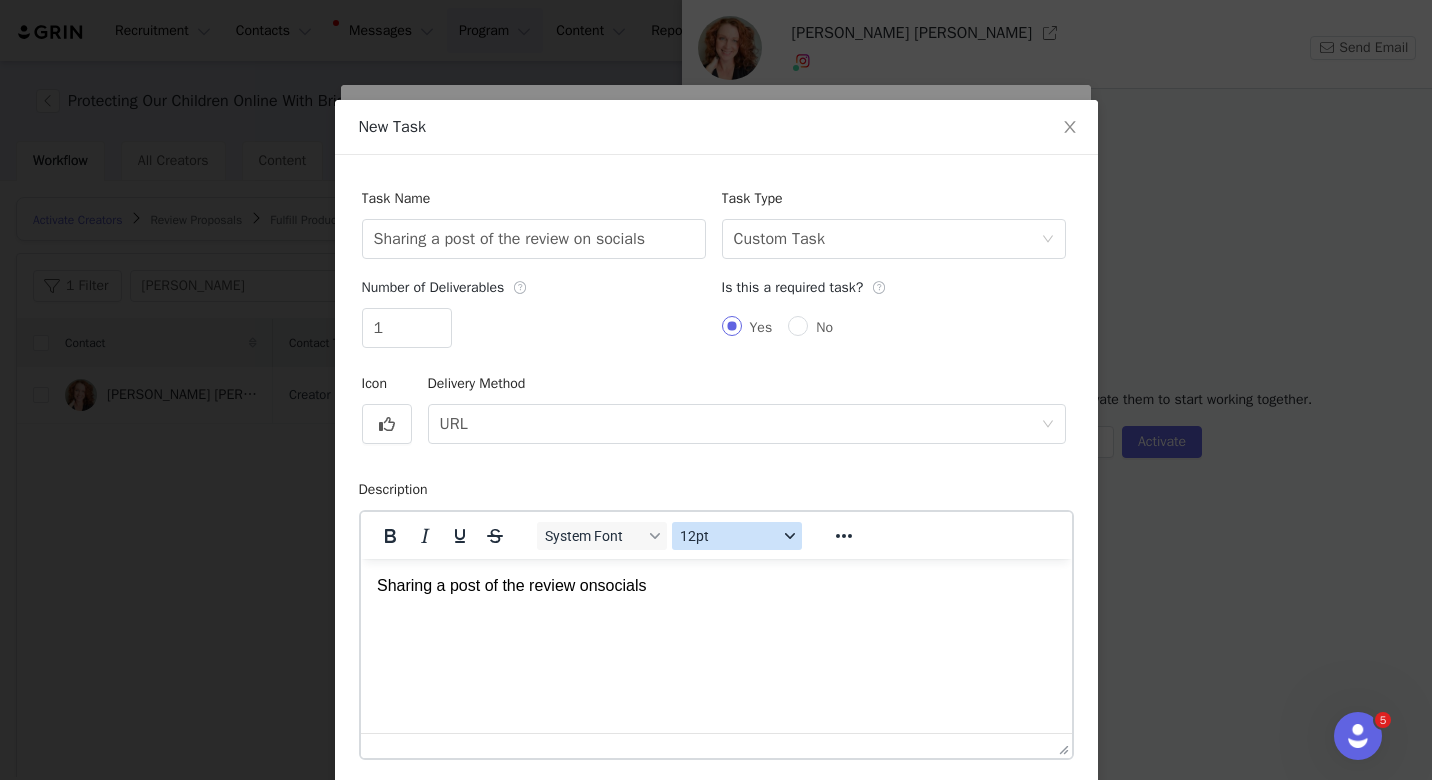 scroll, scrollTop: 88, scrollLeft: 0, axis: vertical 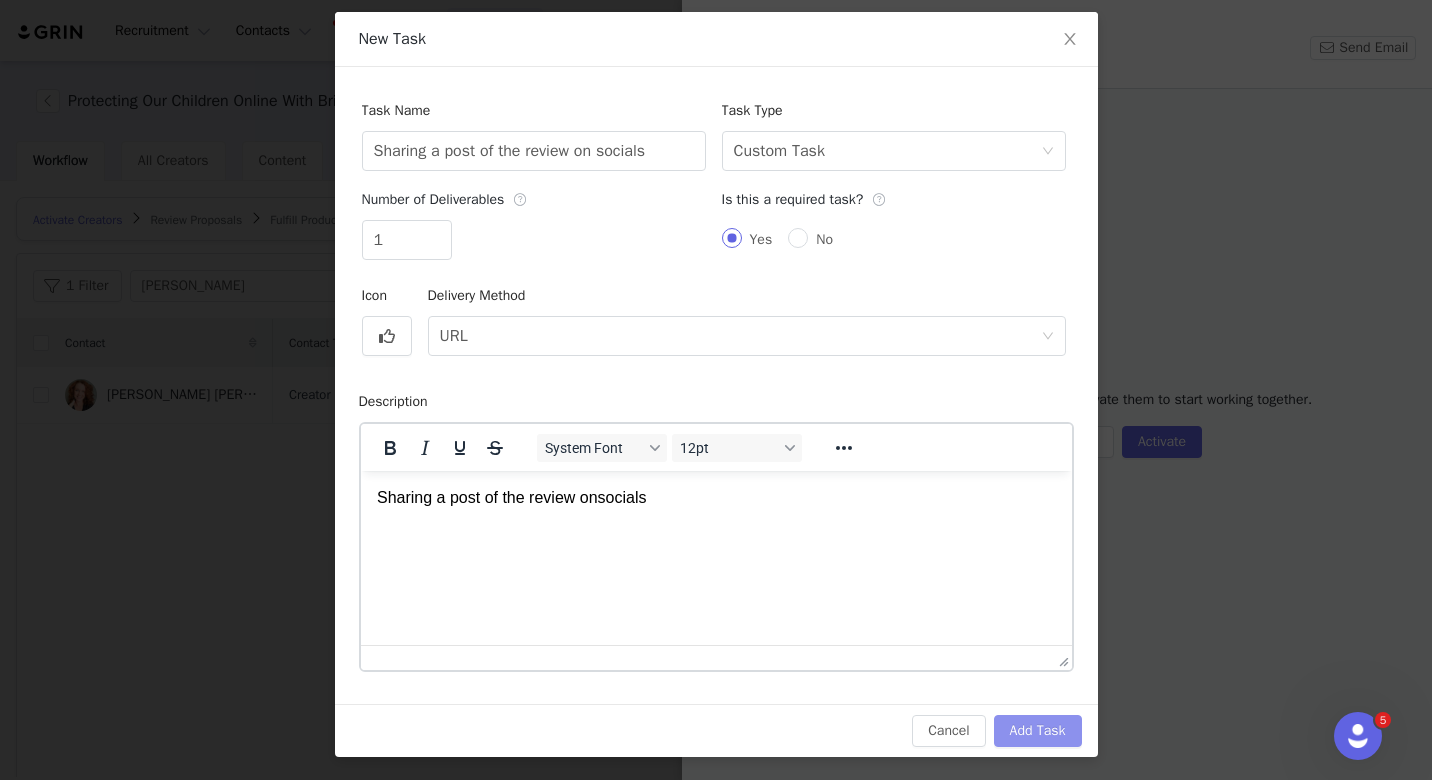 click on "Add Task" at bounding box center [1038, 731] 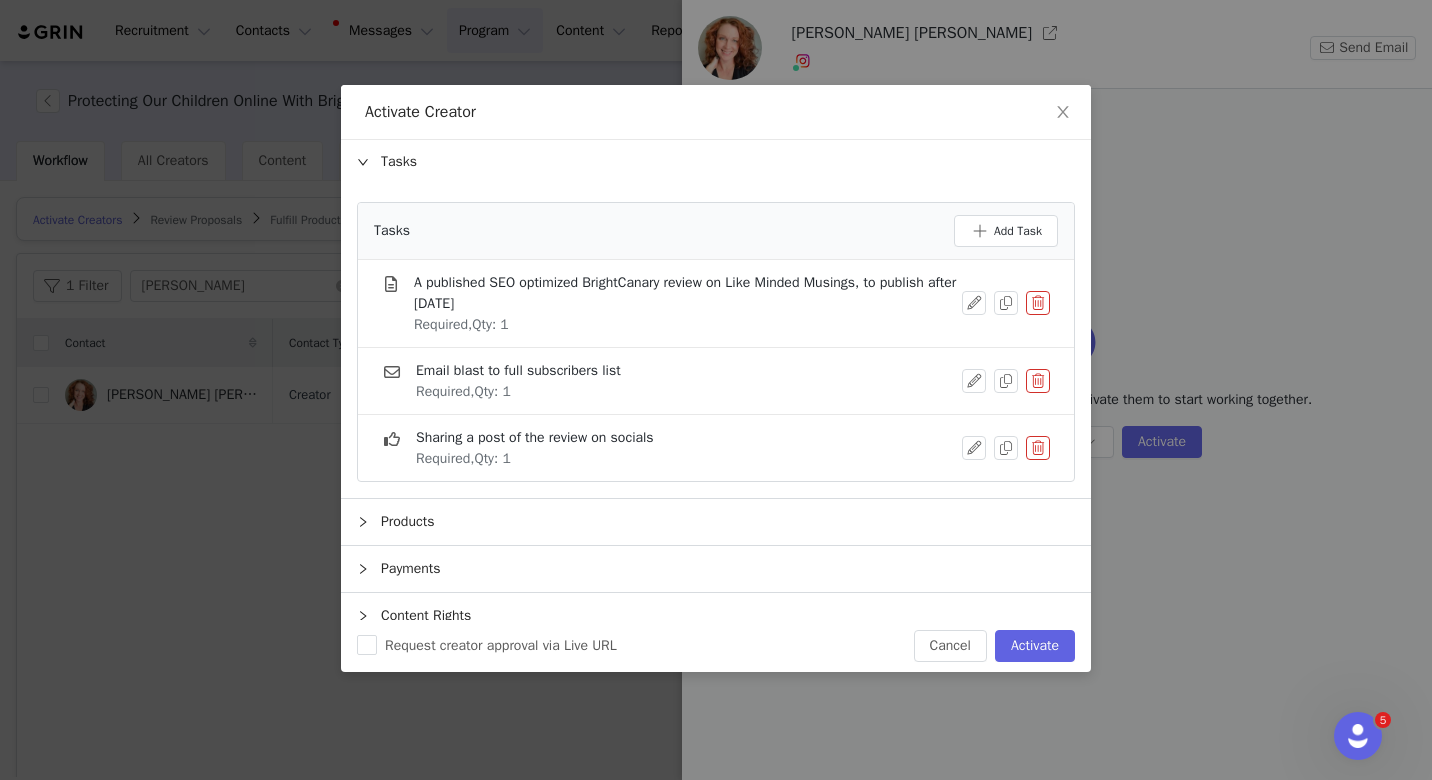 scroll, scrollTop: 118, scrollLeft: 0, axis: vertical 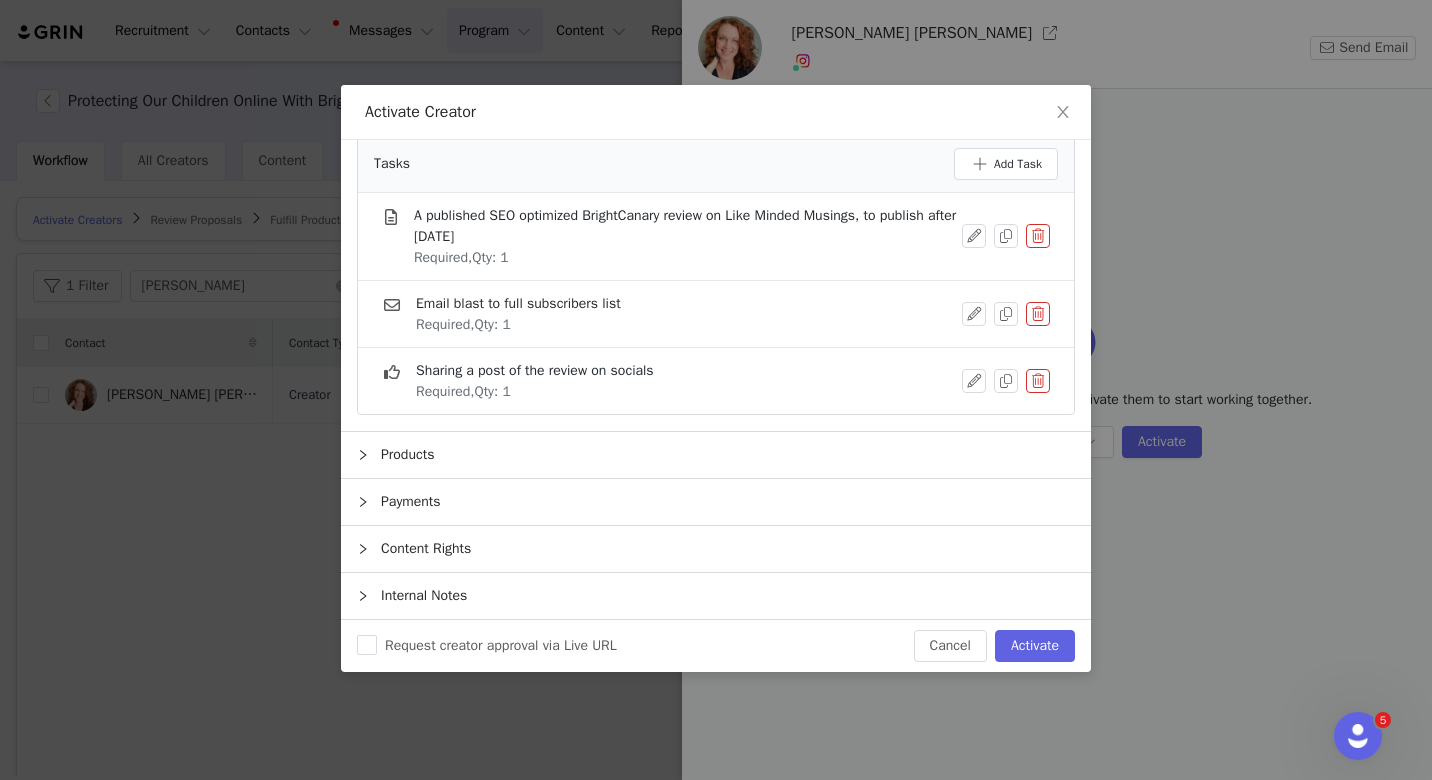 click on "Products" at bounding box center [716, 455] 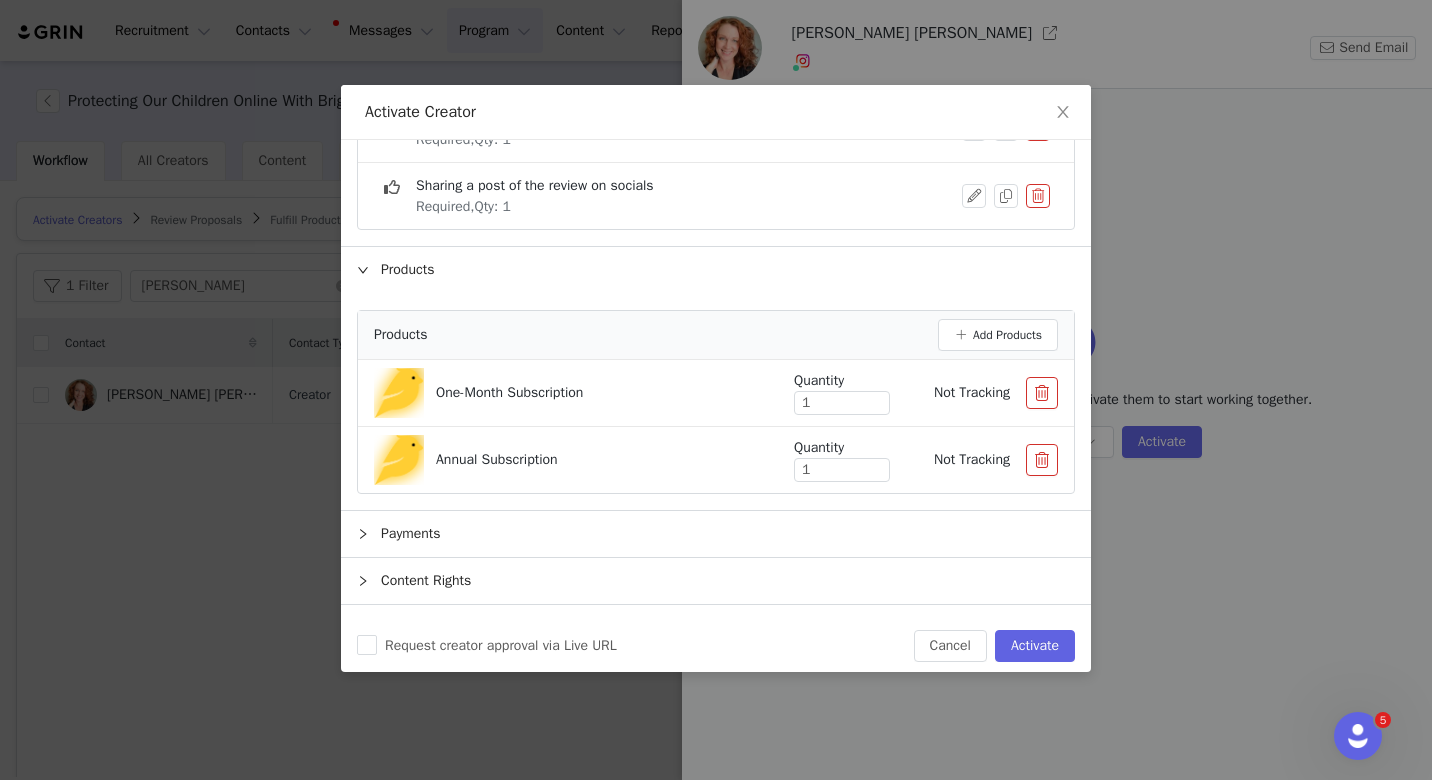 scroll, scrollTop: 335, scrollLeft: 0, axis: vertical 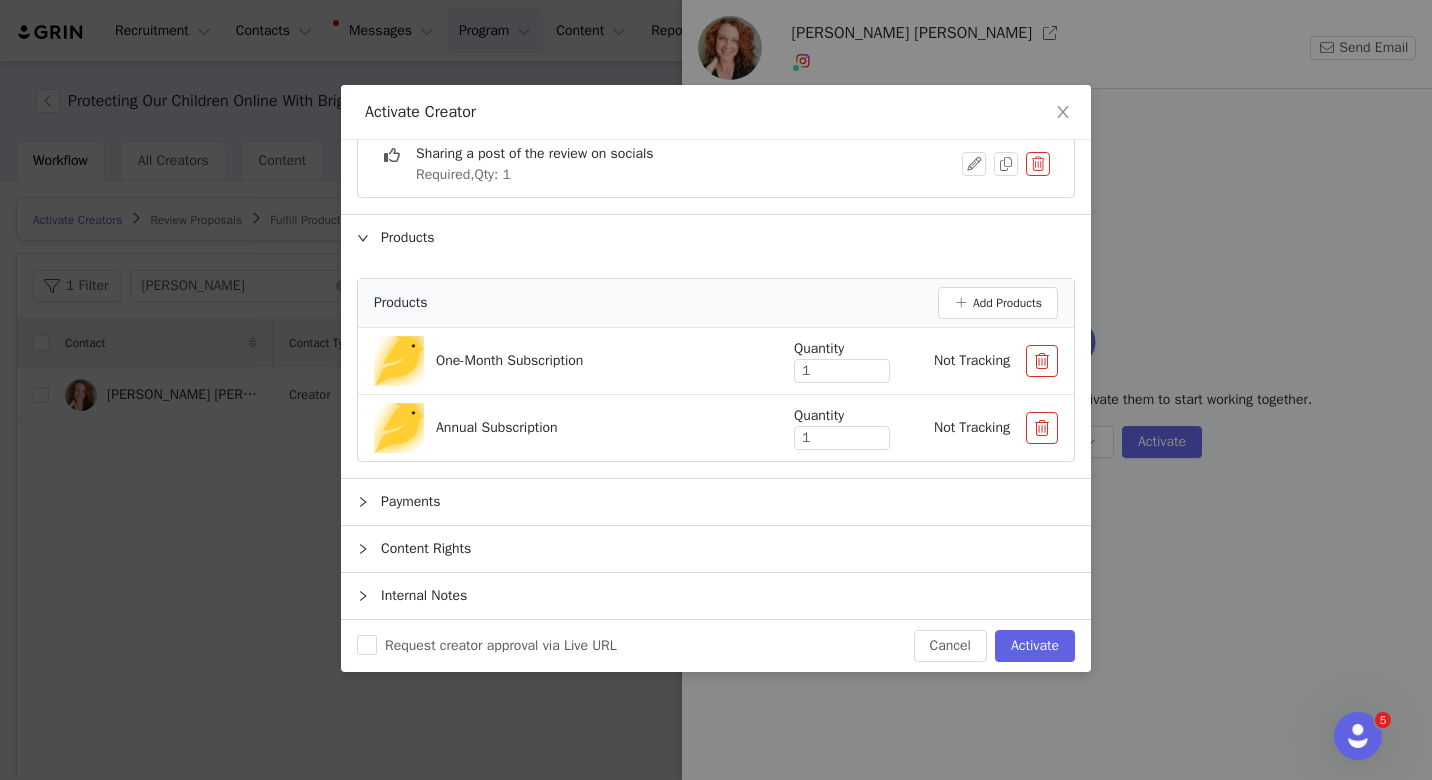 click at bounding box center (1042, 361) 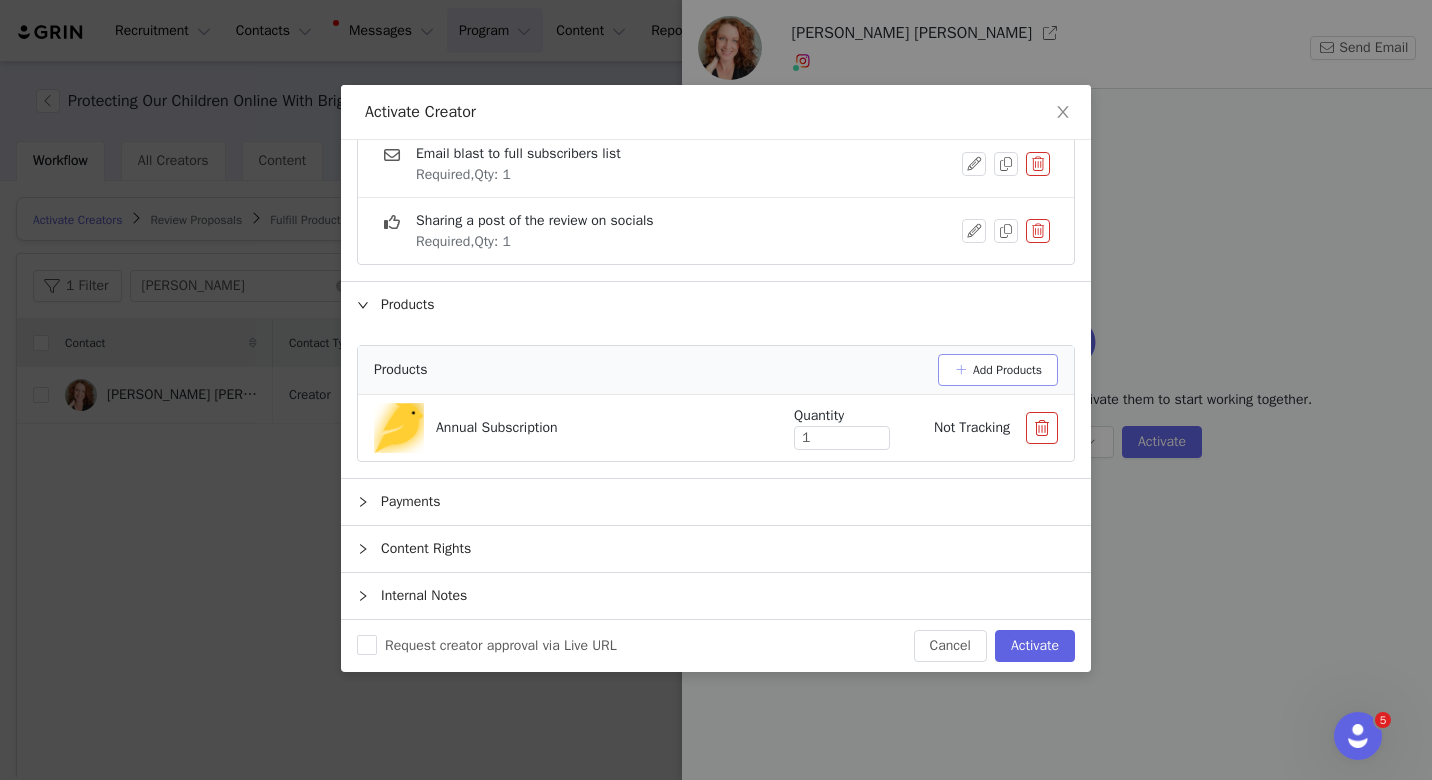 click on "Add Products" at bounding box center [998, 370] 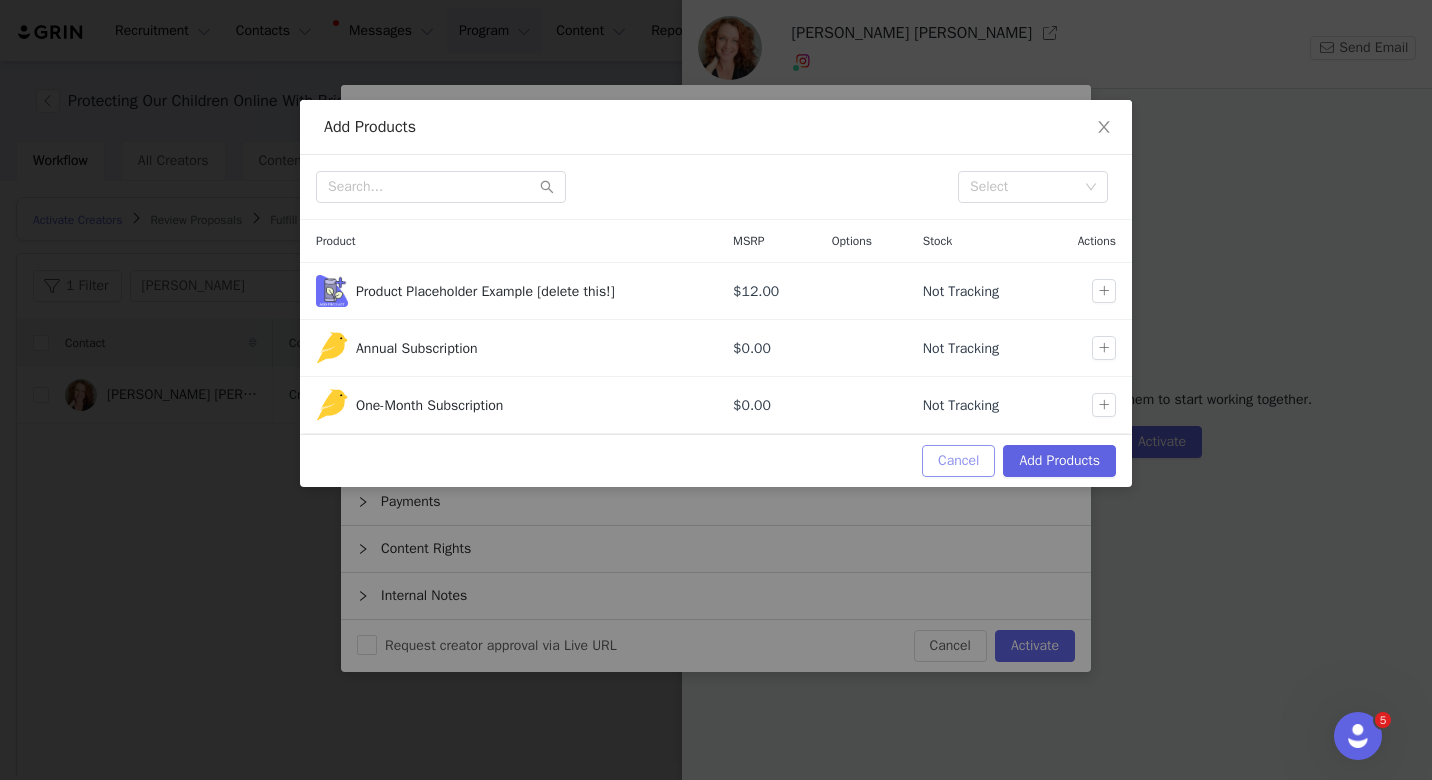 click on "Cancel" at bounding box center [958, 461] 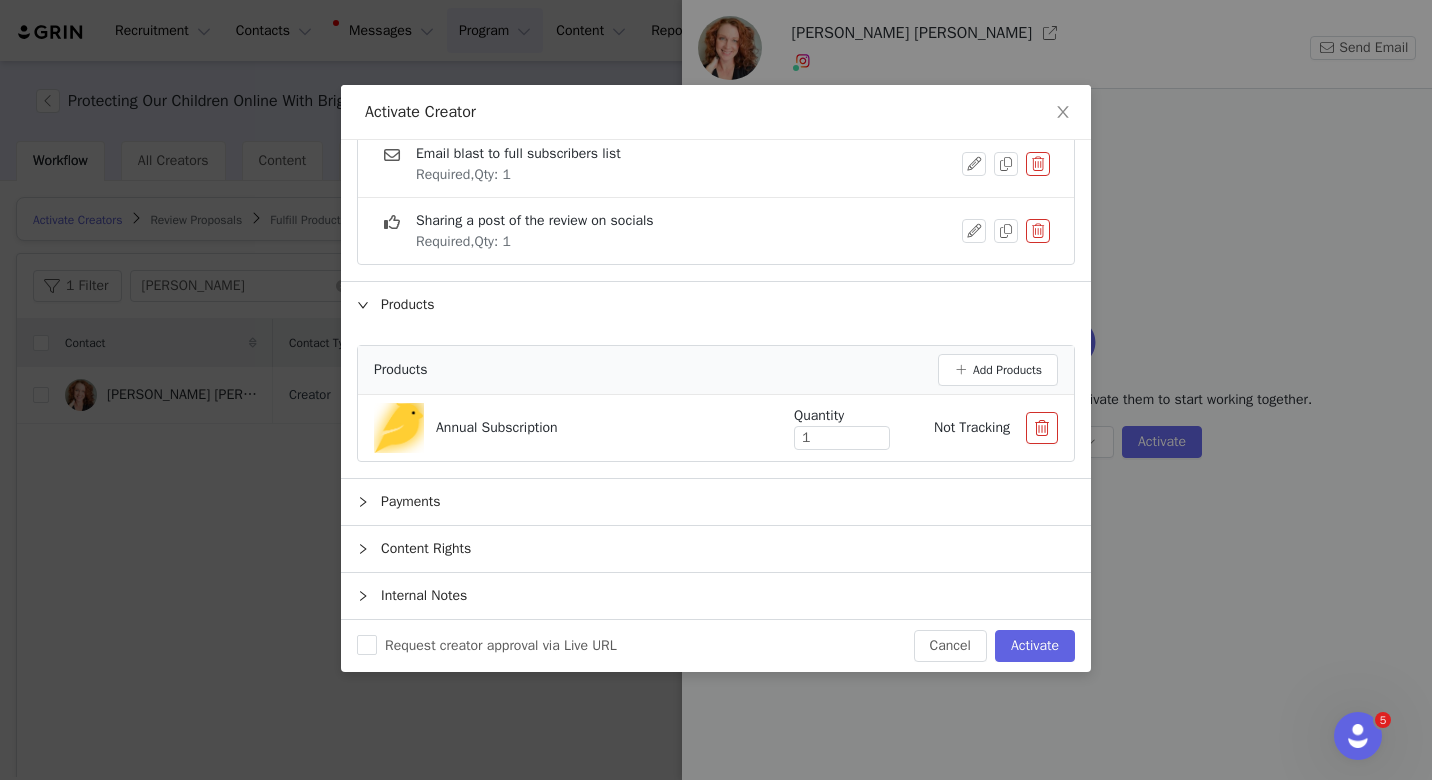 click on "Payments" at bounding box center [716, 502] 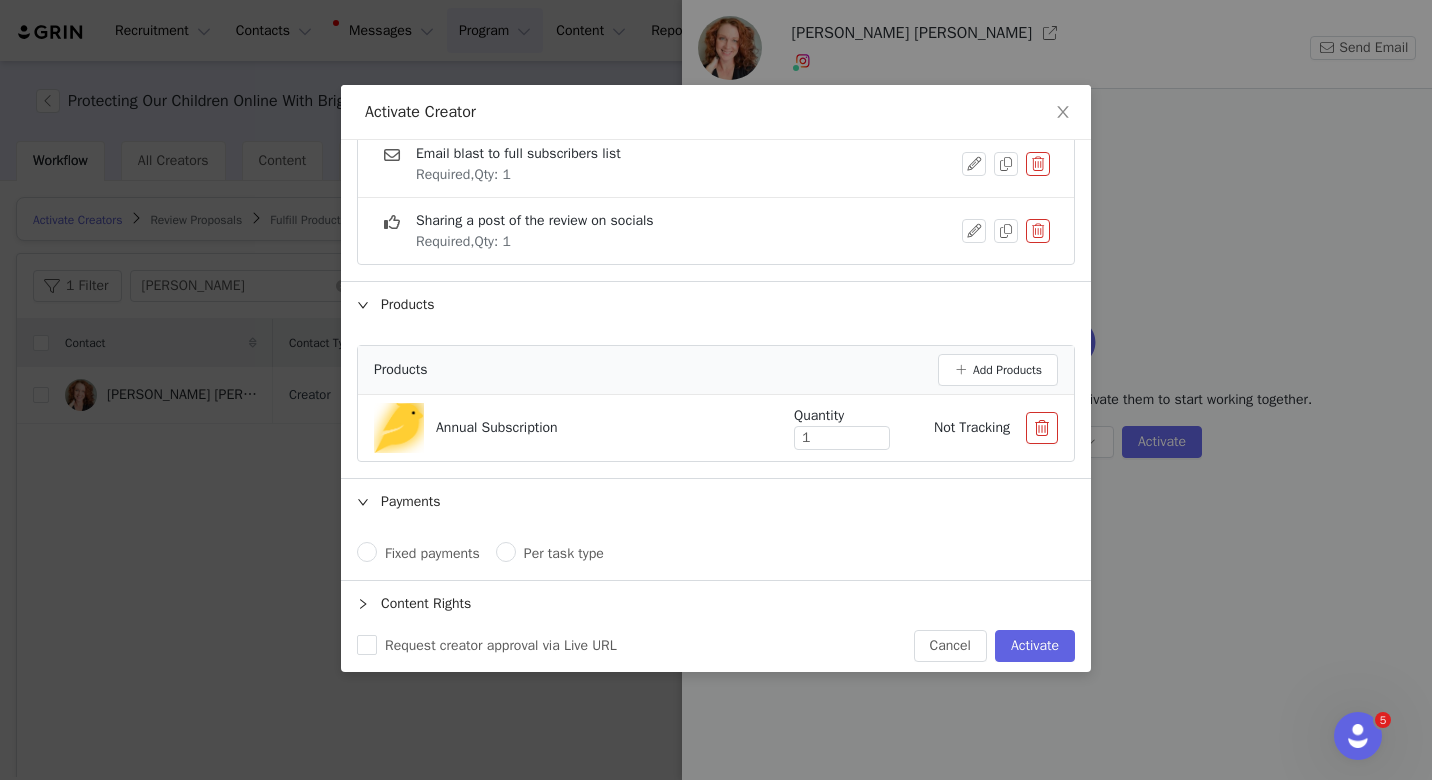 scroll, scrollTop: 323, scrollLeft: 0, axis: vertical 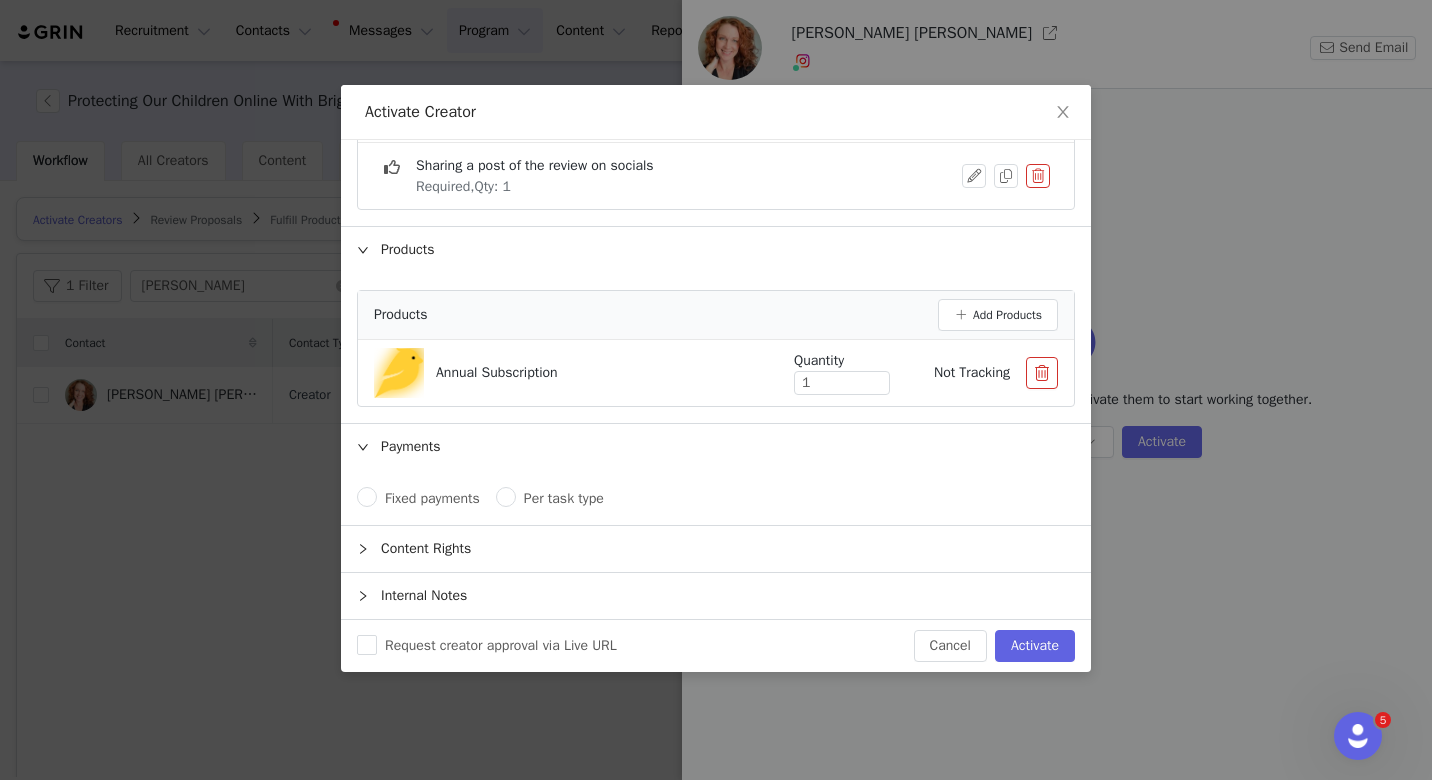 click on "Fixed payments" at bounding box center (432, 498) 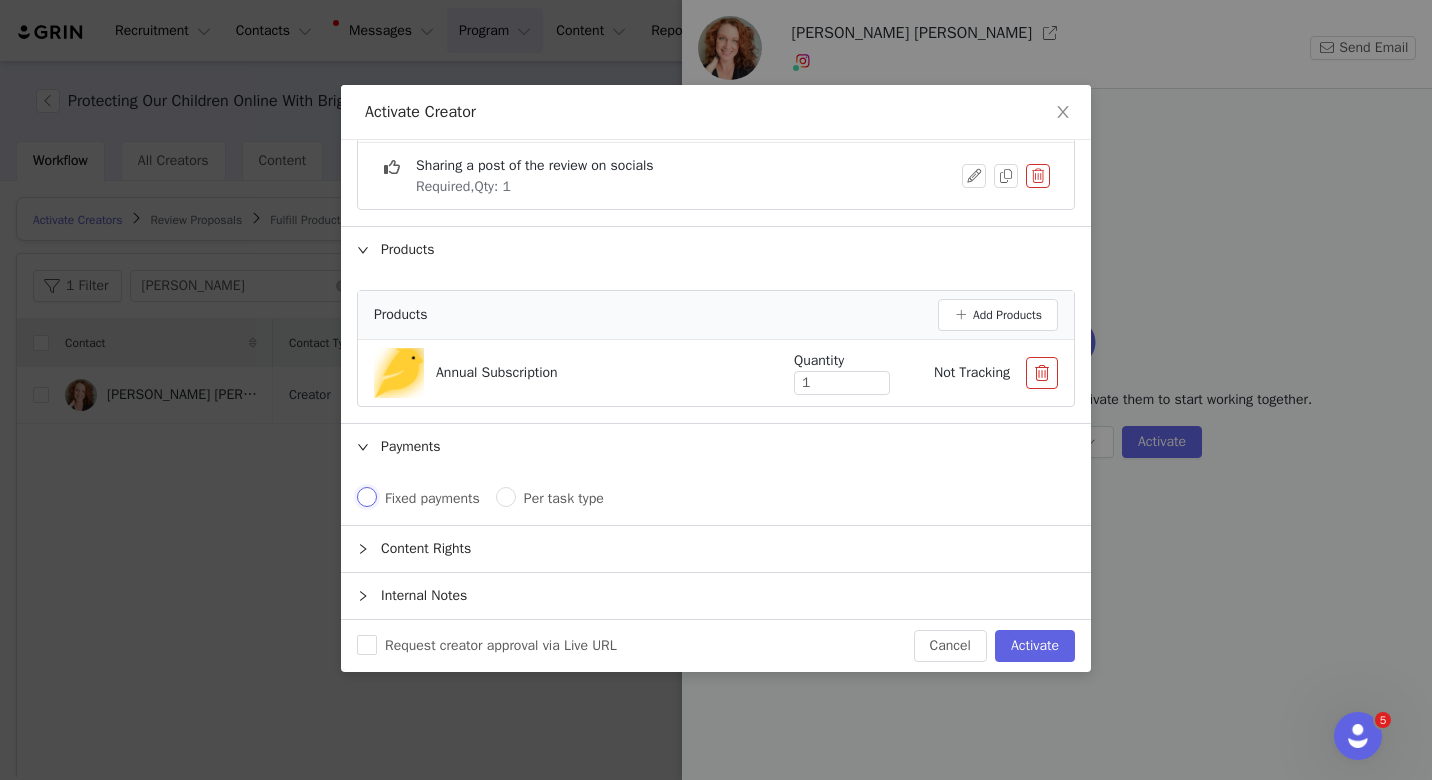click on "Fixed payments" at bounding box center (367, 497) 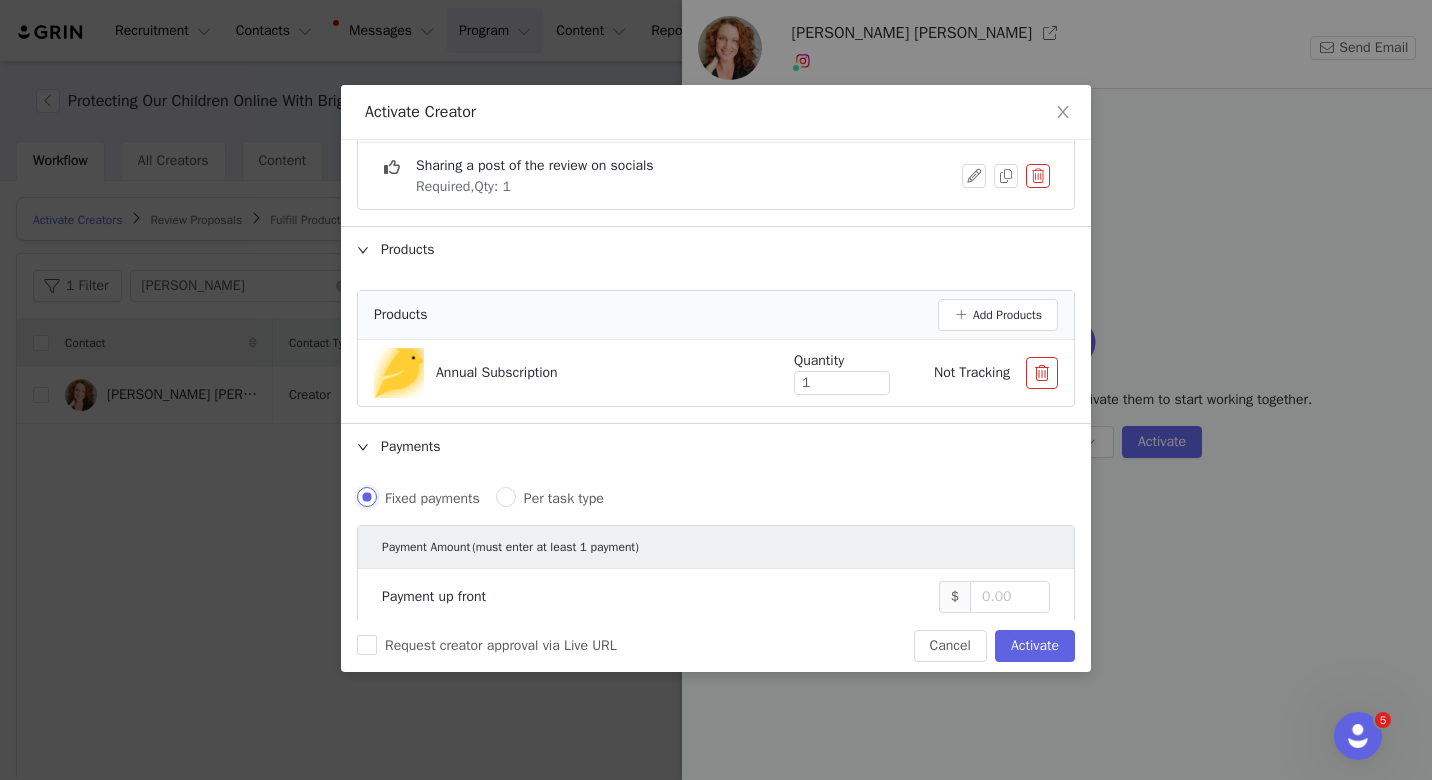 scroll, scrollTop: 497, scrollLeft: 0, axis: vertical 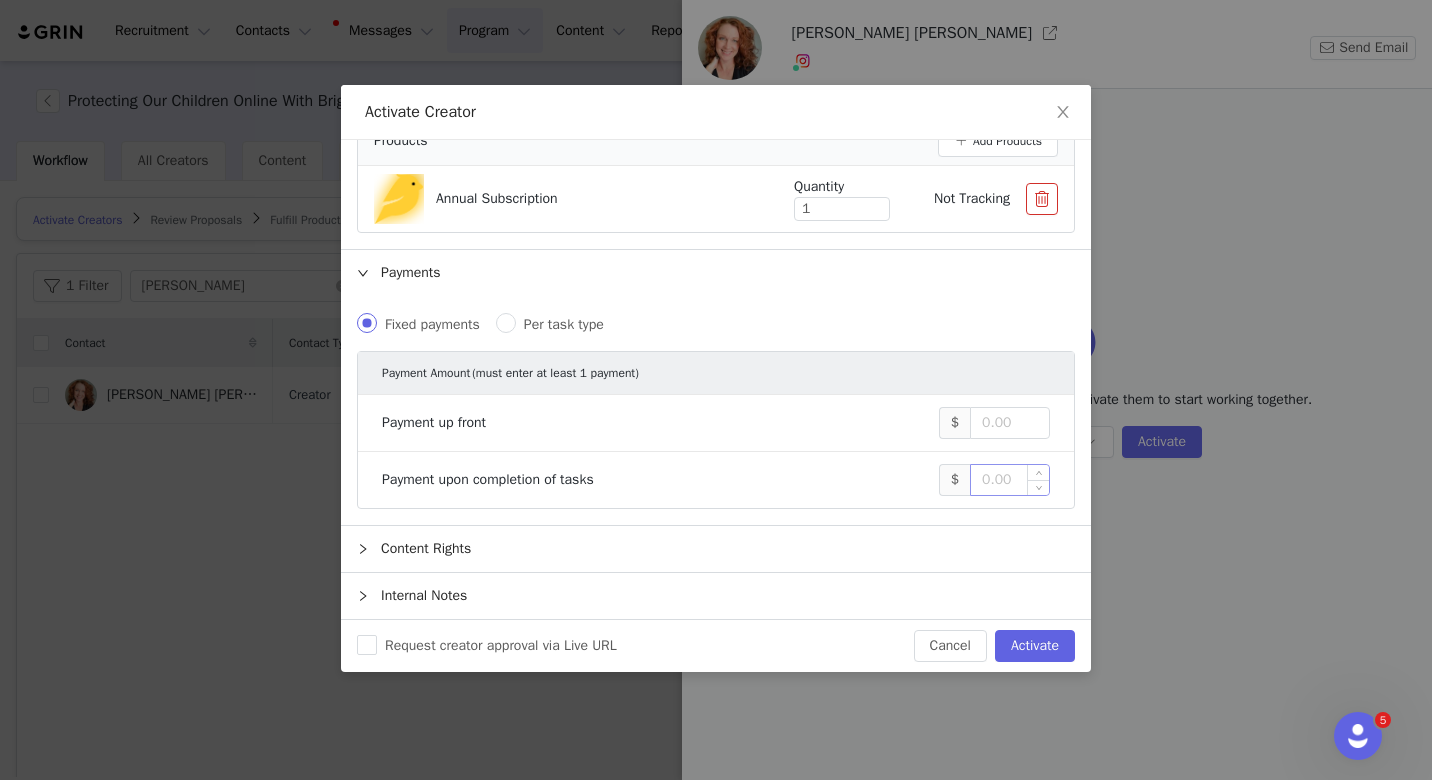 click at bounding box center (1010, 480) 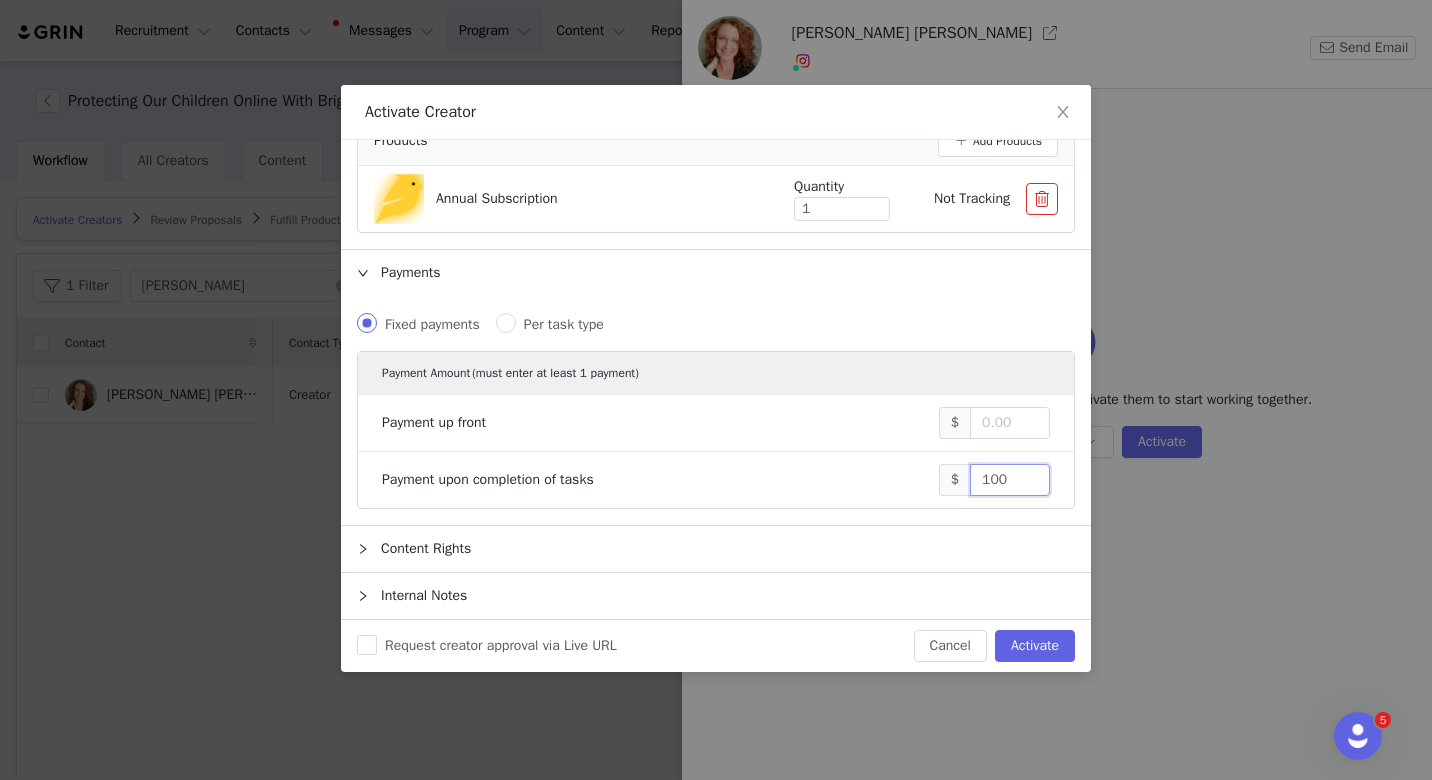 type on "100" 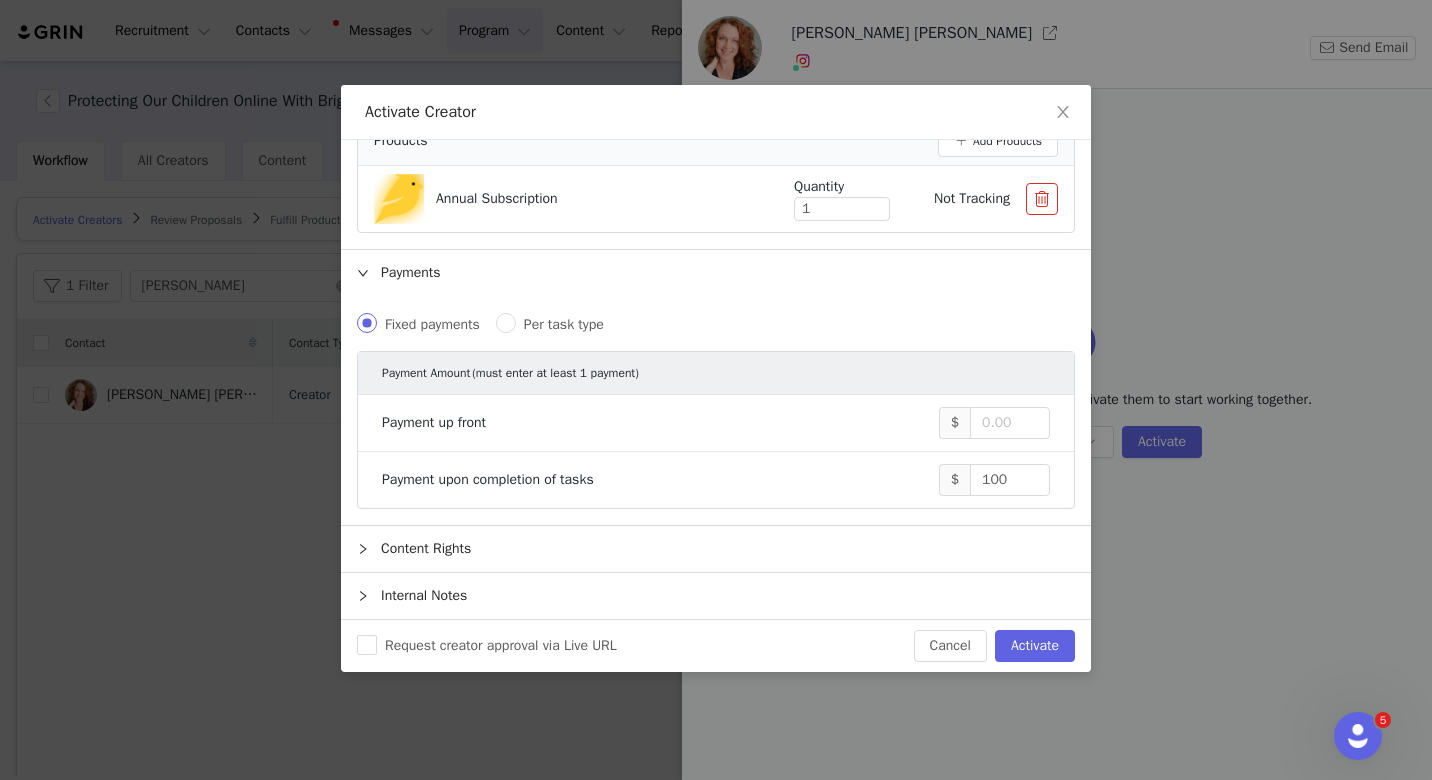 click on "Content Rights" at bounding box center (716, 549) 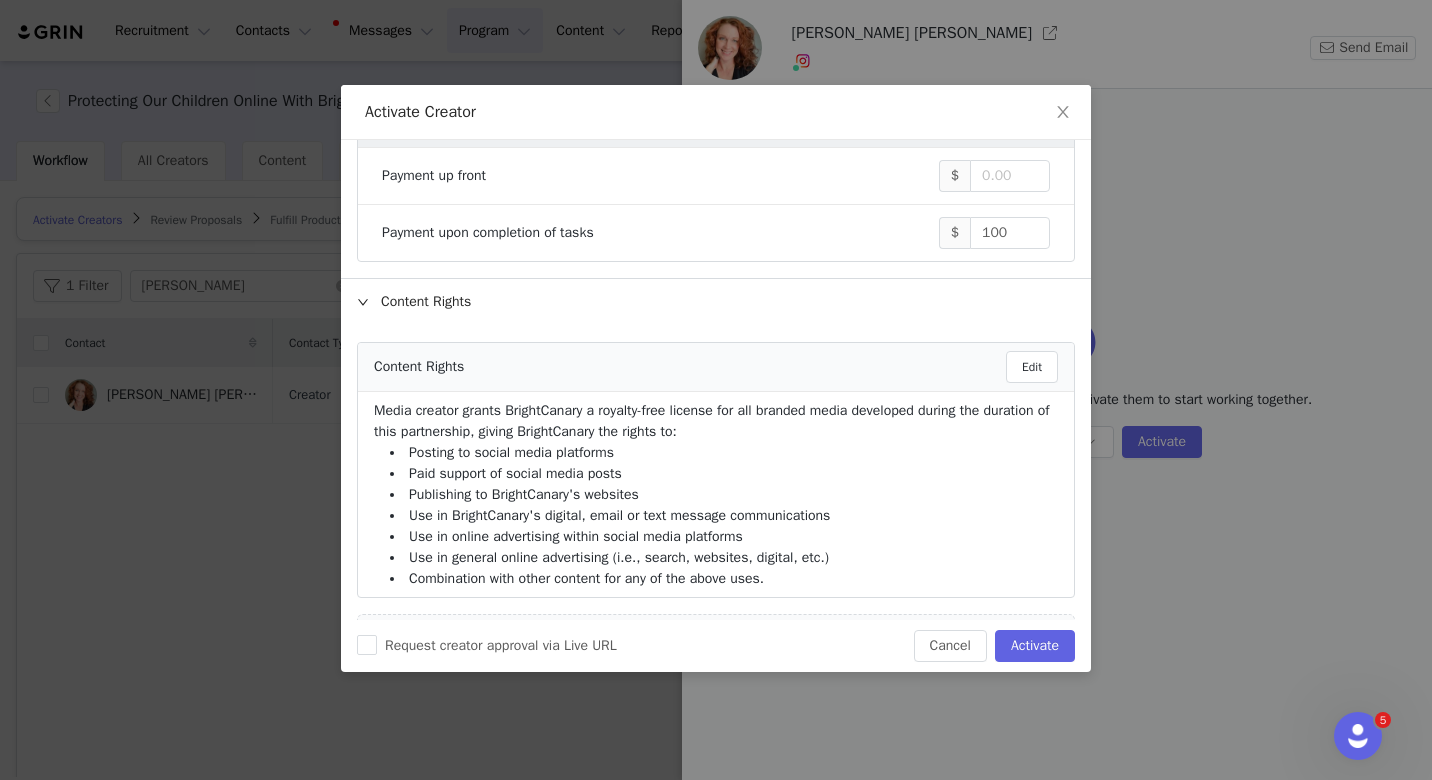 scroll, scrollTop: 901, scrollLeft: 0, axis: vertical 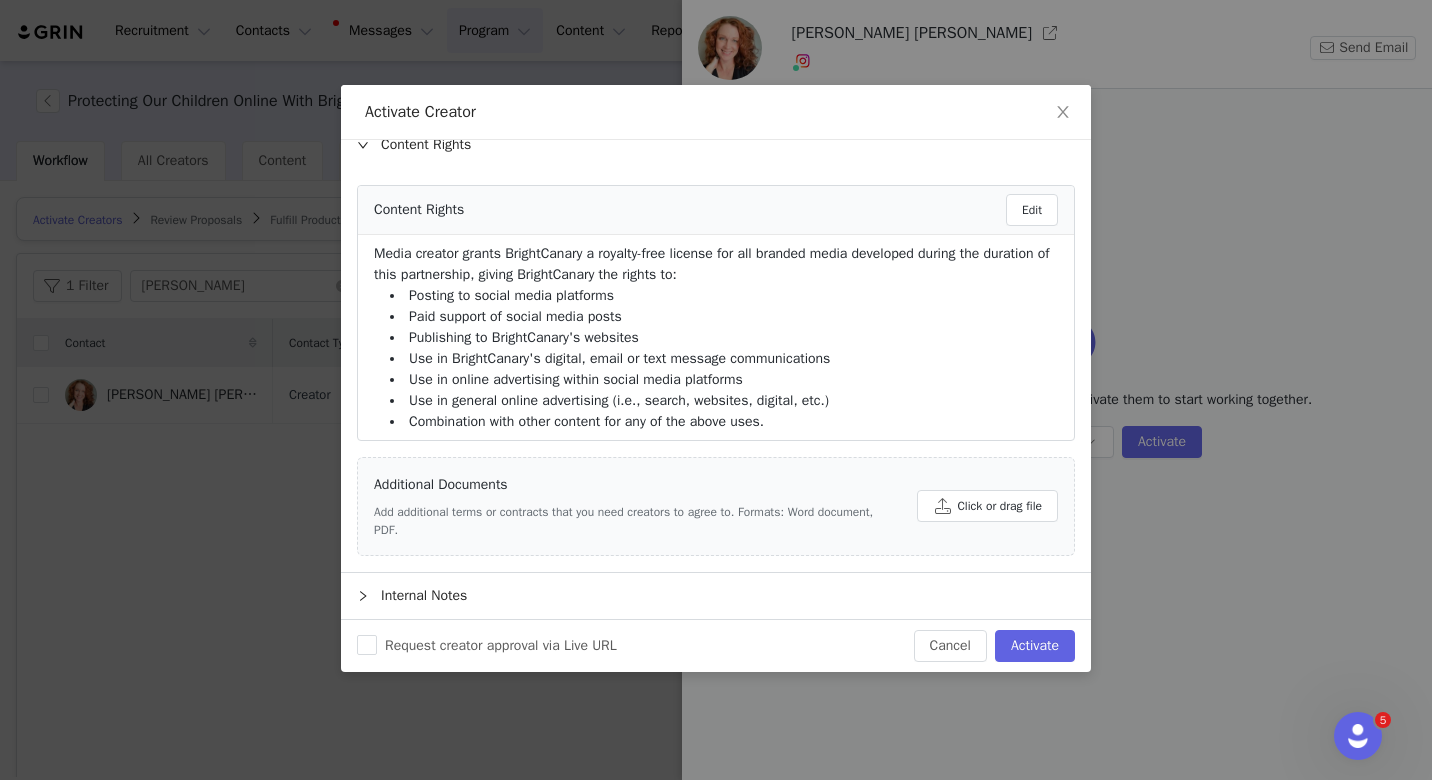 click on "Internal Notes" at bounding box center (716, 596) 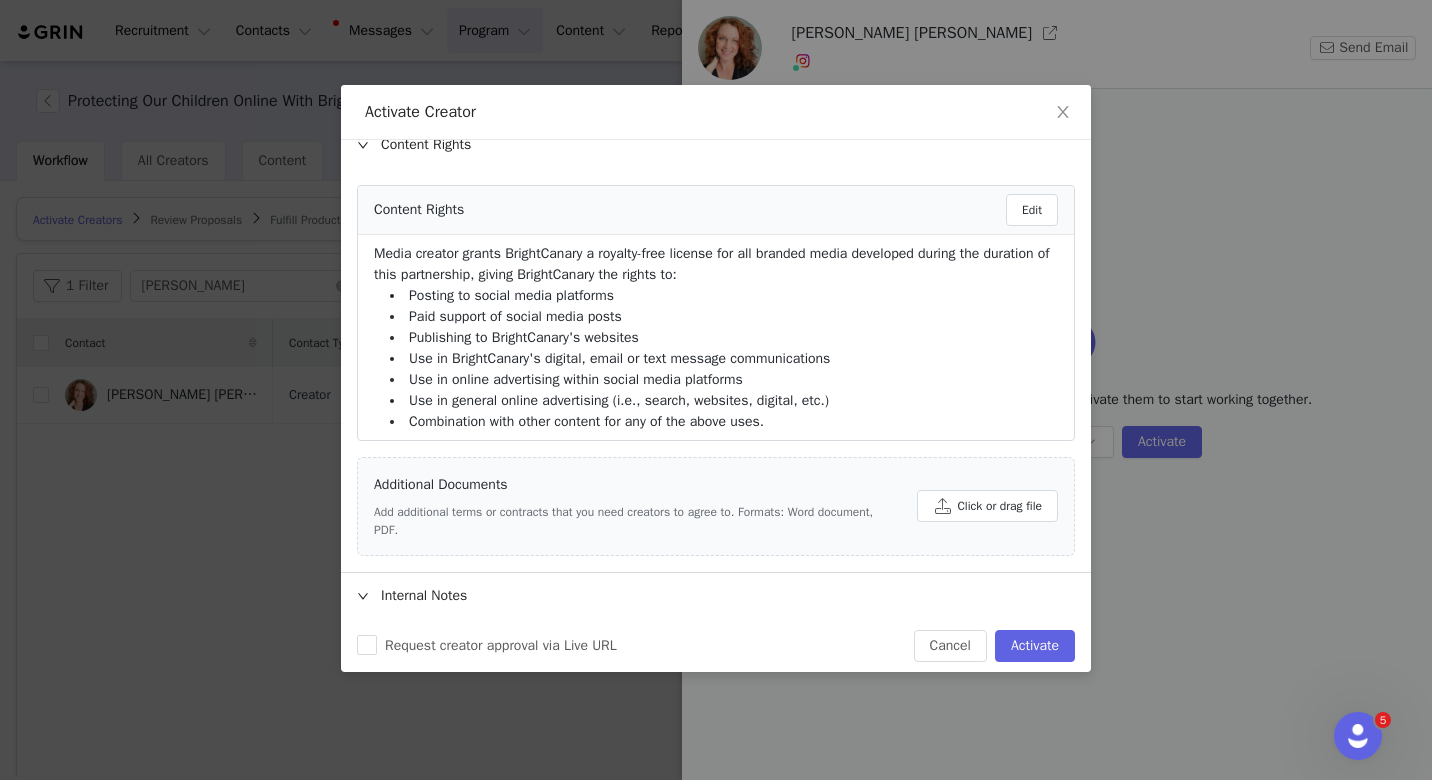 scroll, scrollTop: 986, scrollLeft: 0, axis: vertical 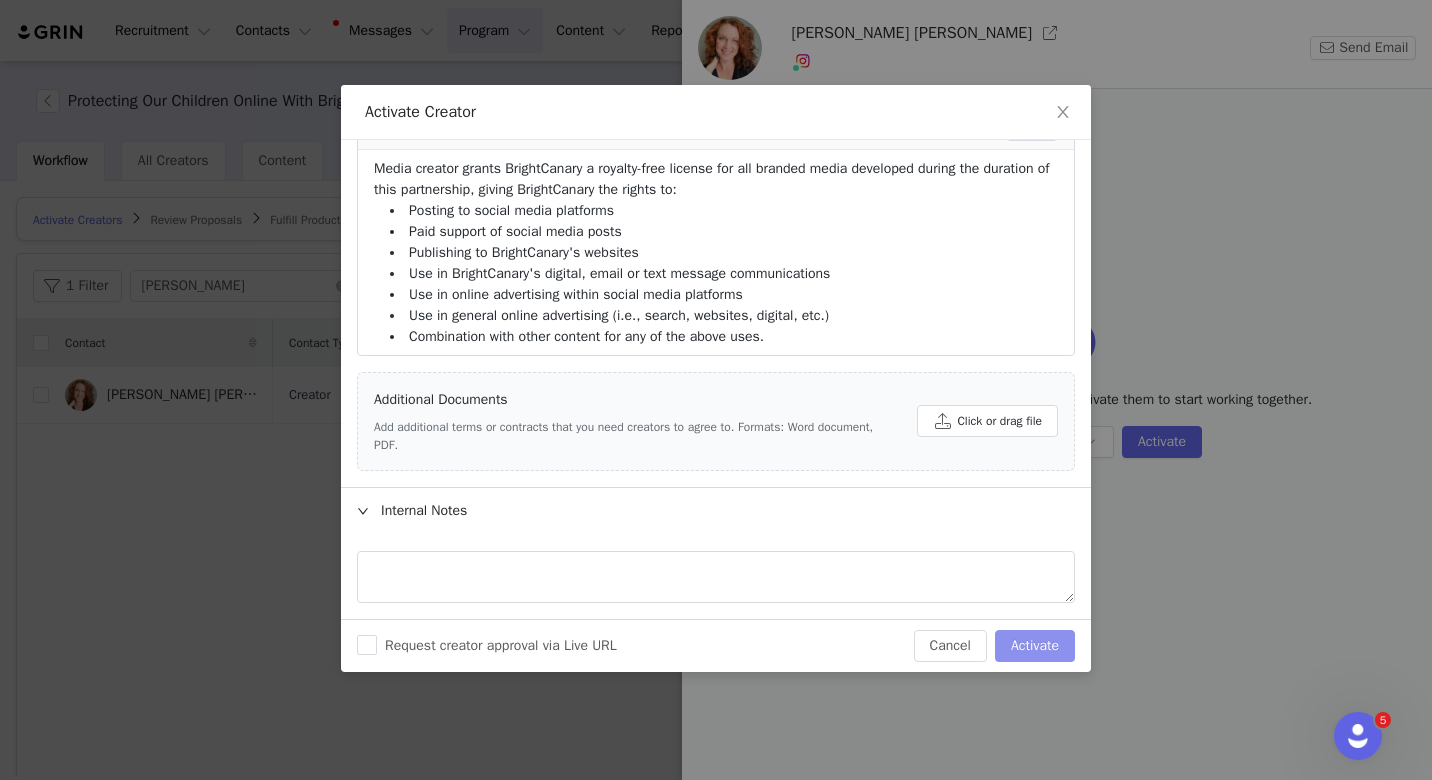 click on "Activate" at bounding box center [1035, 646] 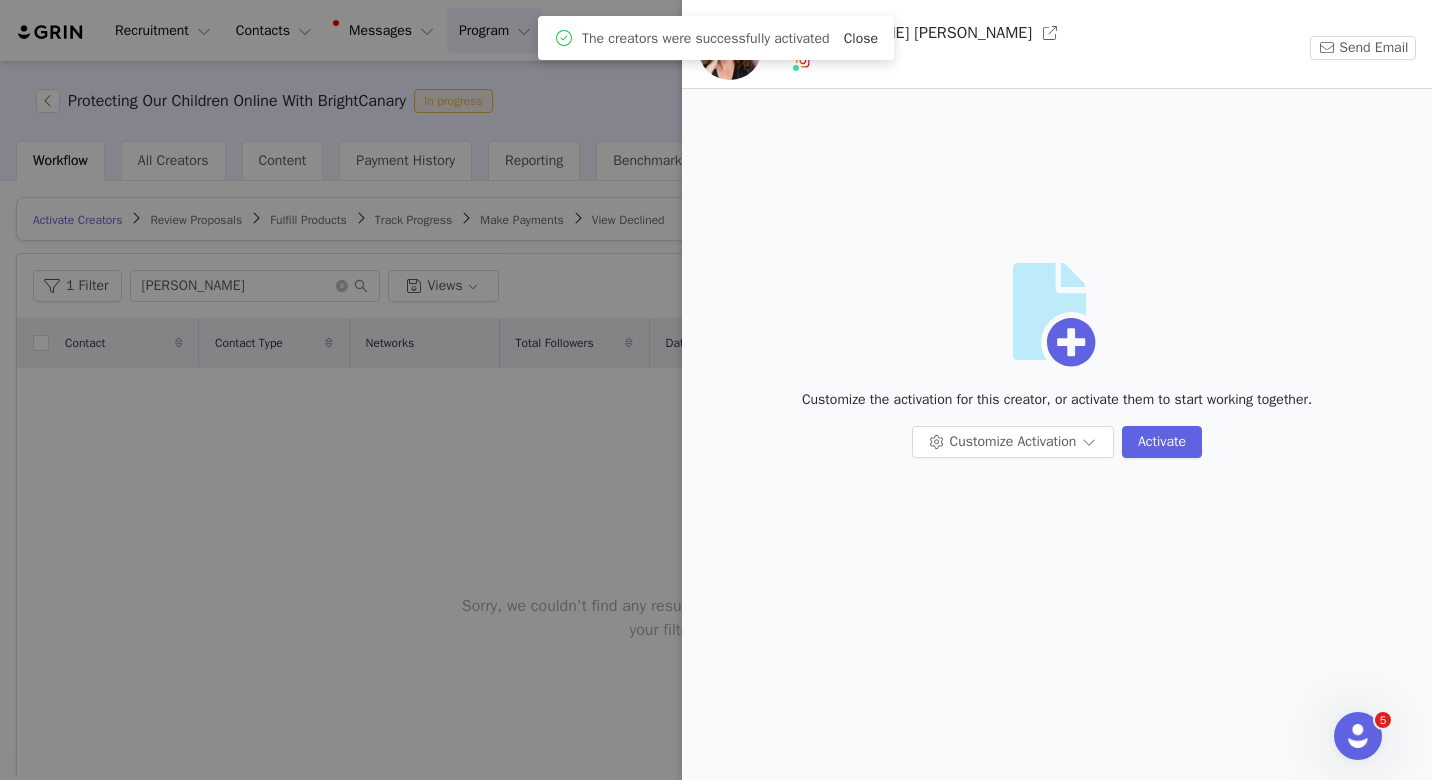 click on "Close" at bounding box center [861, 38] 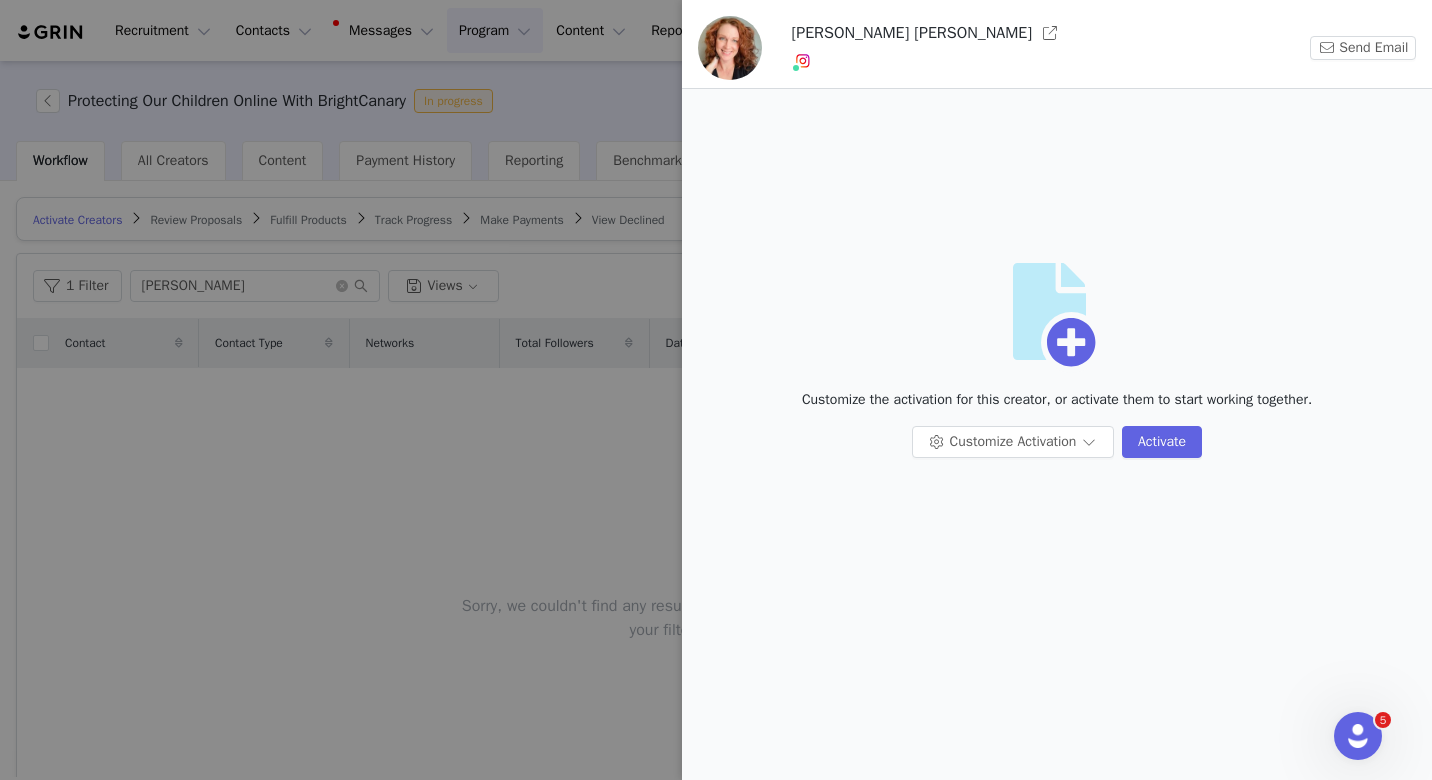 click at bounding box center [716, 390] 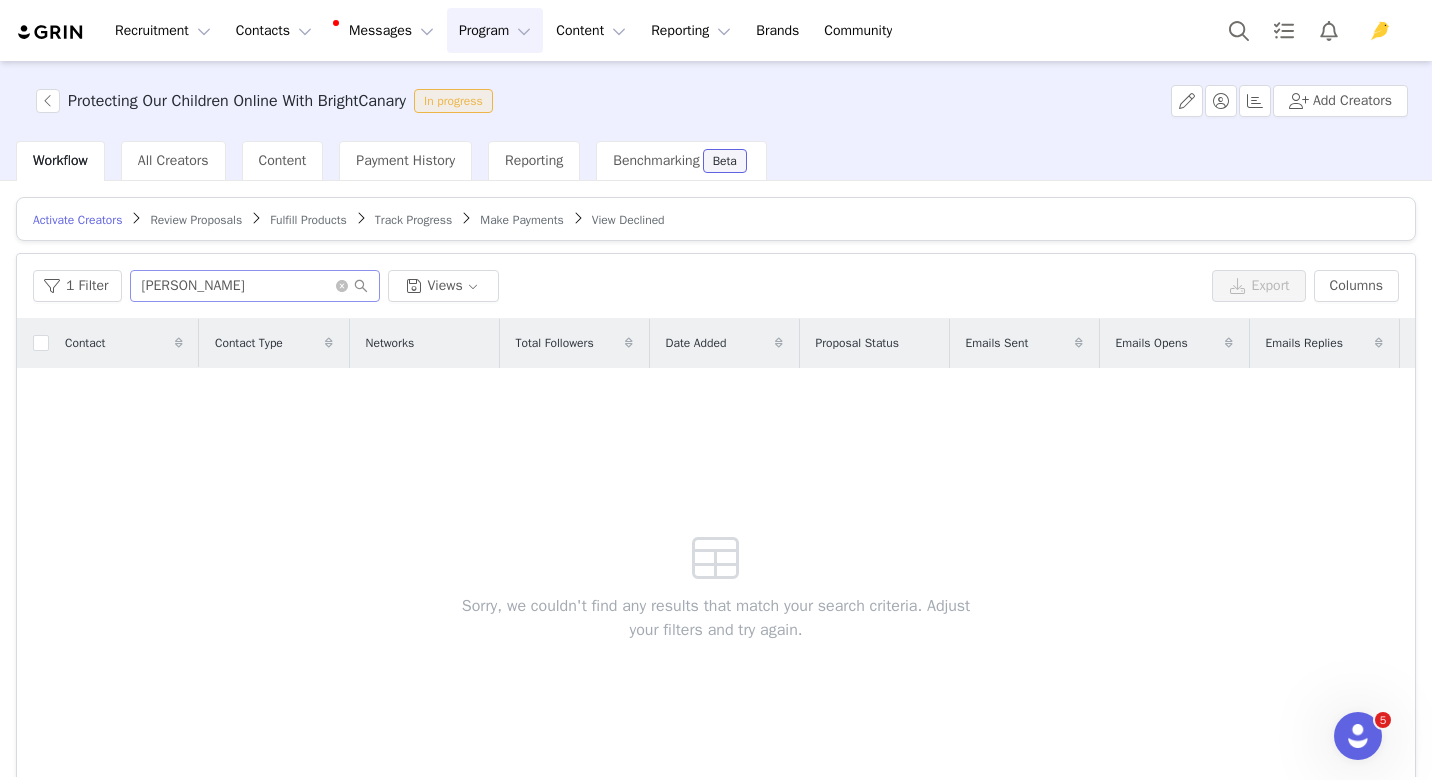 click at bounding box center [352, 286] 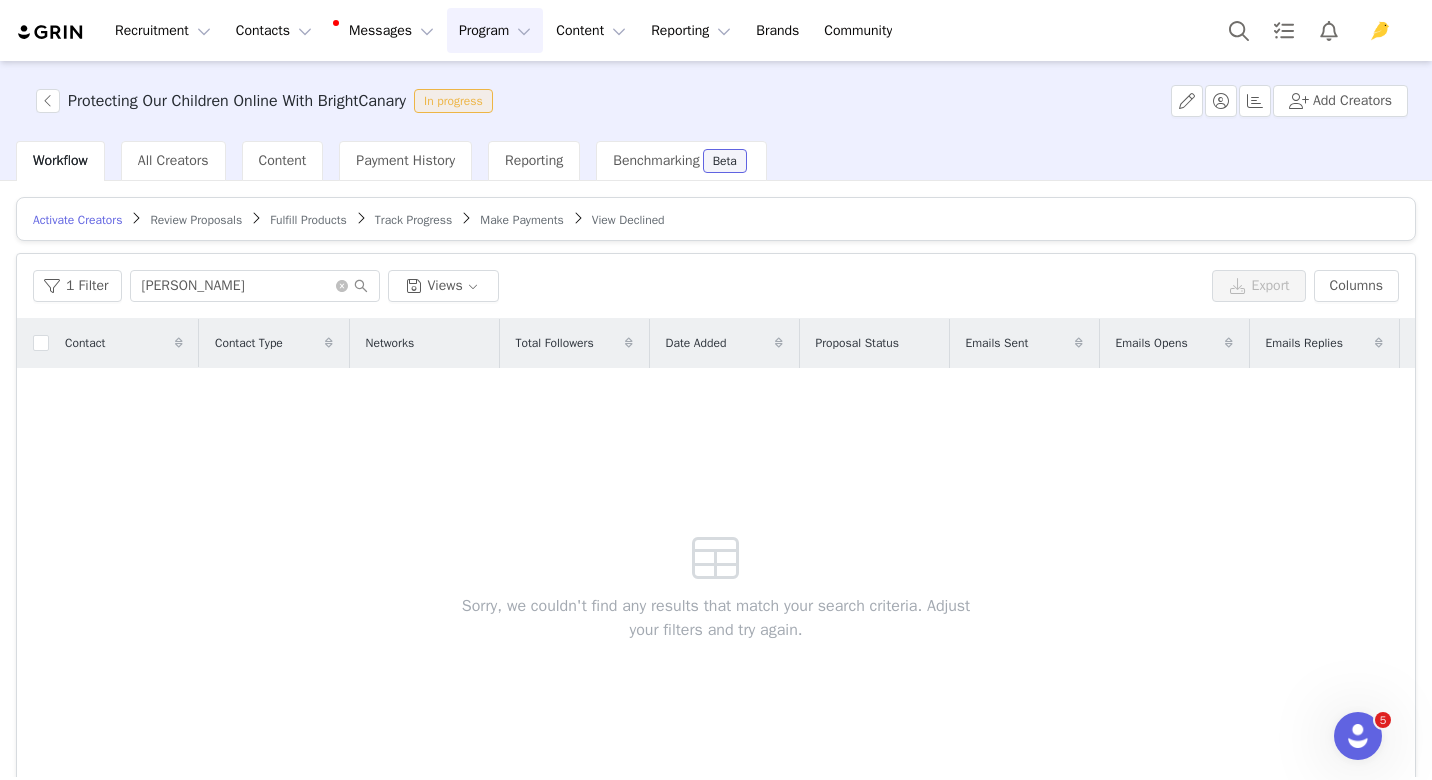 click on "Review Proposals" at bounding box center (196, 220) 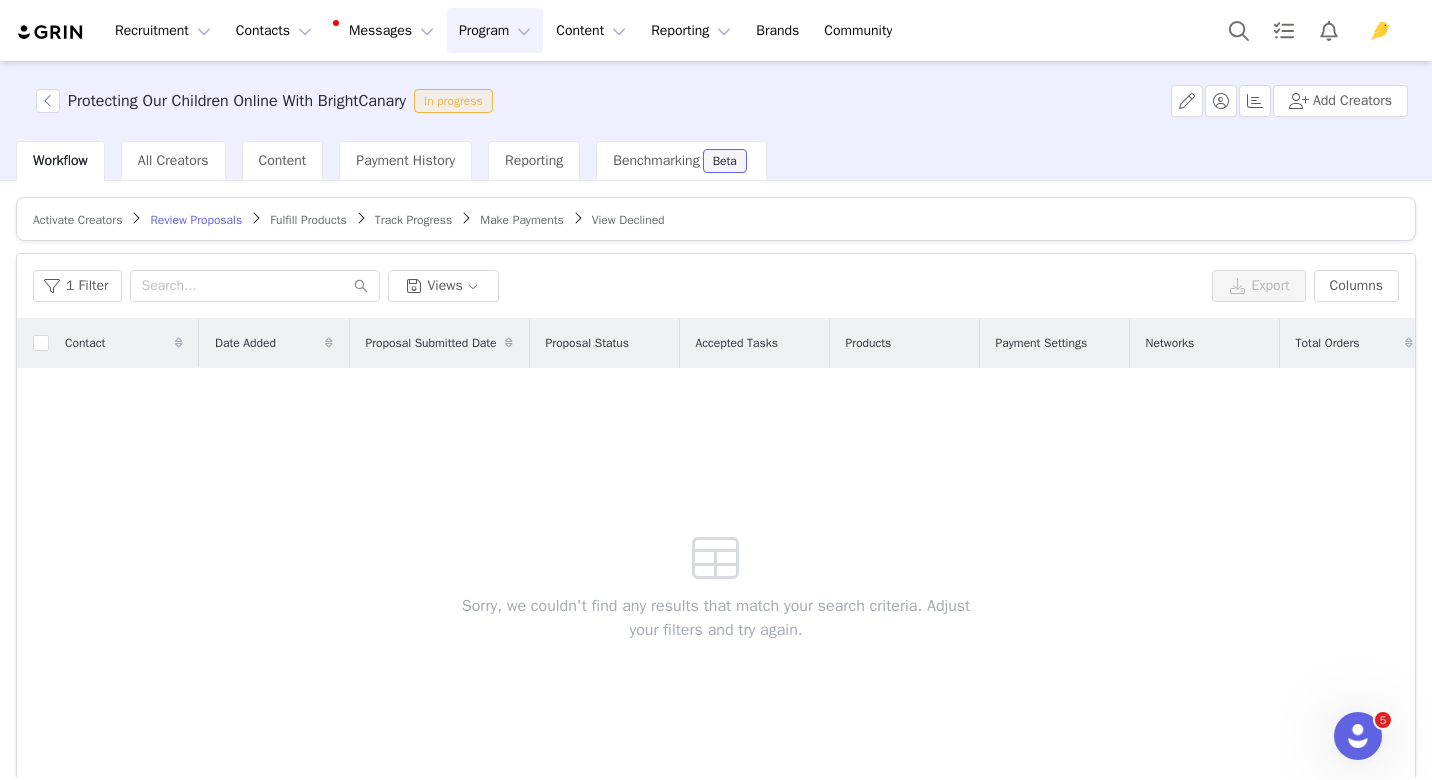 click on "Fulfill Products" at bounding box center (308, 220) 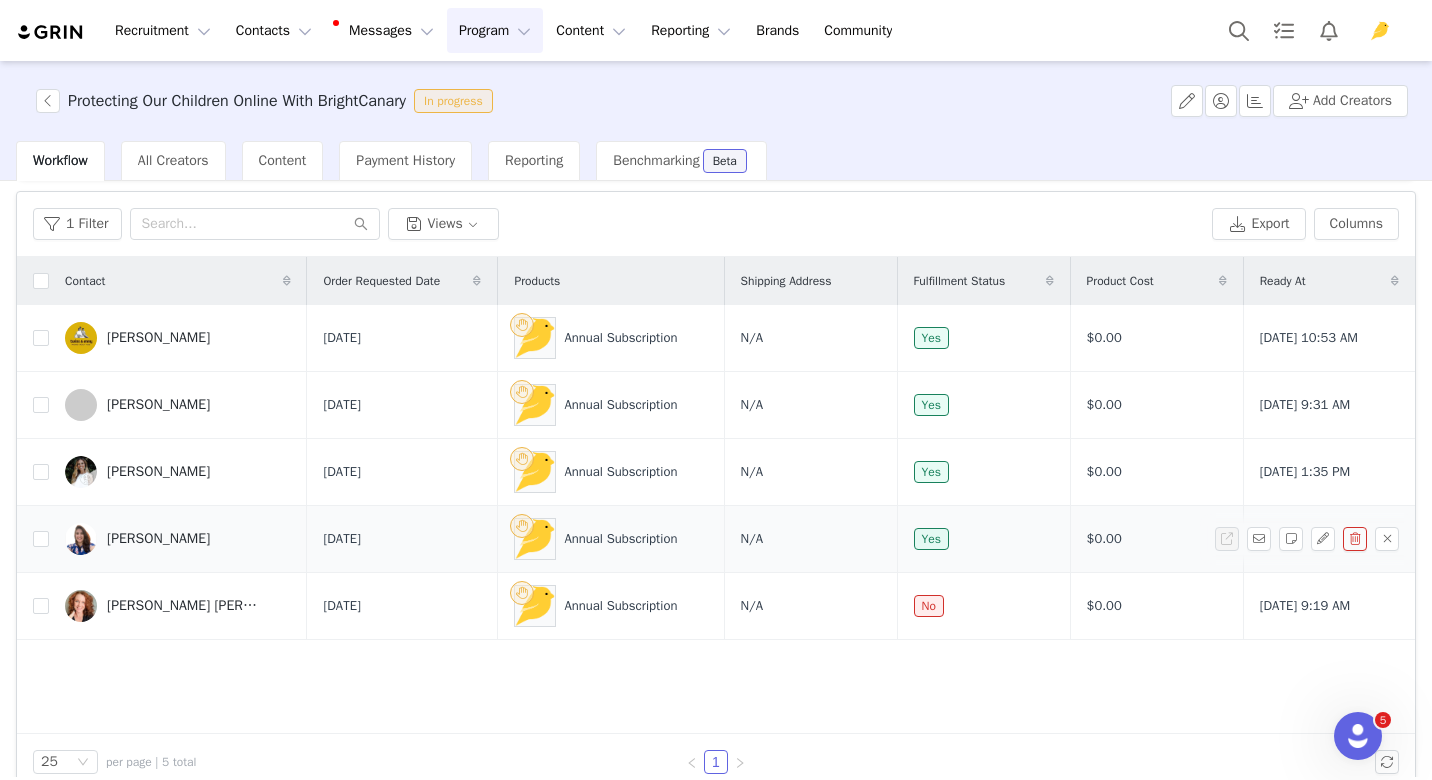 scroll, scrollTop: 63, scrollLeft: 0, axis: vertical 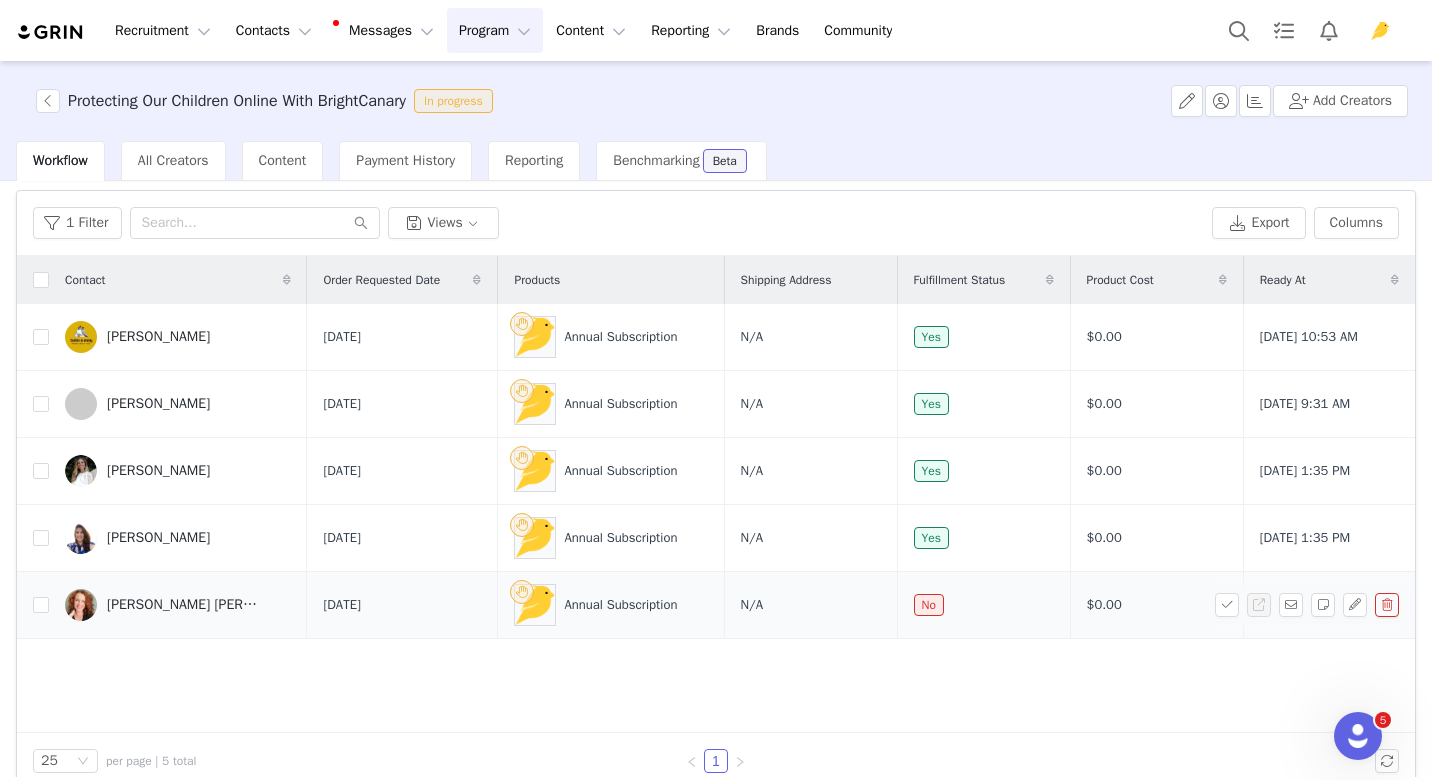 click on "[PERSON_NAME] [PERSON_NAME]" at bounding box center (182, 605) 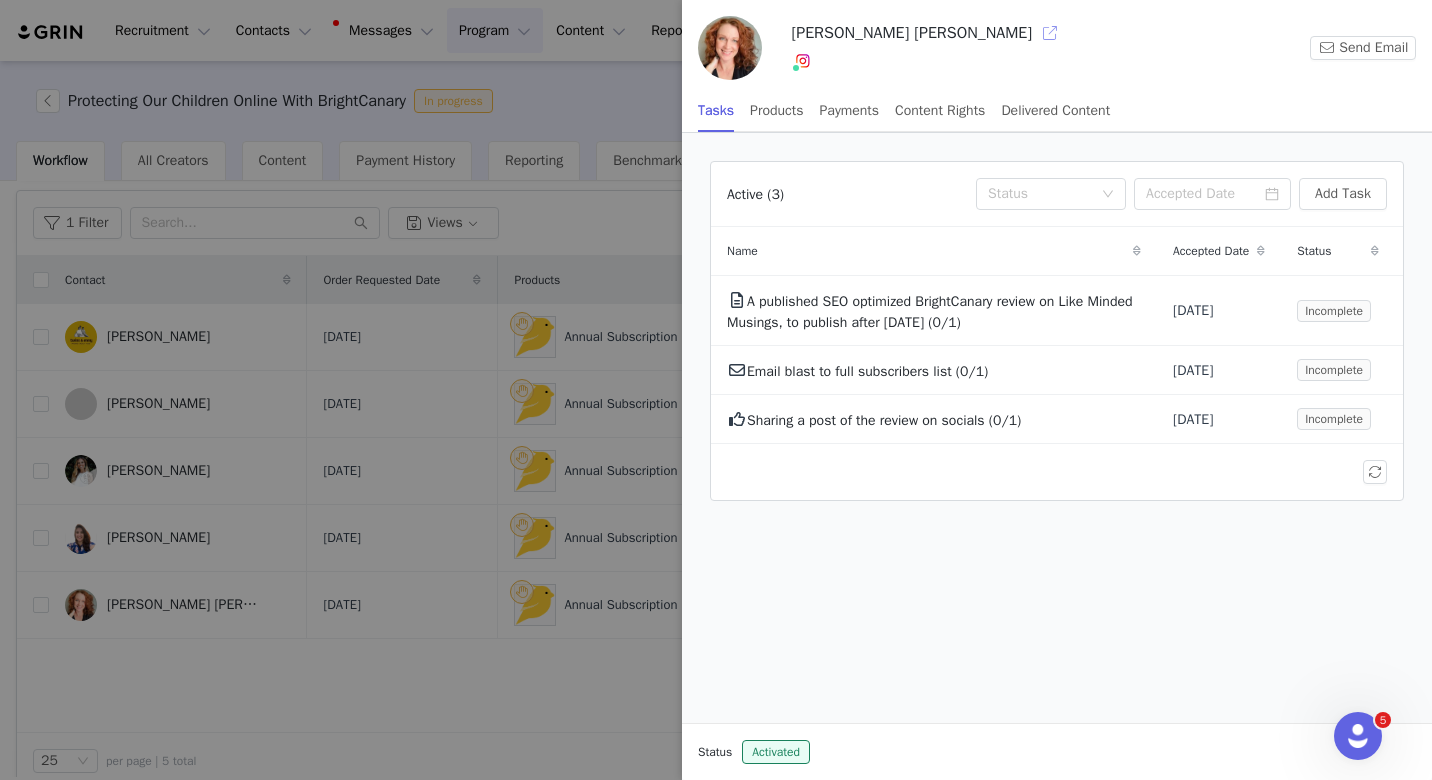 click at bounding box center [1050, 33] 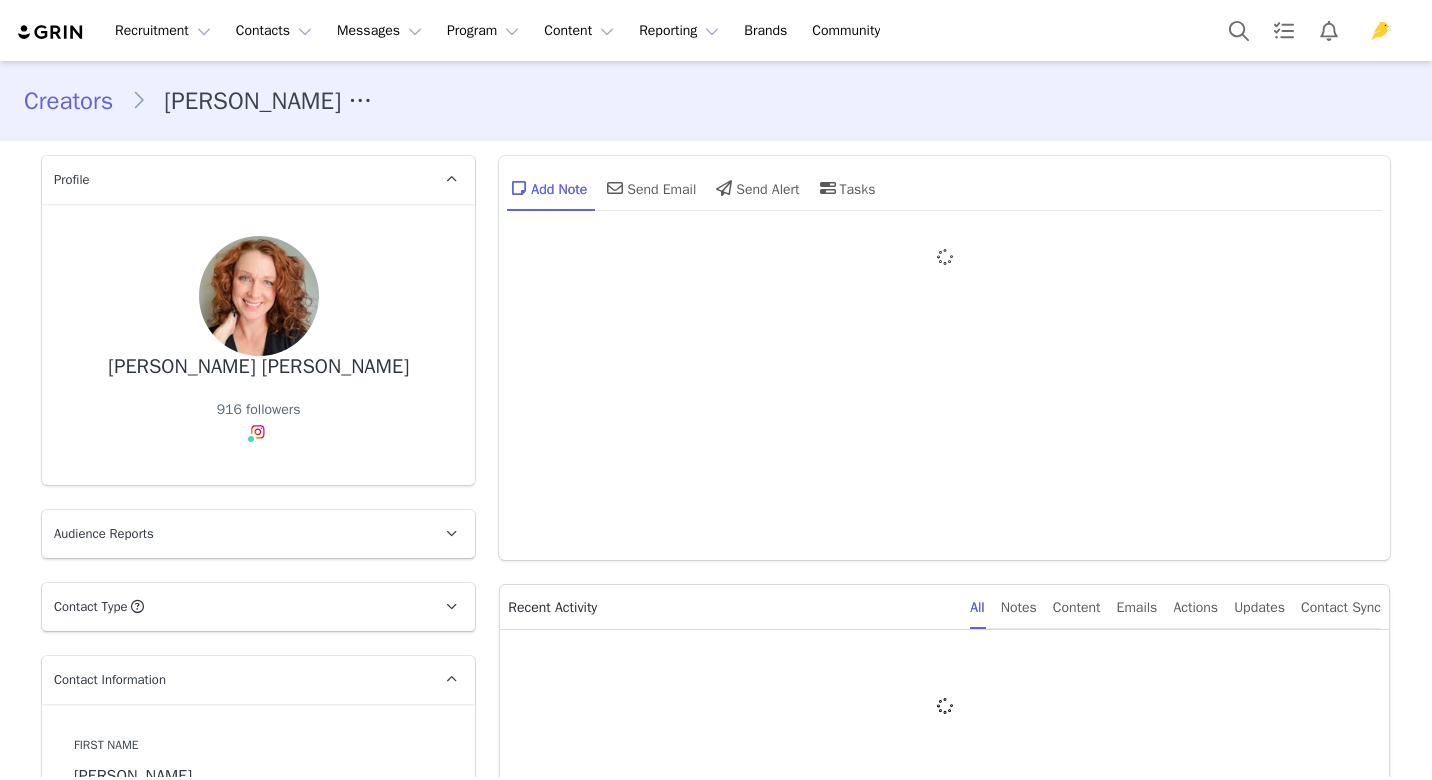 type on "+1 ([GEOGRAPHIC_DATA])" 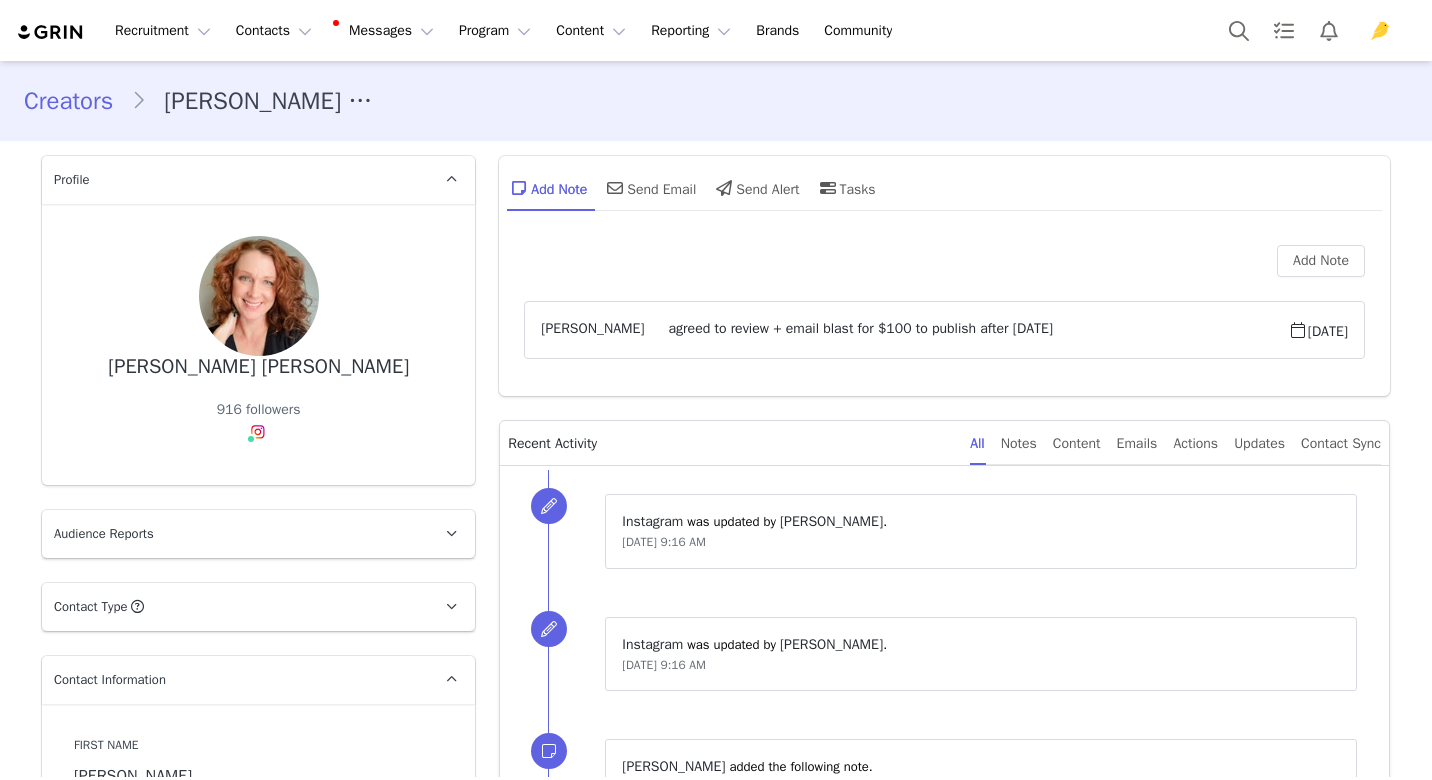 scroll, scrollTop: 0, scrollLeft: 0, axis: both 